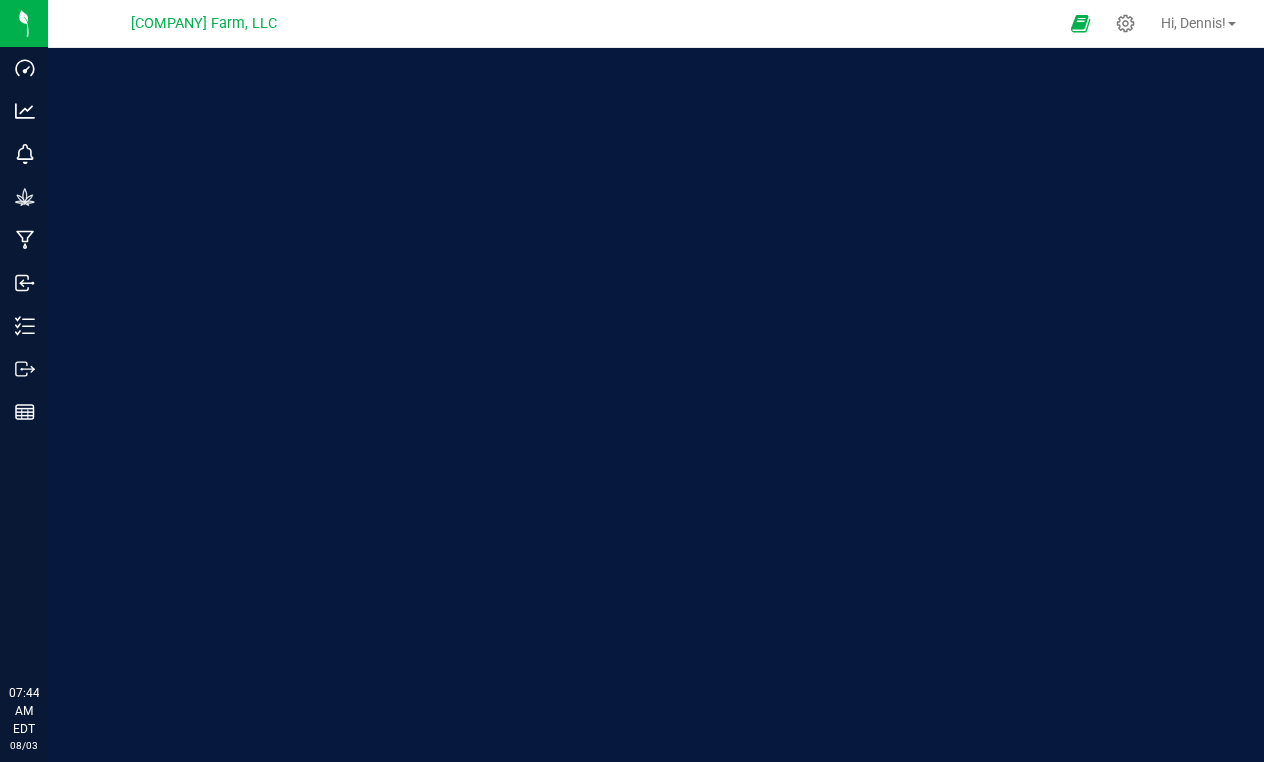 scroll, scrollTop: 0, scrollLeft: 0, axis: both 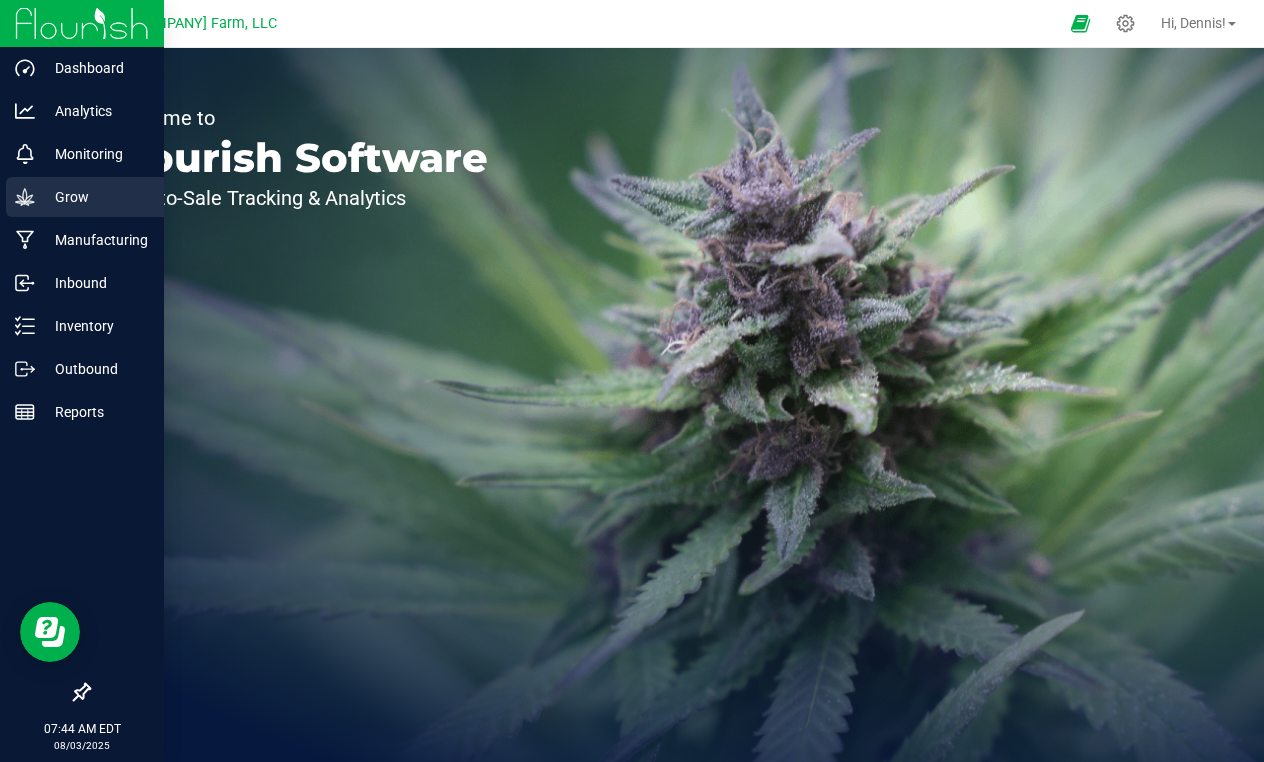 click on "Grow" at bounding box center [95, 197] 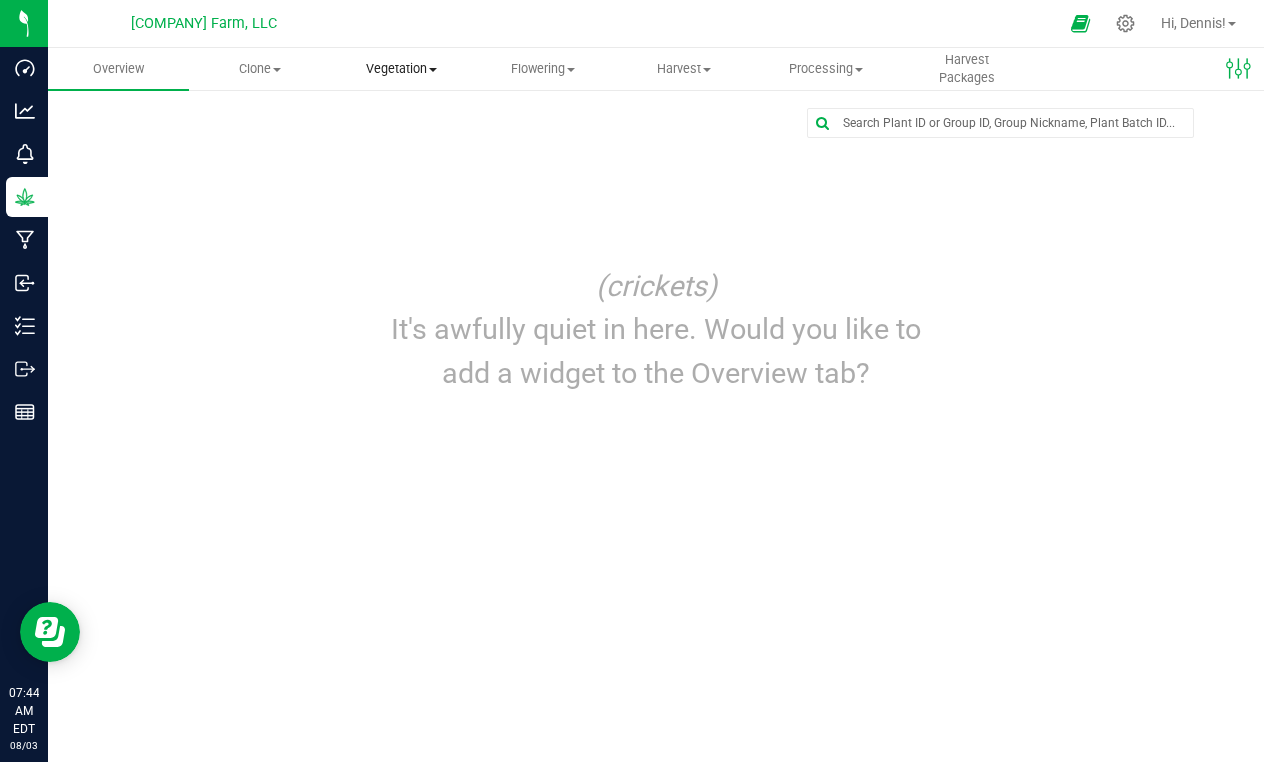 click on "Vegetation" at bounding box center (401, 69) 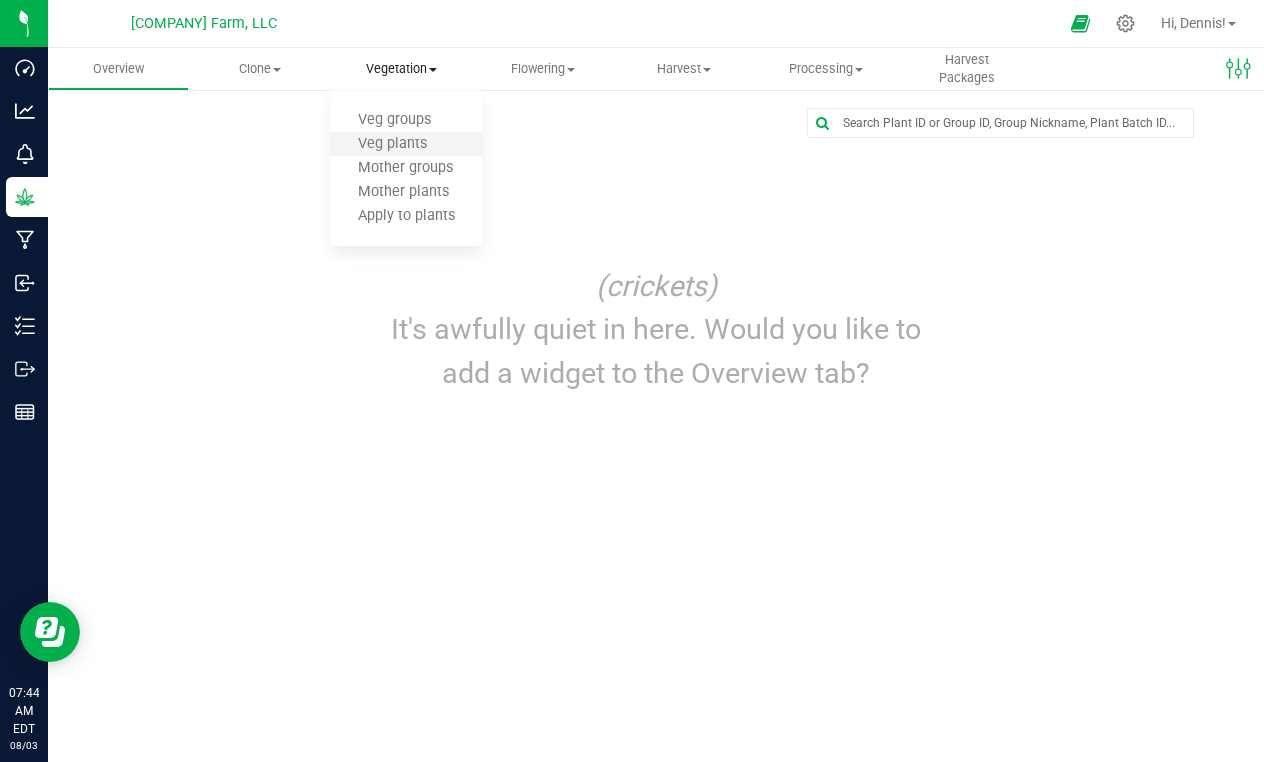 click on "Veg plants" at bounding box center [406, 145] 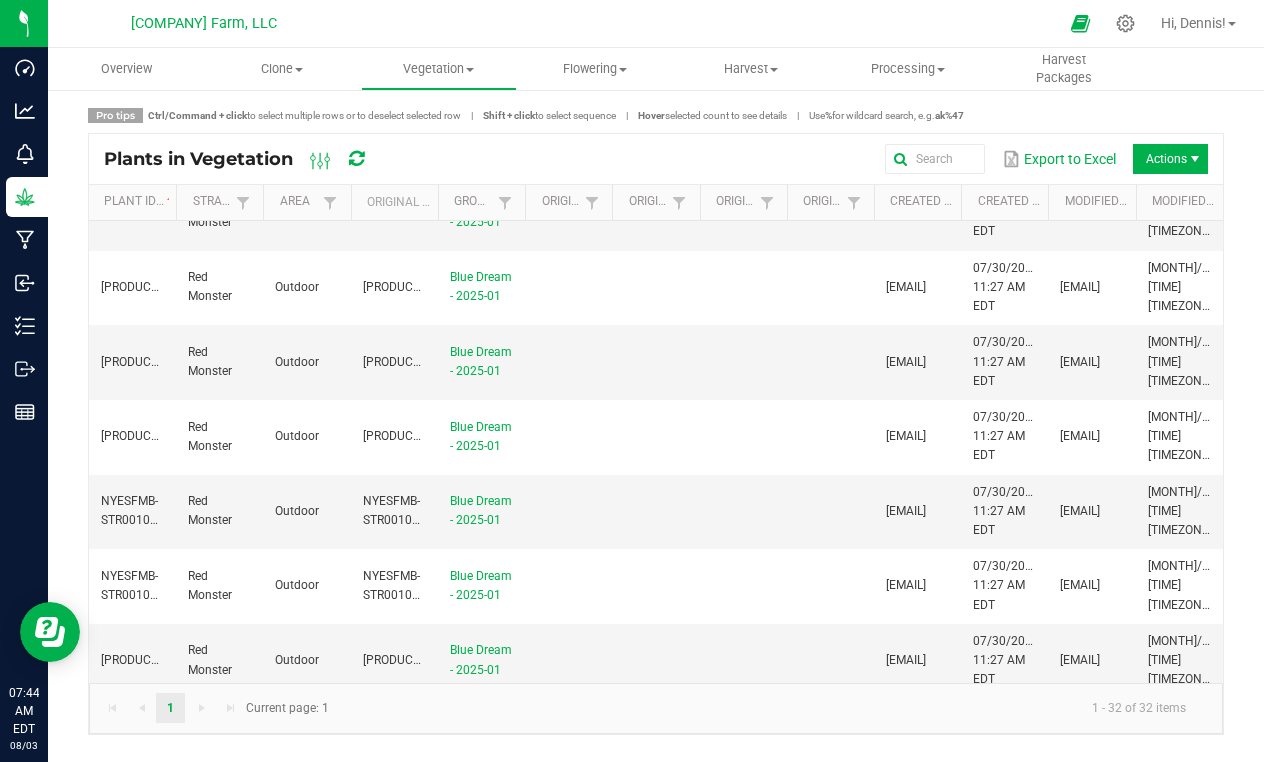 scroll, scrollTop: 1905, scrollLeft: 0, axis: vertical 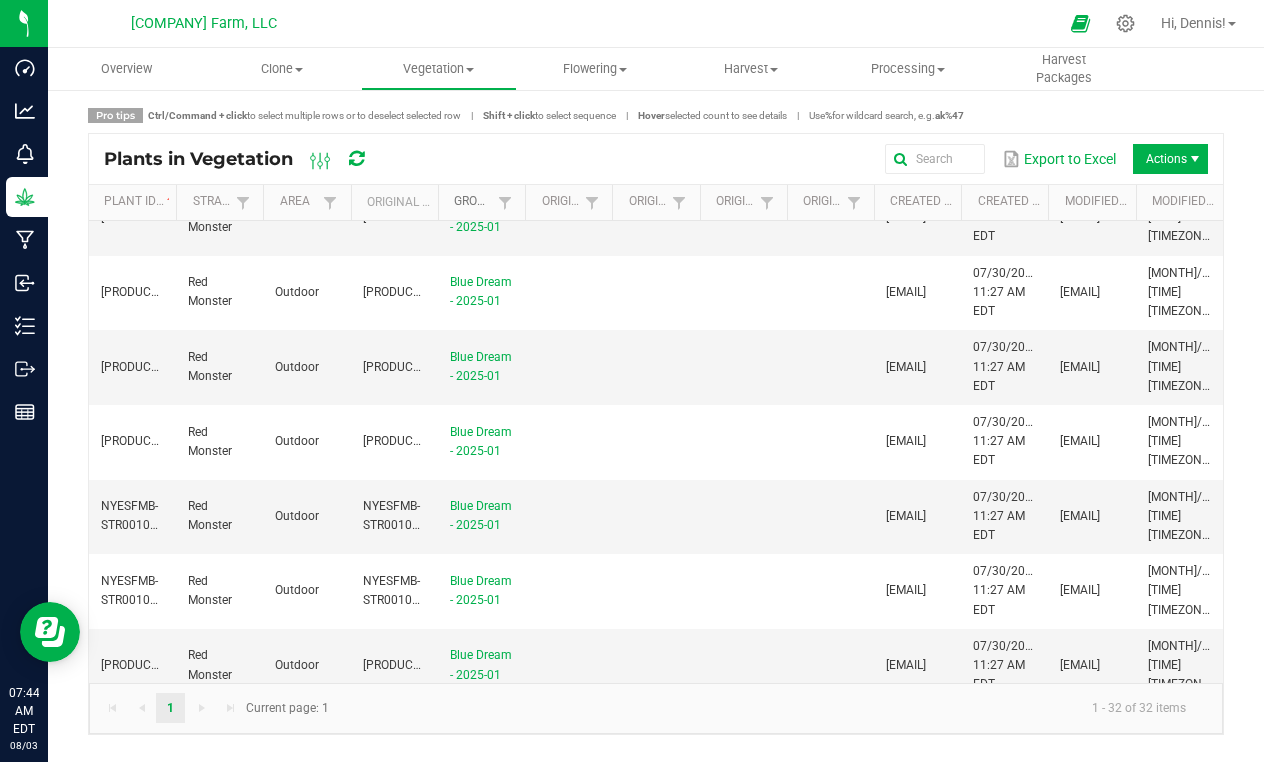 click on "Group" at bounding box center [473, 202] 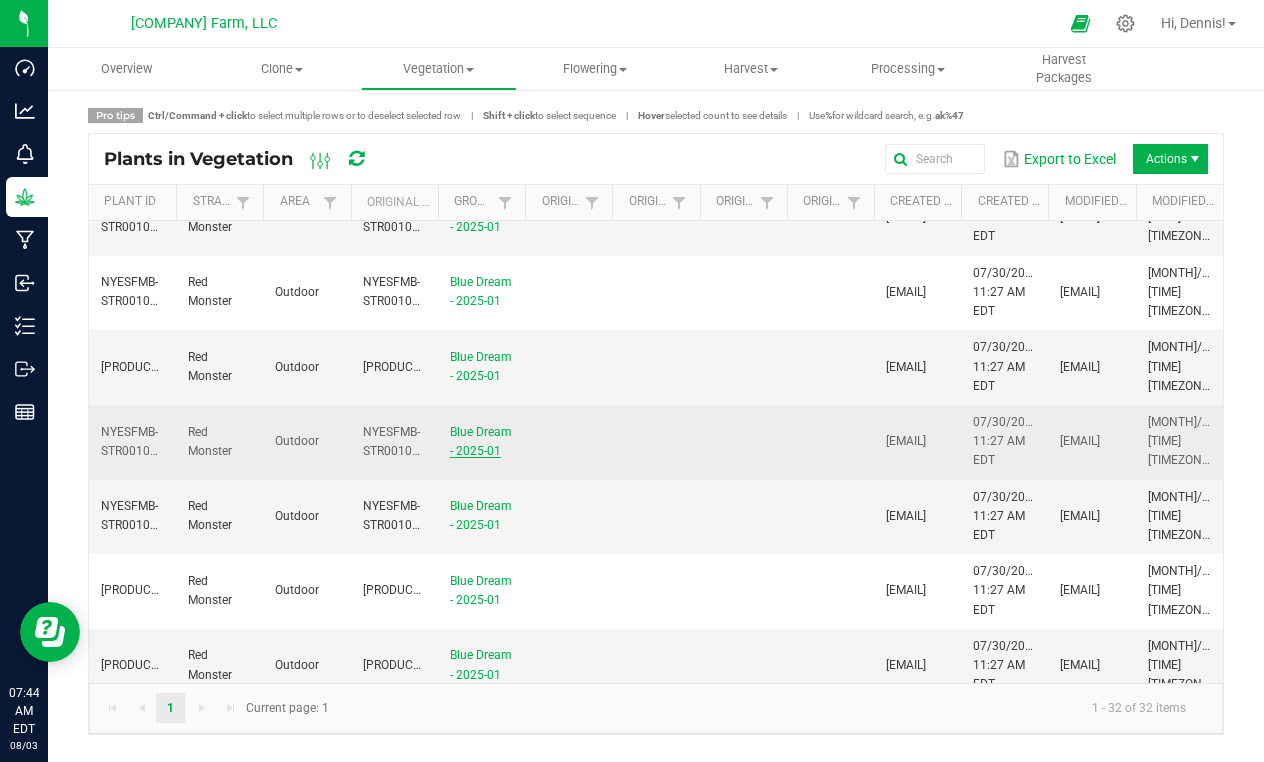 click on "Blue Dream - 2025-01" at bounding box center [481, 441] 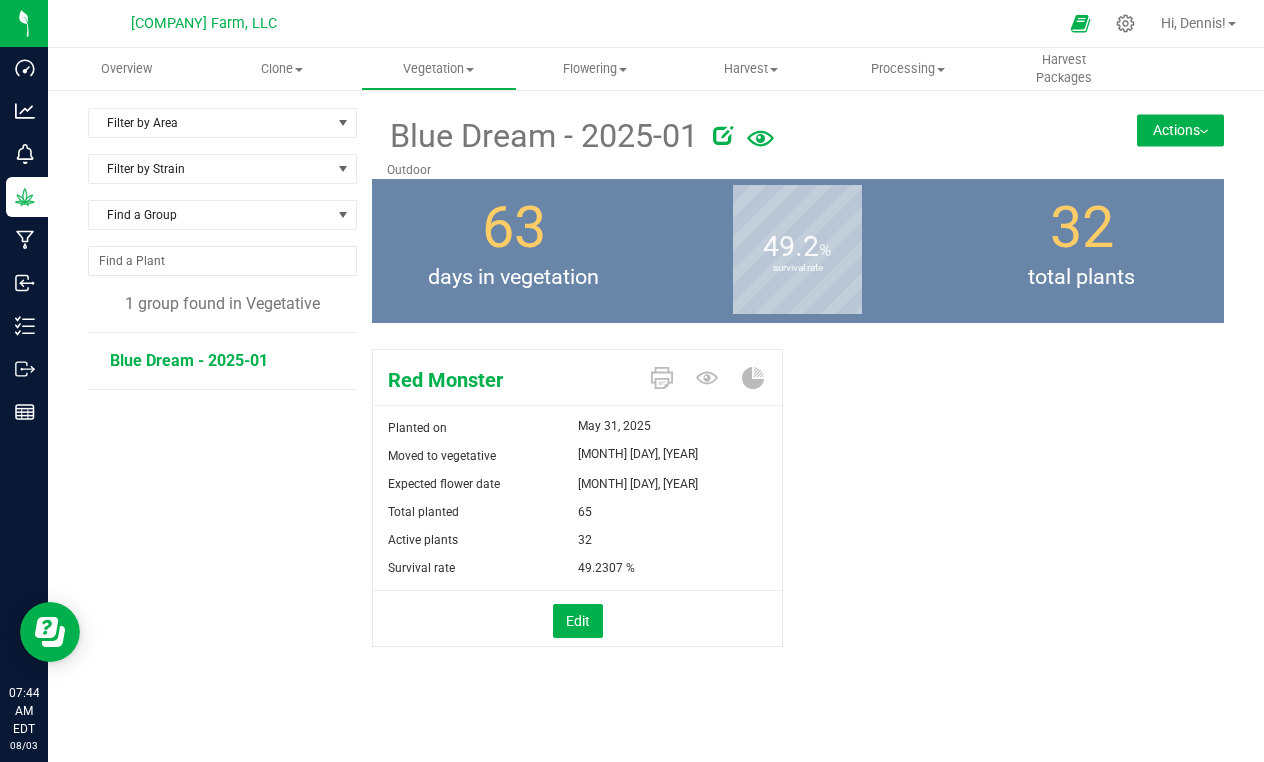 click on "Blue Dream - 2025-01" at bounding box center [189, 360] 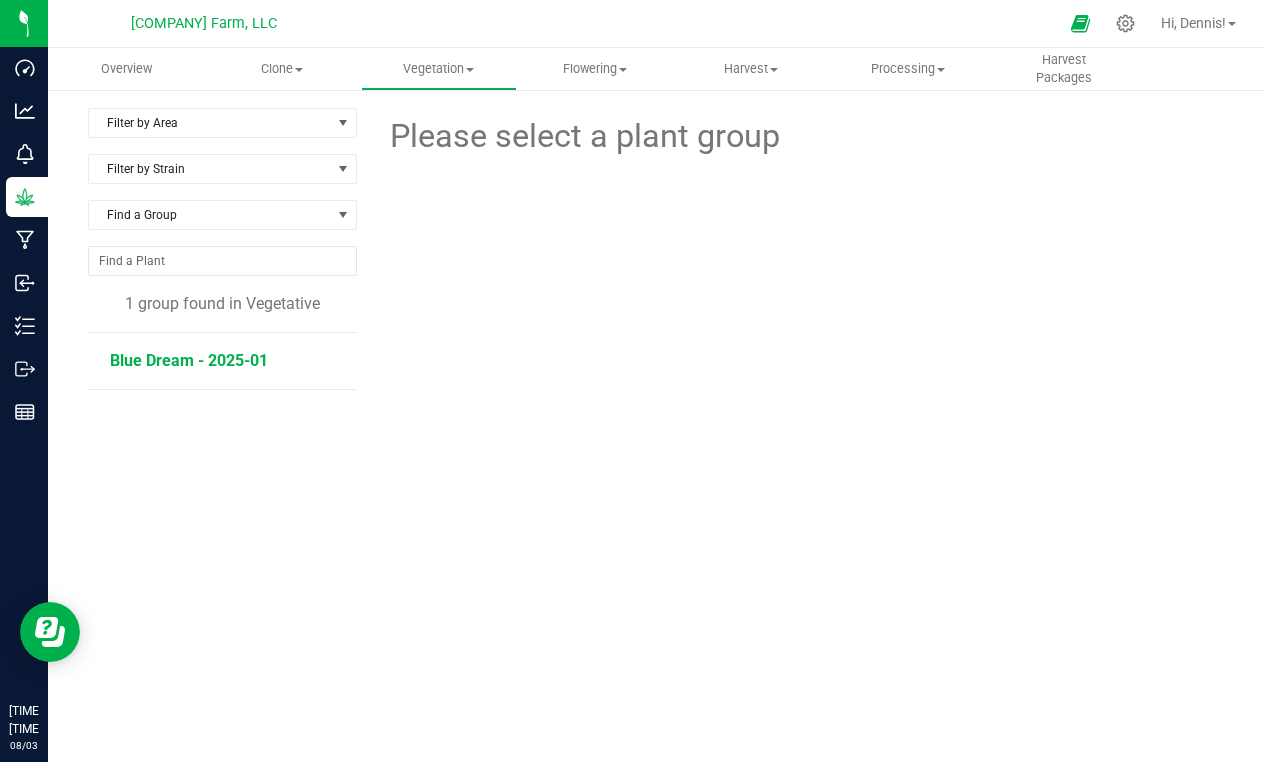 click on "Blue Dream - 2025-01" at bounding box center [189, 360] 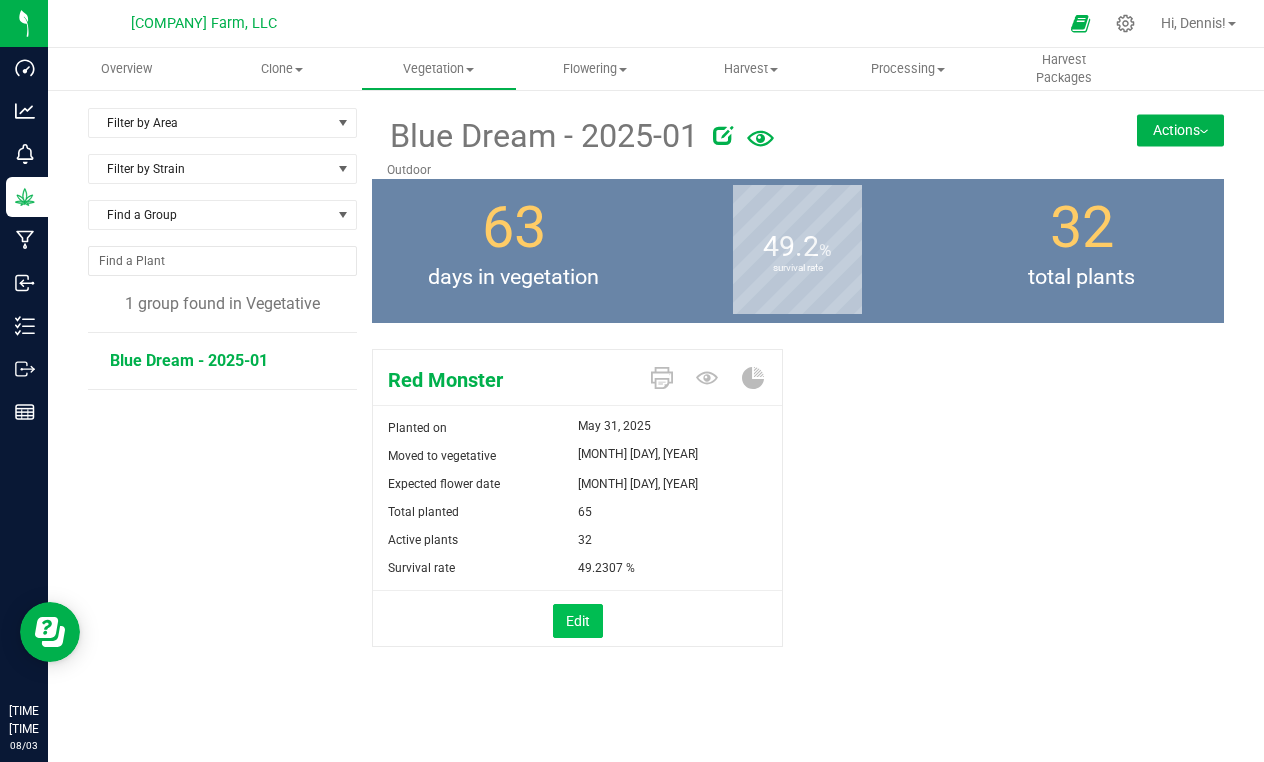 click on "Edit" at bounding box center (578, 621) 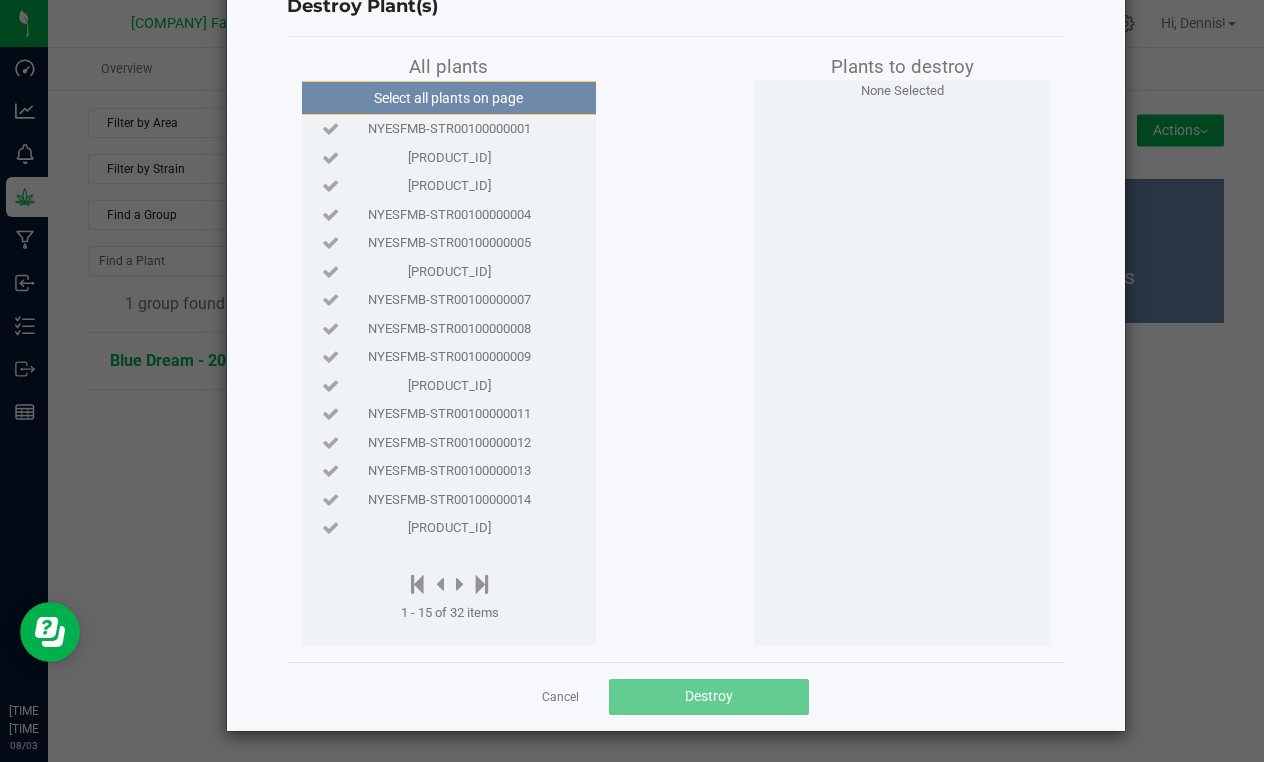 scroll, scrollTop: 68, scrollLeft: 0, axis: vertical 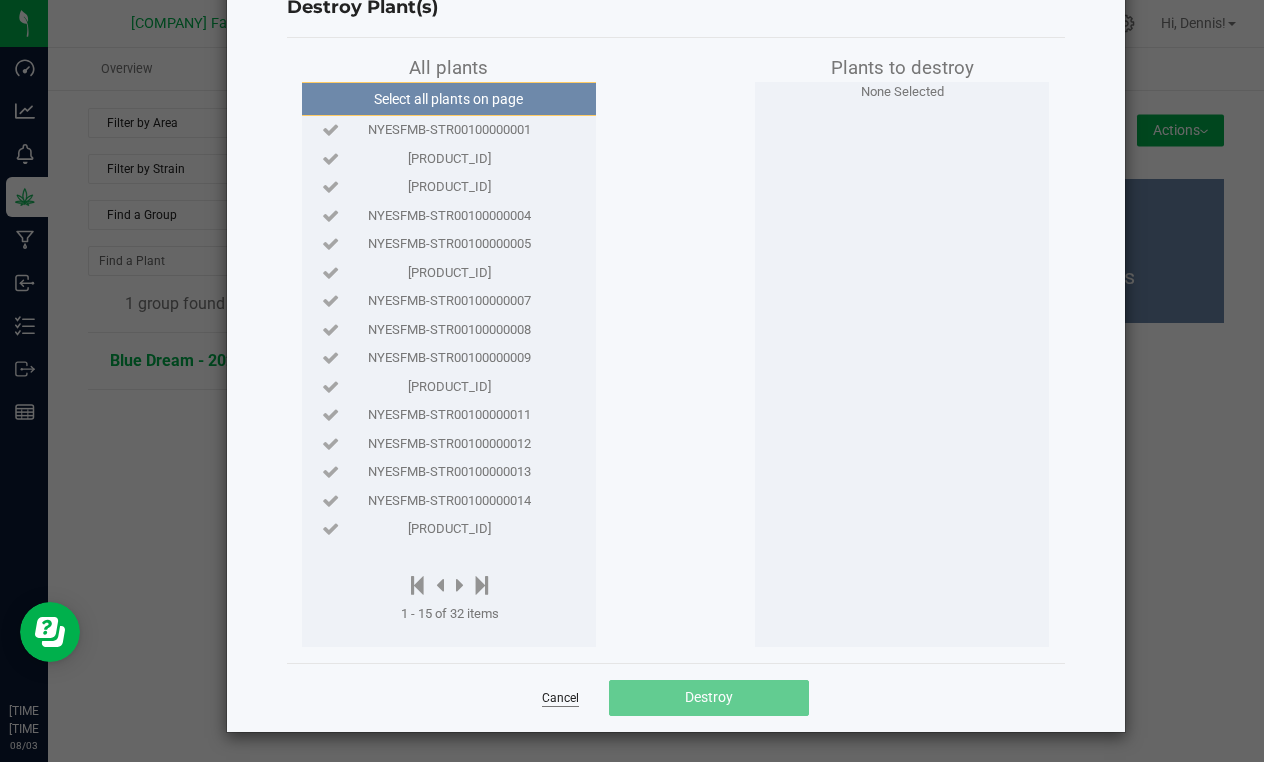 click on "Cancel" 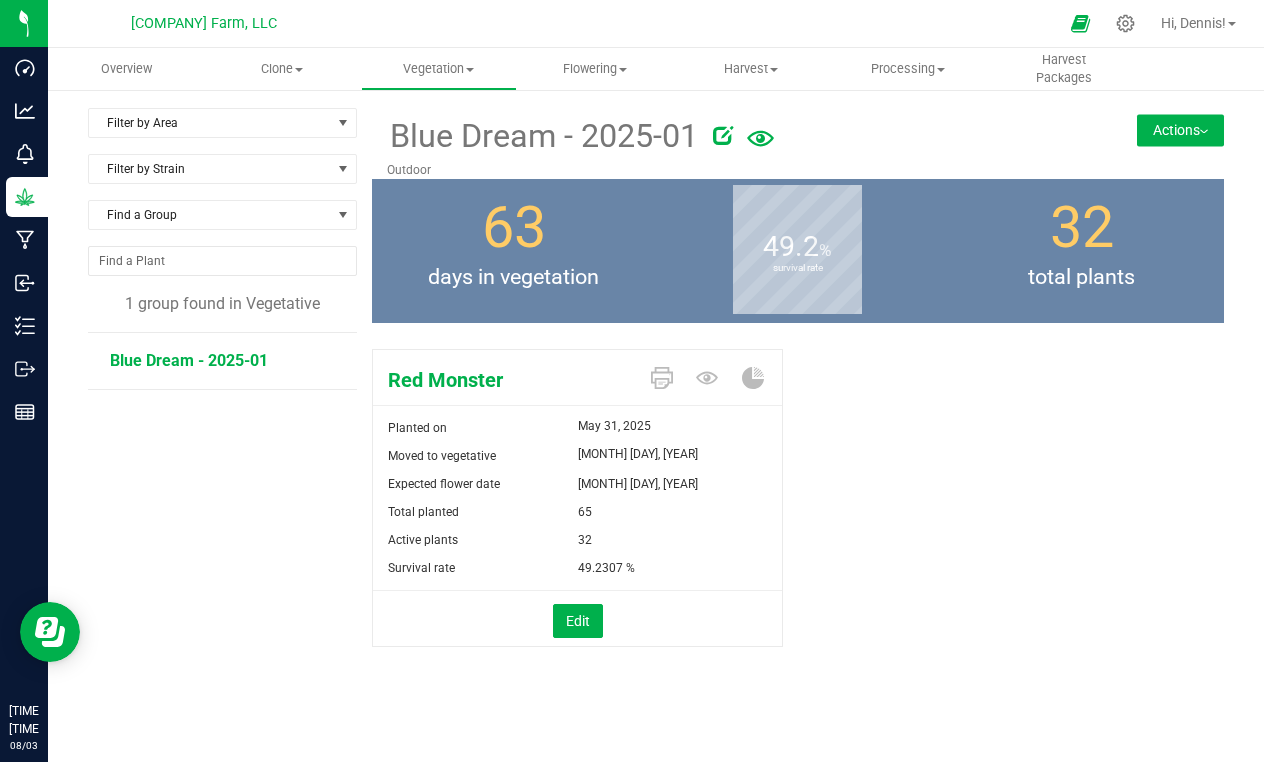 click on "Actions" at bounding box center [1180, 130] 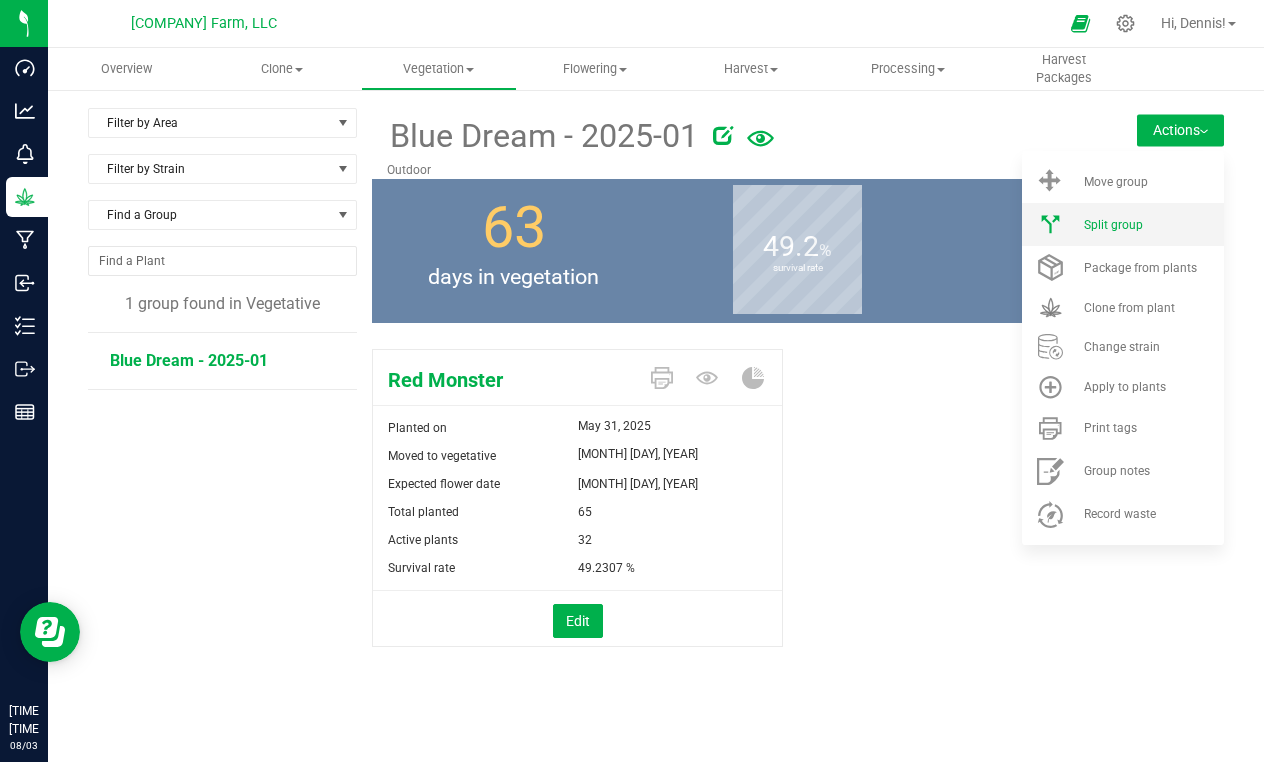click on "Split group" at bounding box center (1113, 225) 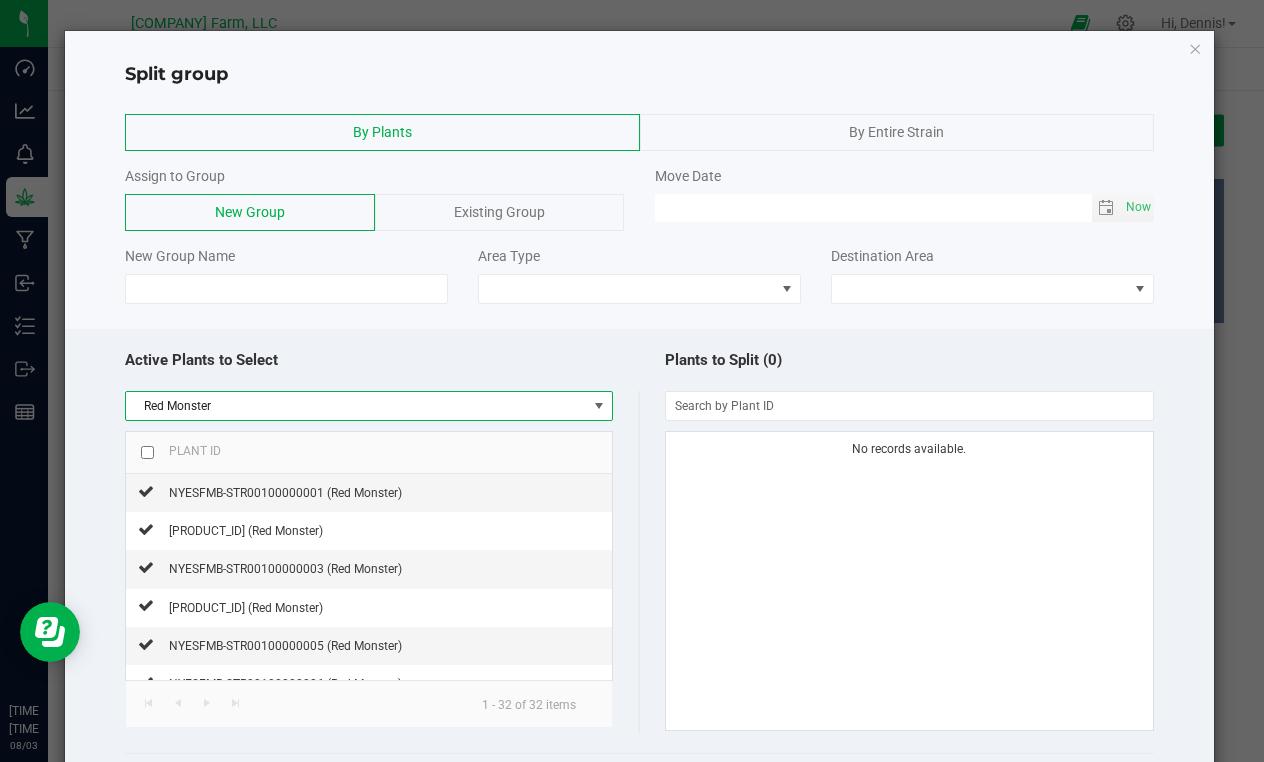 click at bounding box center [599, 406] 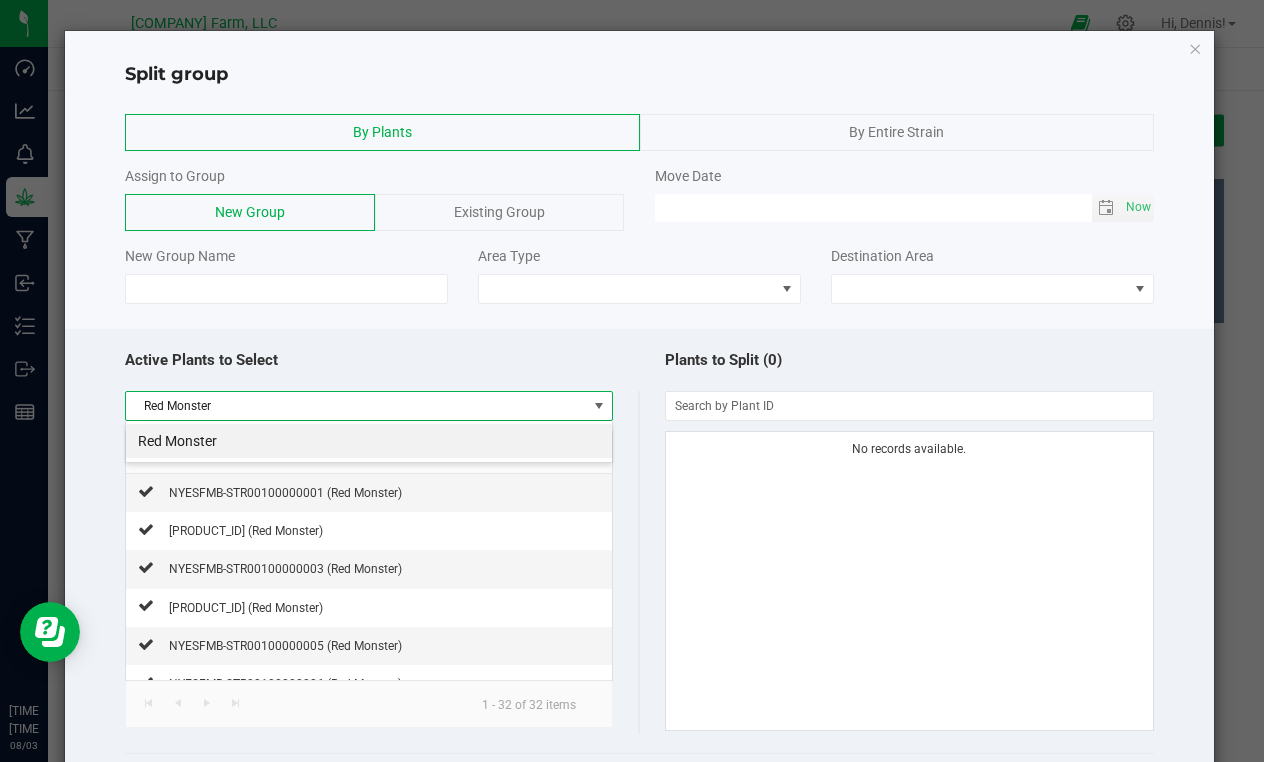 scroll, scrollTop: 99970, scrollLeft: 99512, axis: both 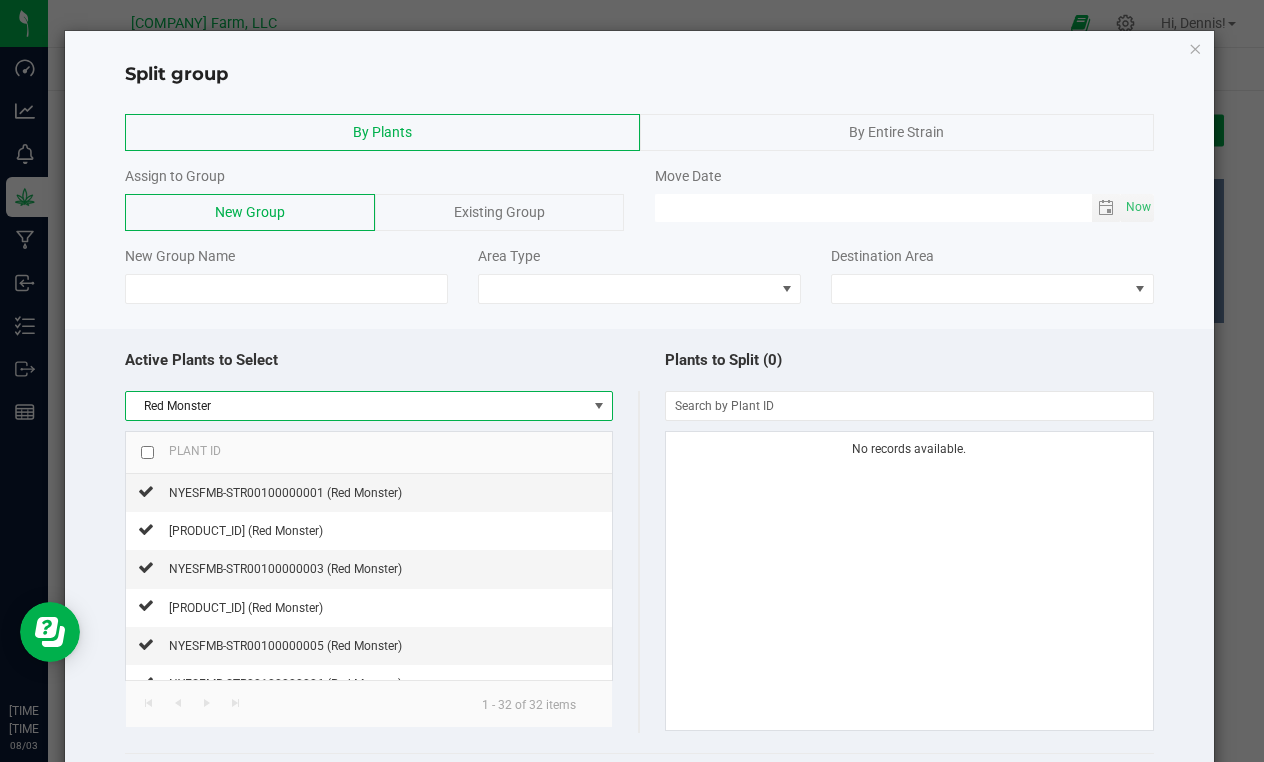 click on "By Plants" 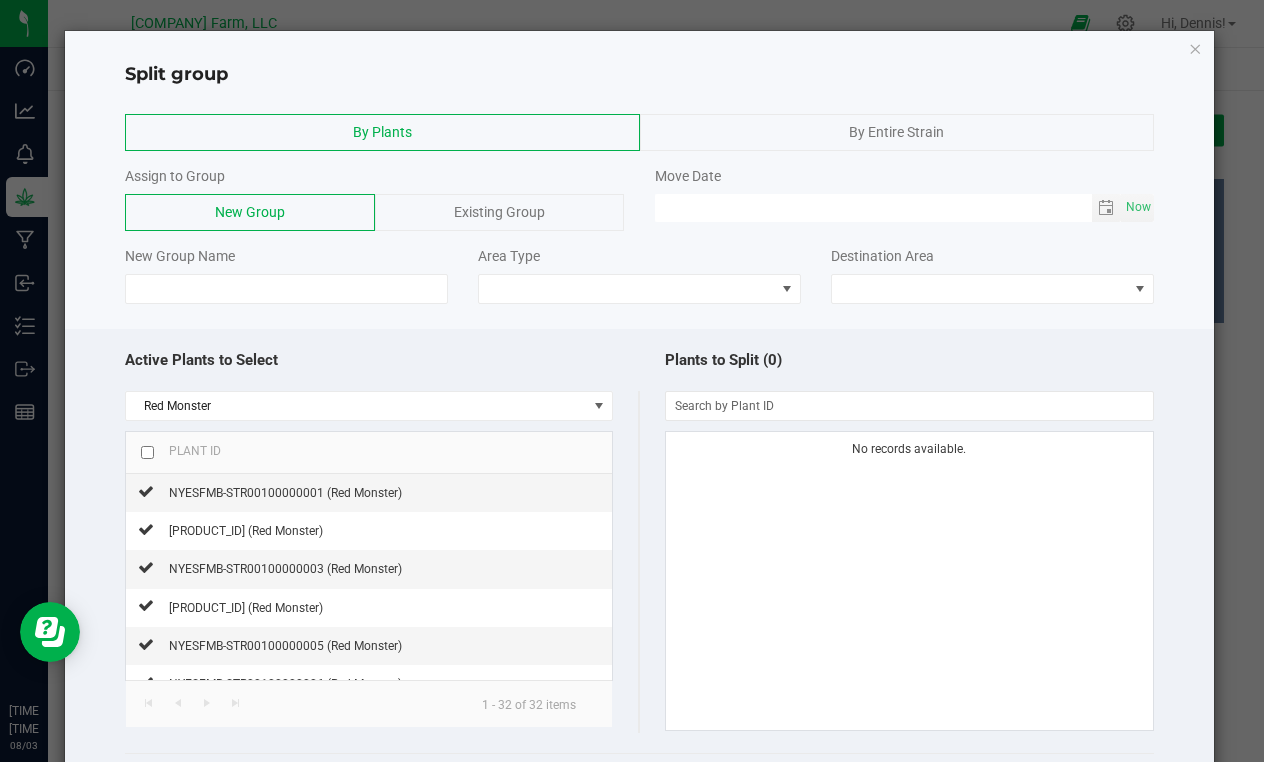 click on "By Entire Strain" 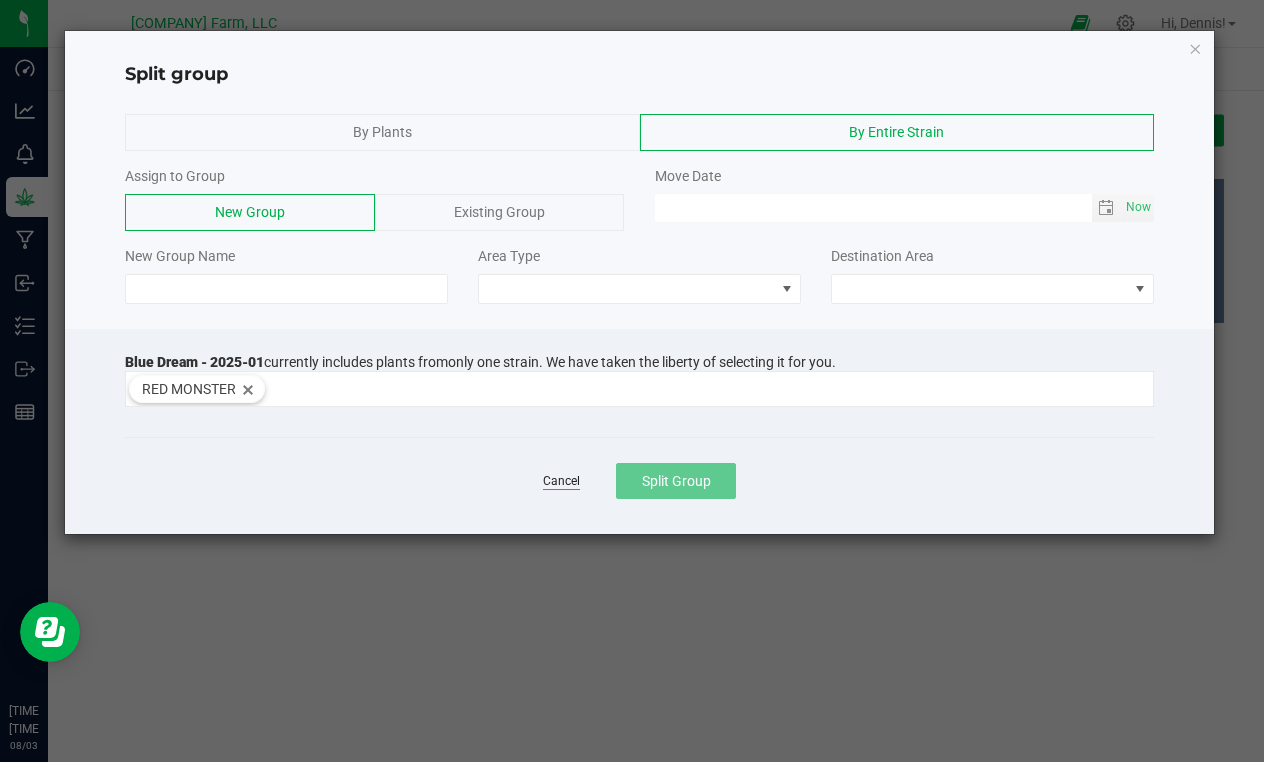 click on "Cancel" 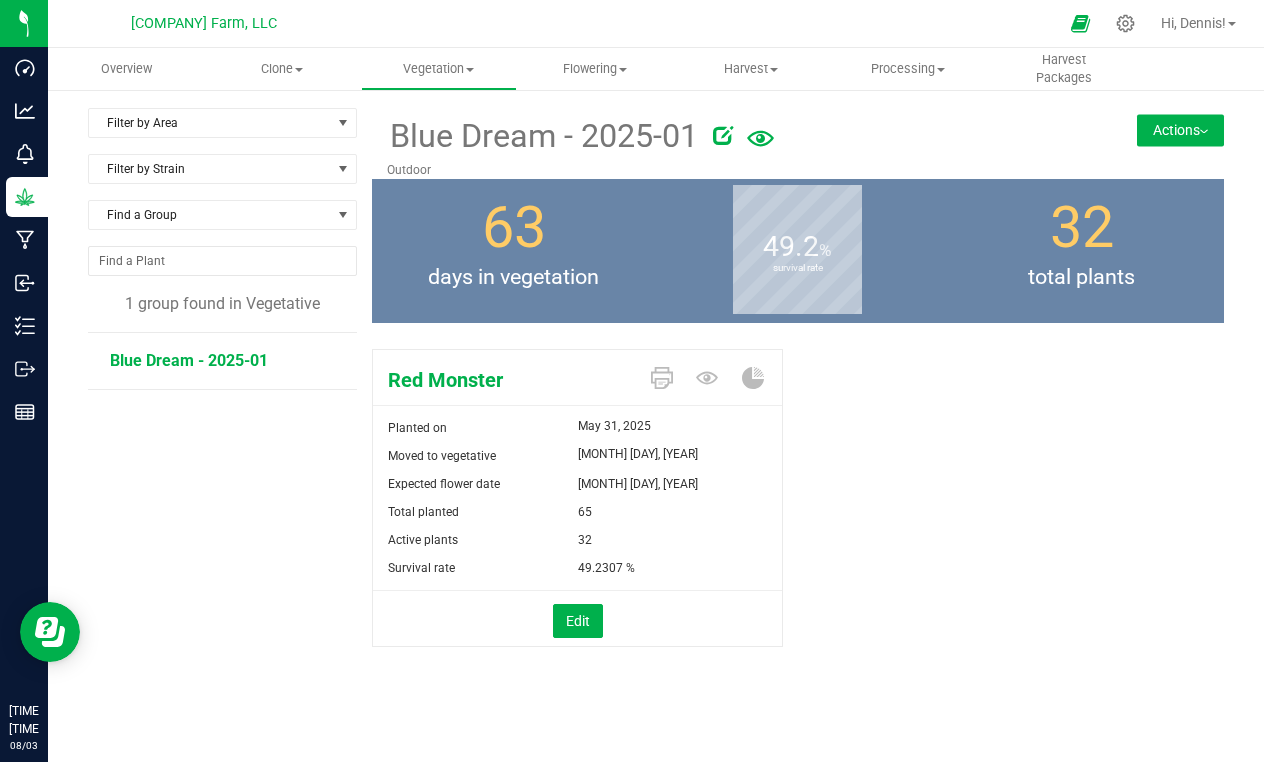 click at bounding box center (723, 135) 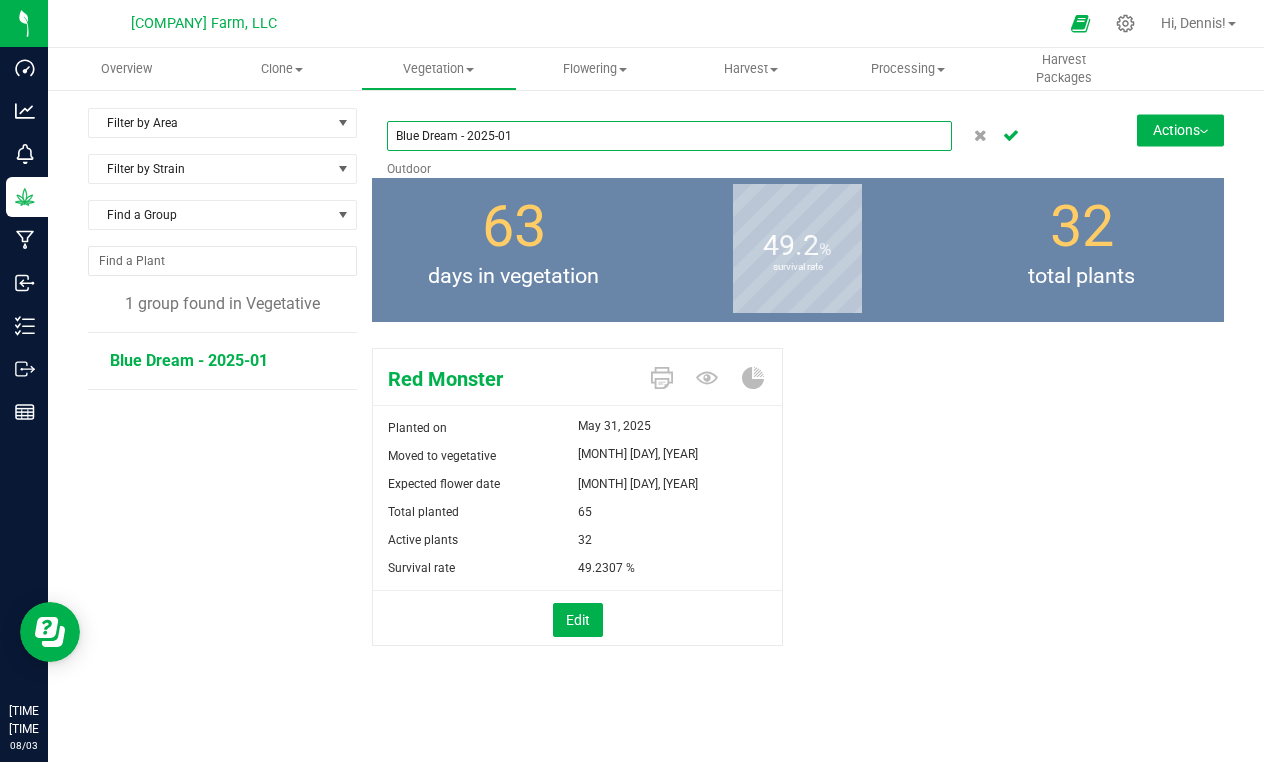 click on "Blue Dream - 2025-01" at bounding box center (669, 136) 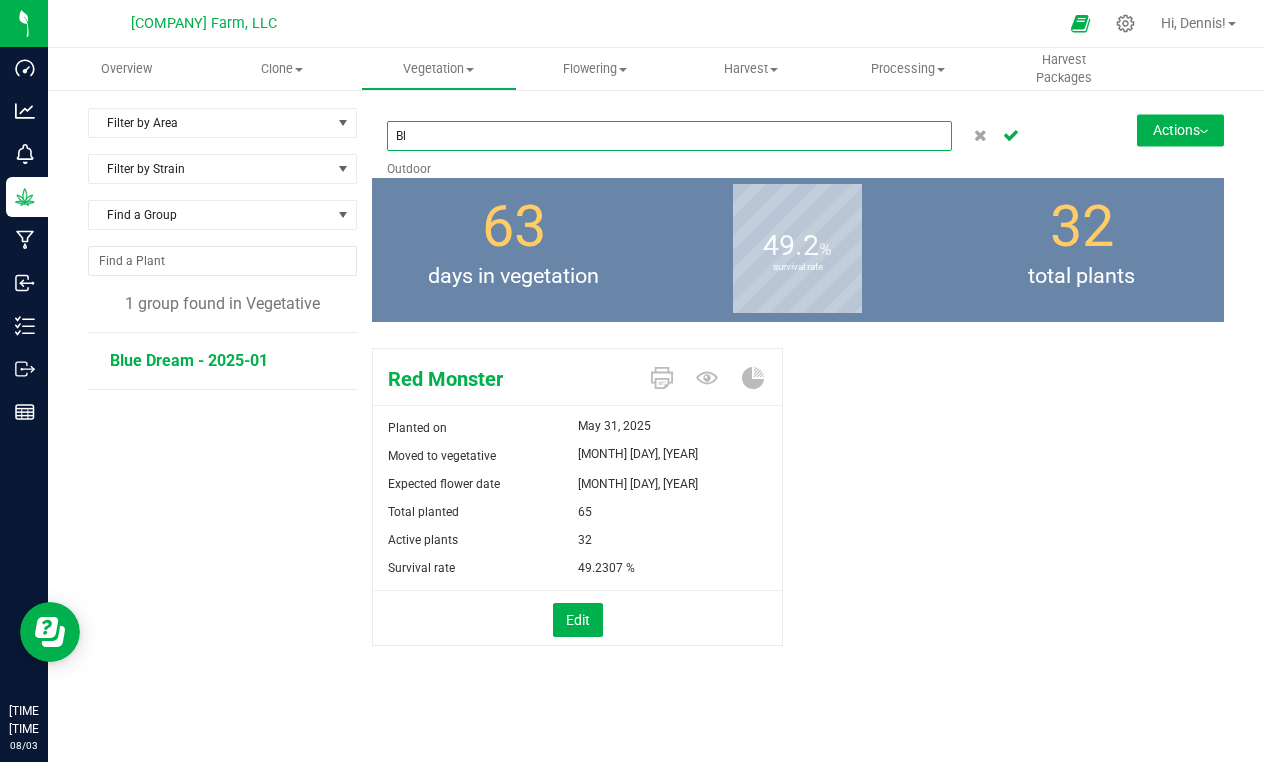 type on "B" 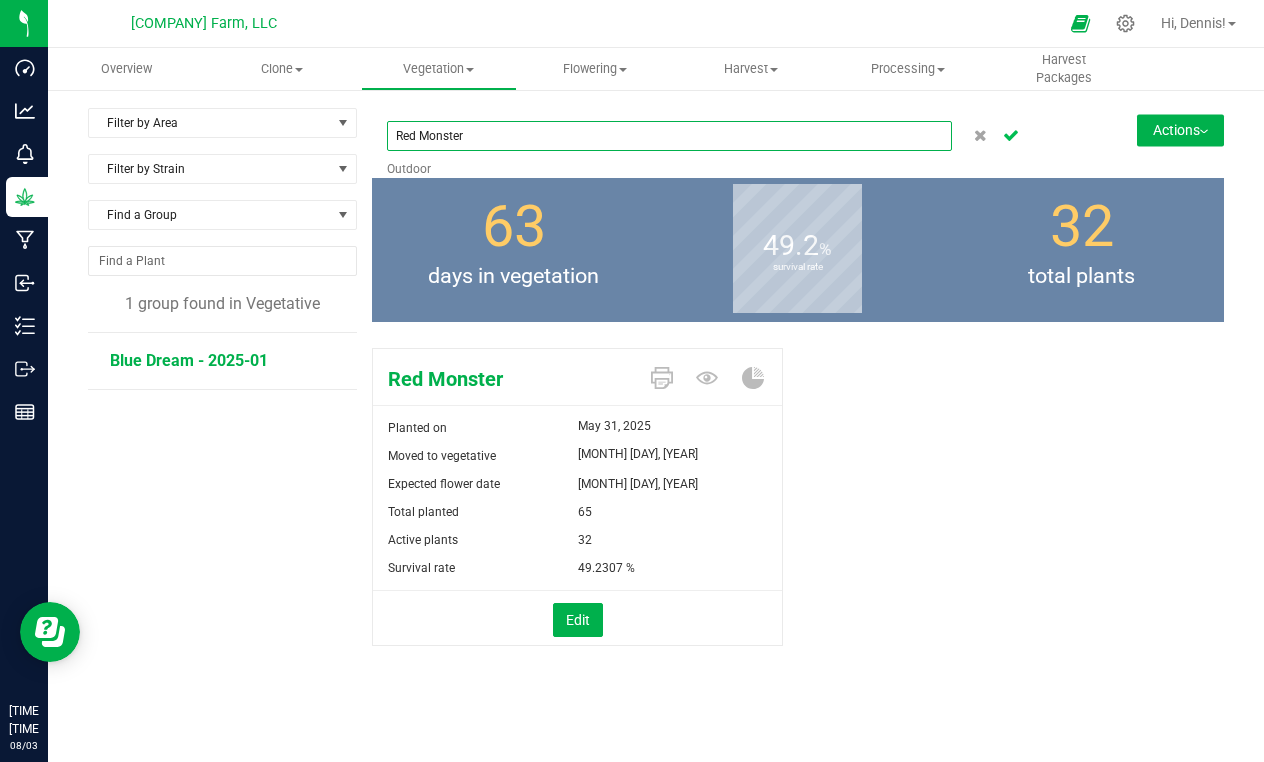 type on "[STRAIN_NAME]" 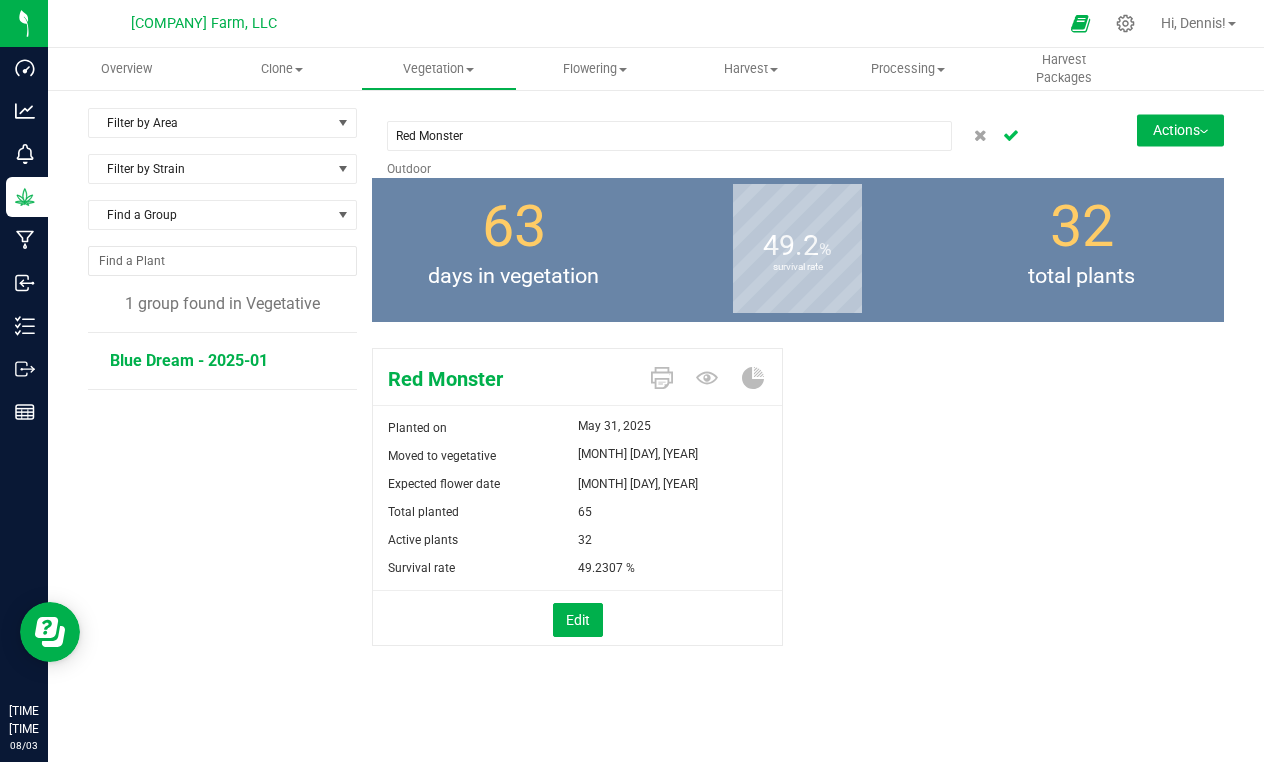 click 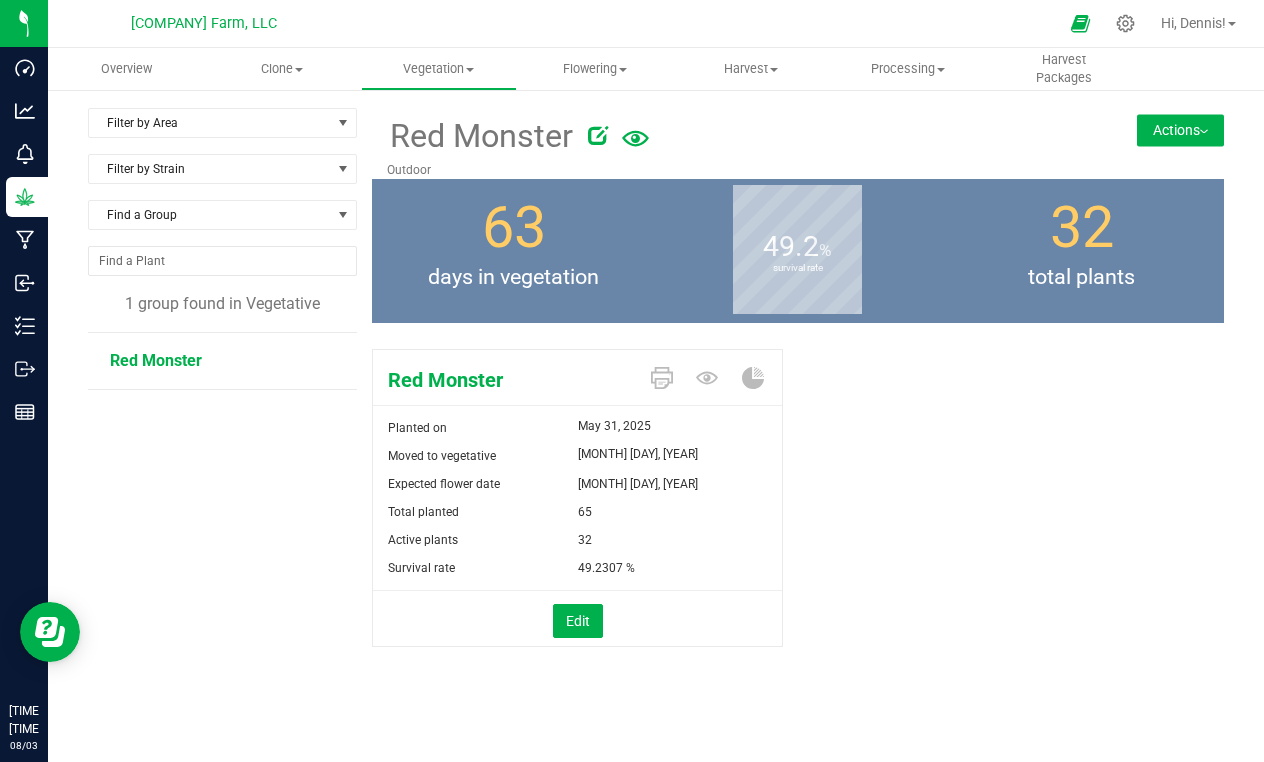 scroll, scrollTop: 0, scrollLeft: 0, axis: both 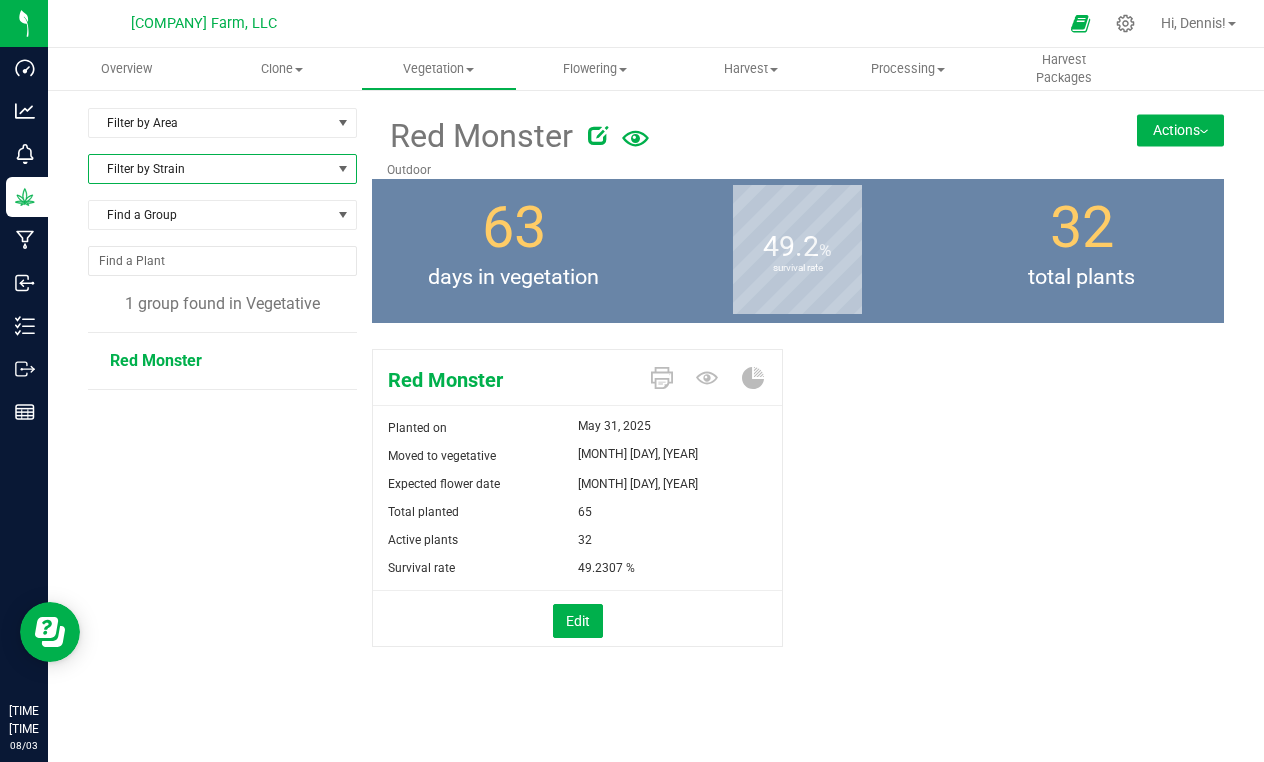 click on "Filter by Strain" at bounding box center [210, 169] 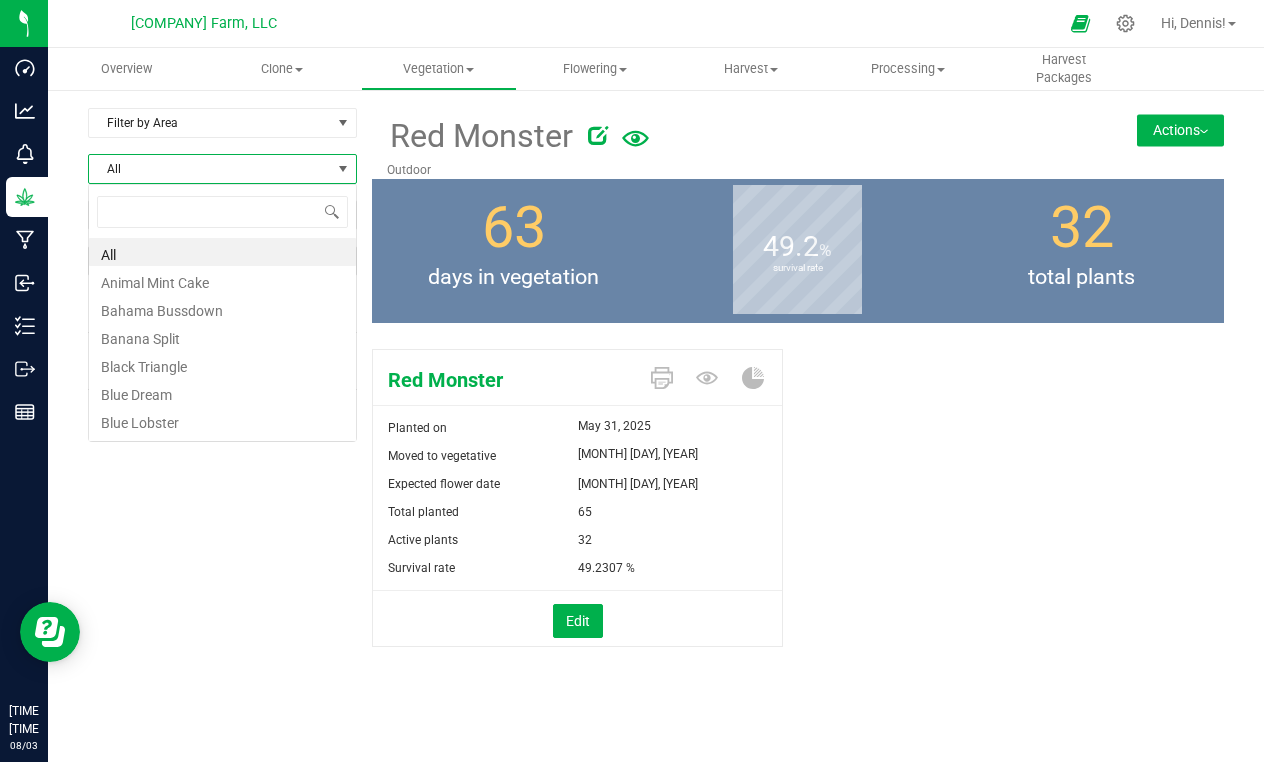 scroll, scrollTop: 99970, scrollLeft: 99731, axis: both 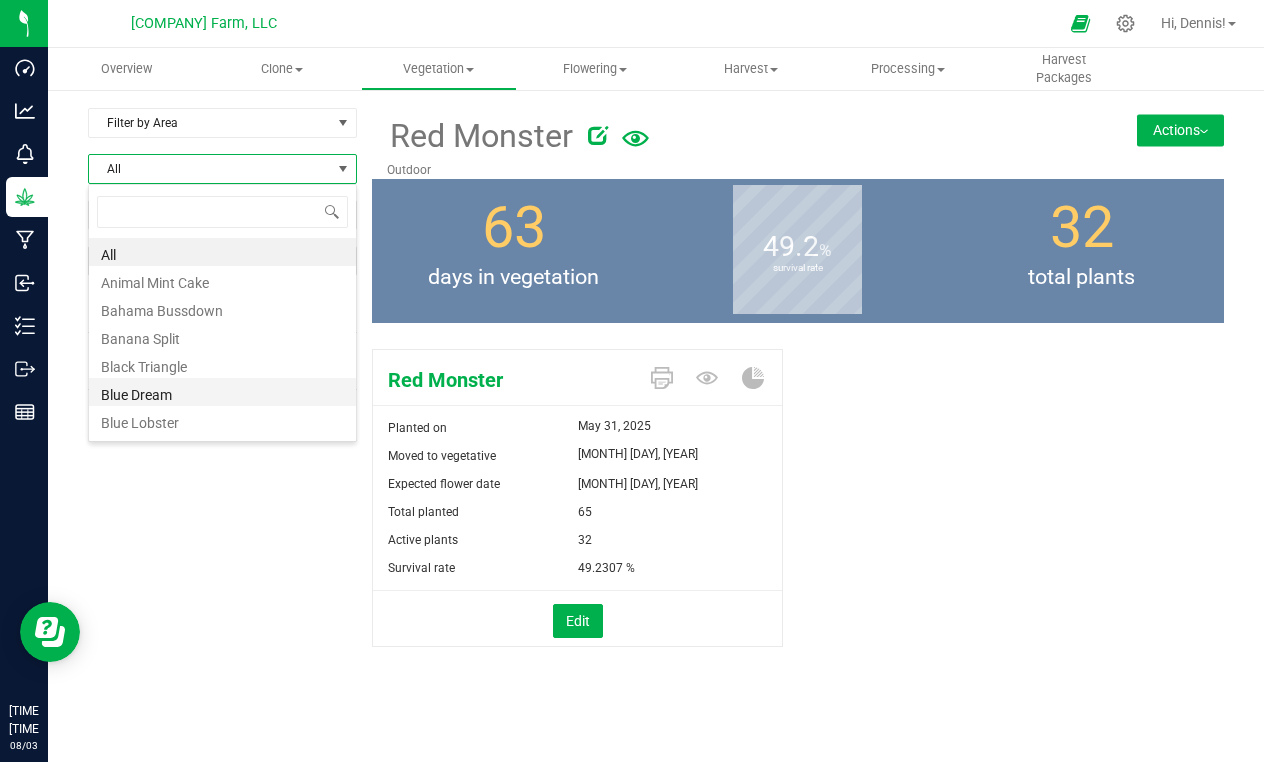 click on "[STRAIN_NAME]" at bounding box center (222, 392) 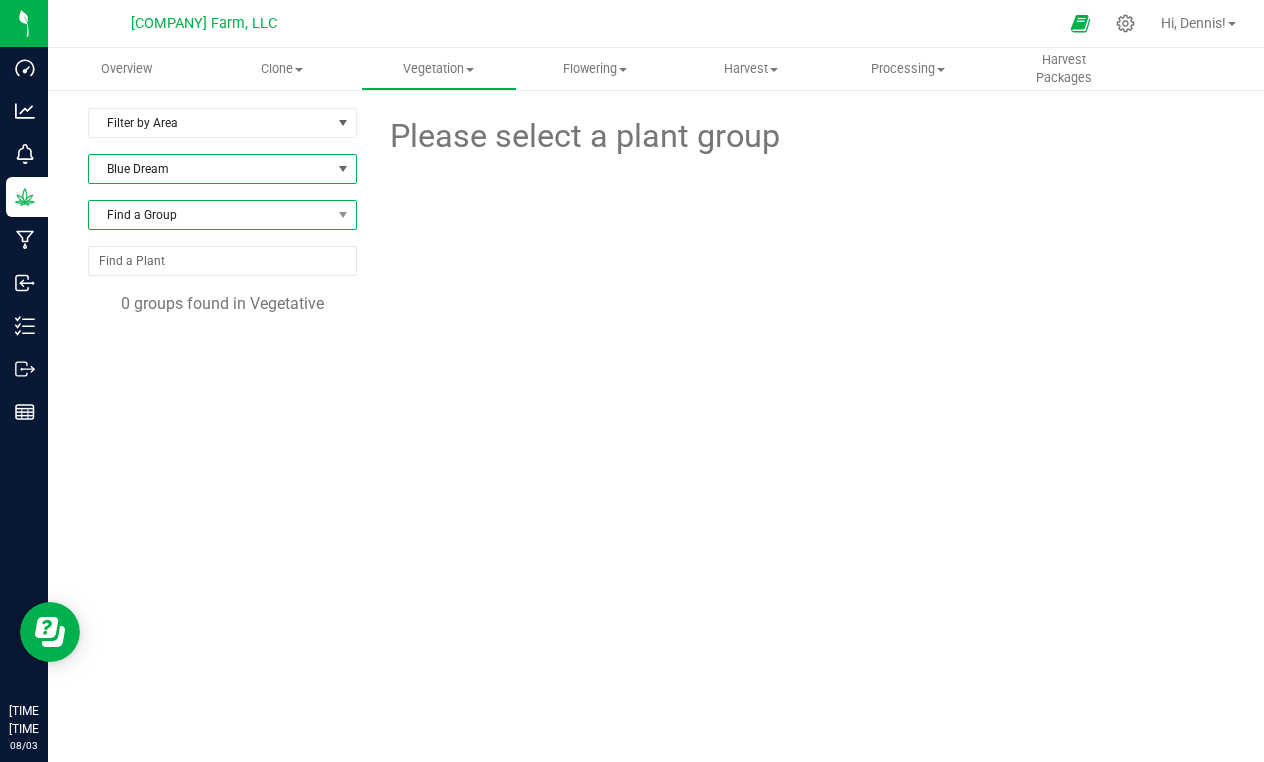 click on "Find a Group" at bounding box center (210, 215) 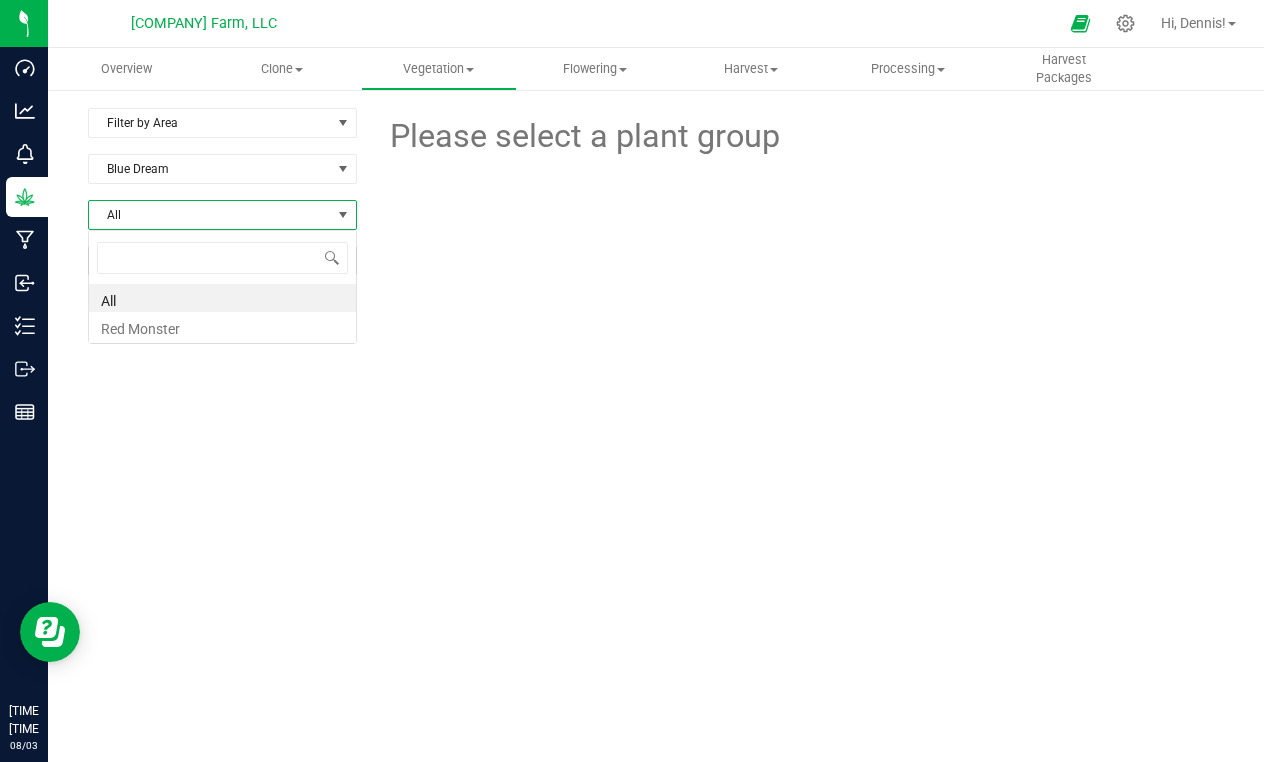 scroll, scrollTop: 99970, scrollLeft: 99731, axis: both 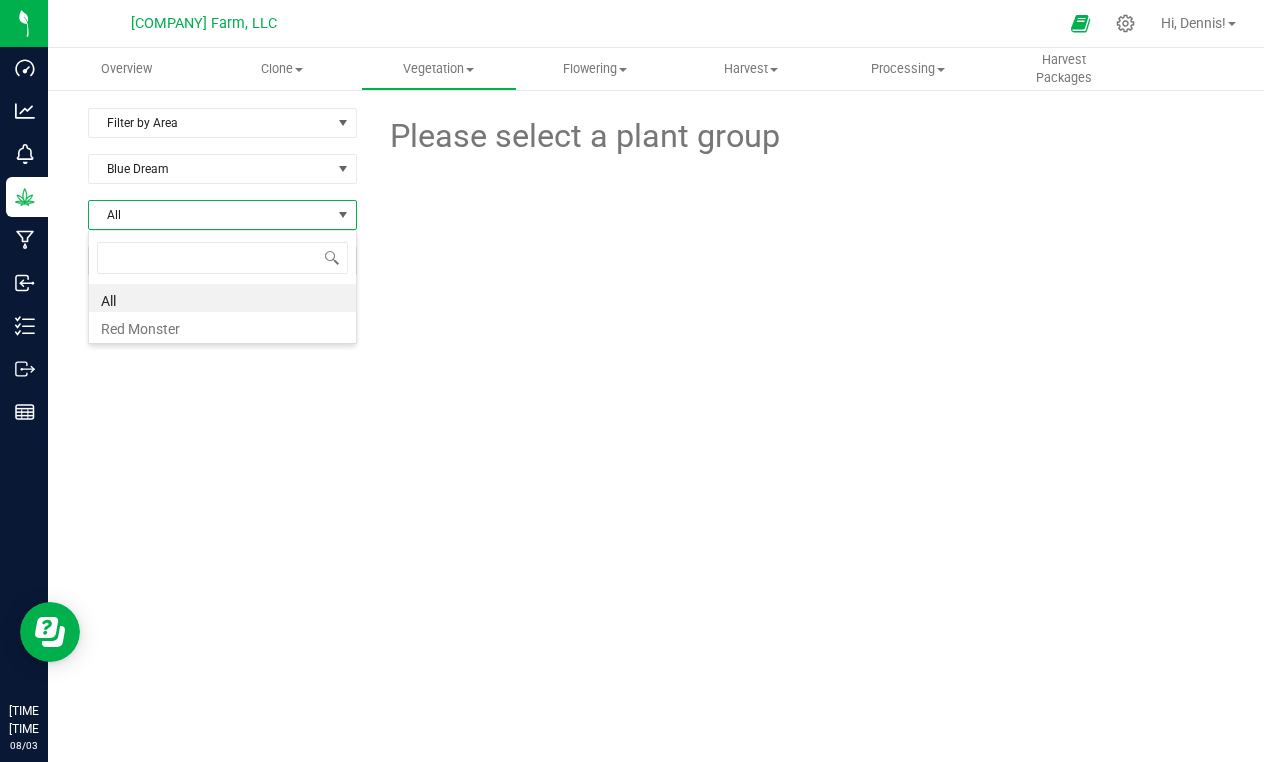 click on "All" at bounding box center (222, 298) 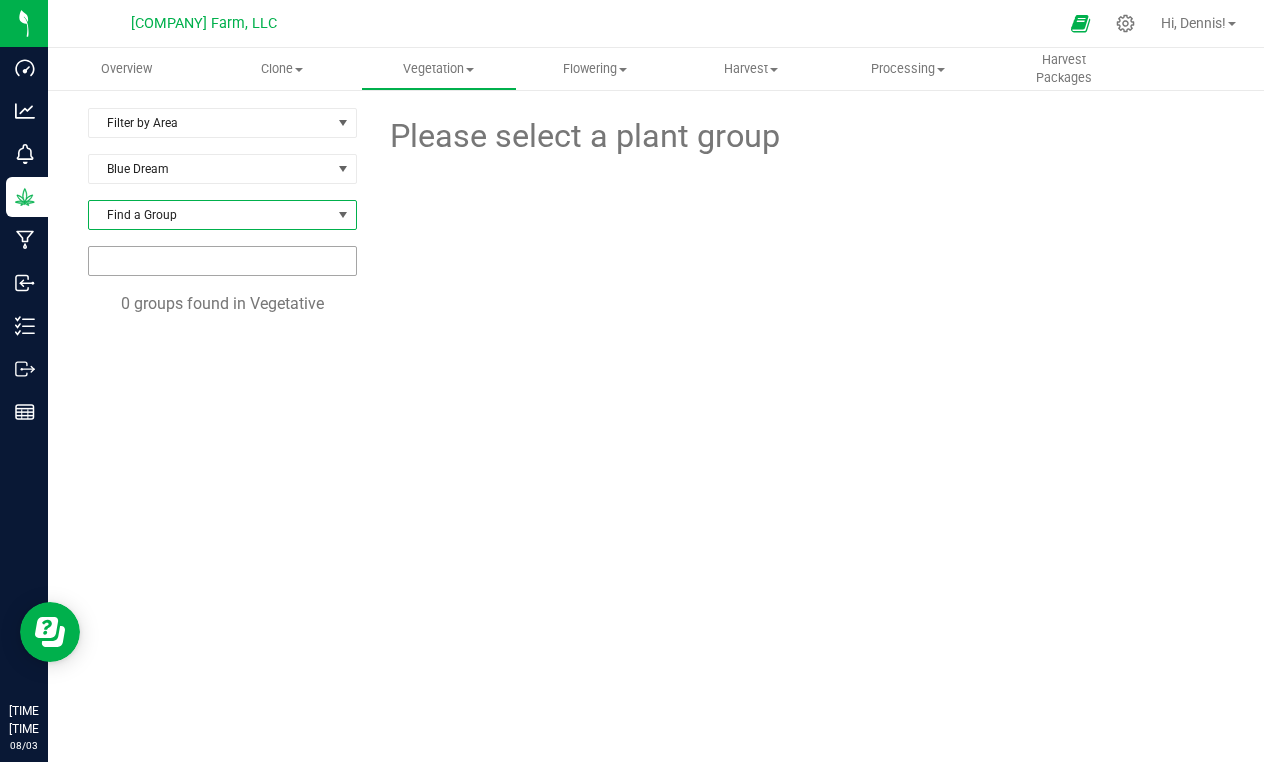 click at bounding box center (222, 261) 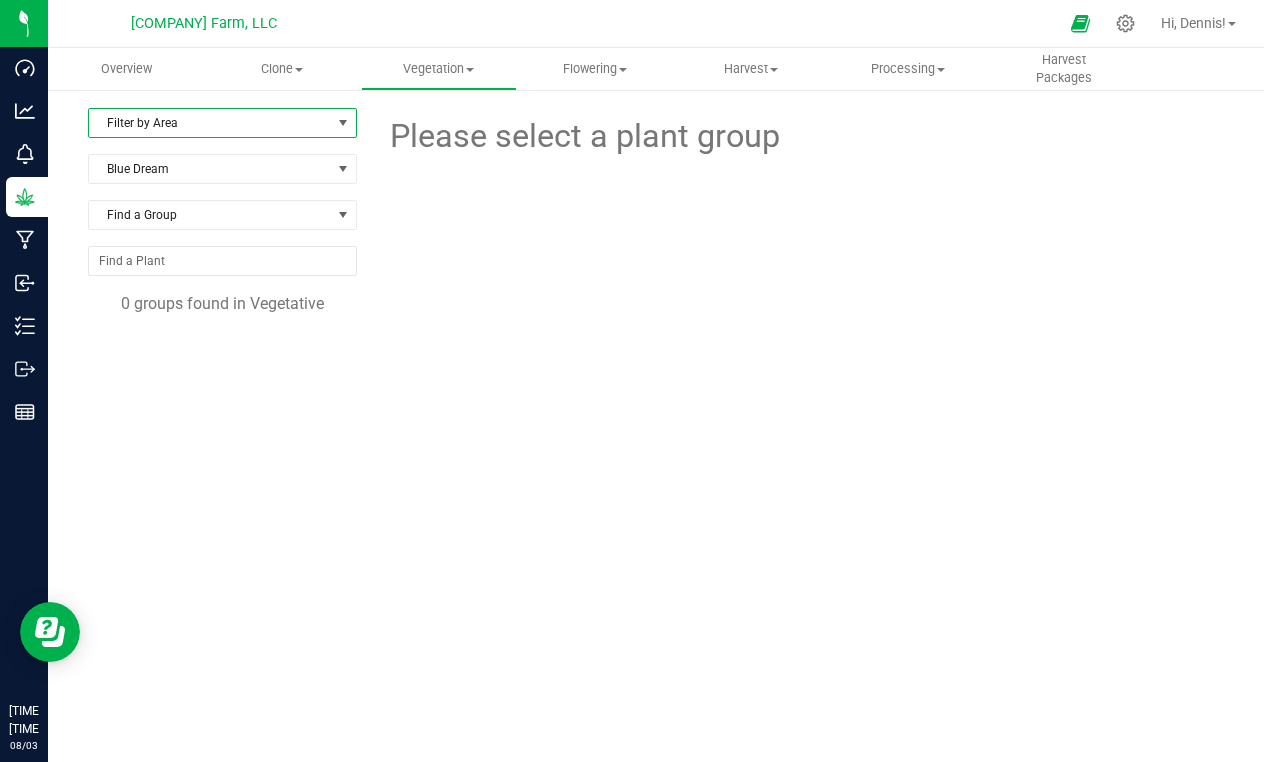 click on "Filter by Area" at bounding box center (210, 123) 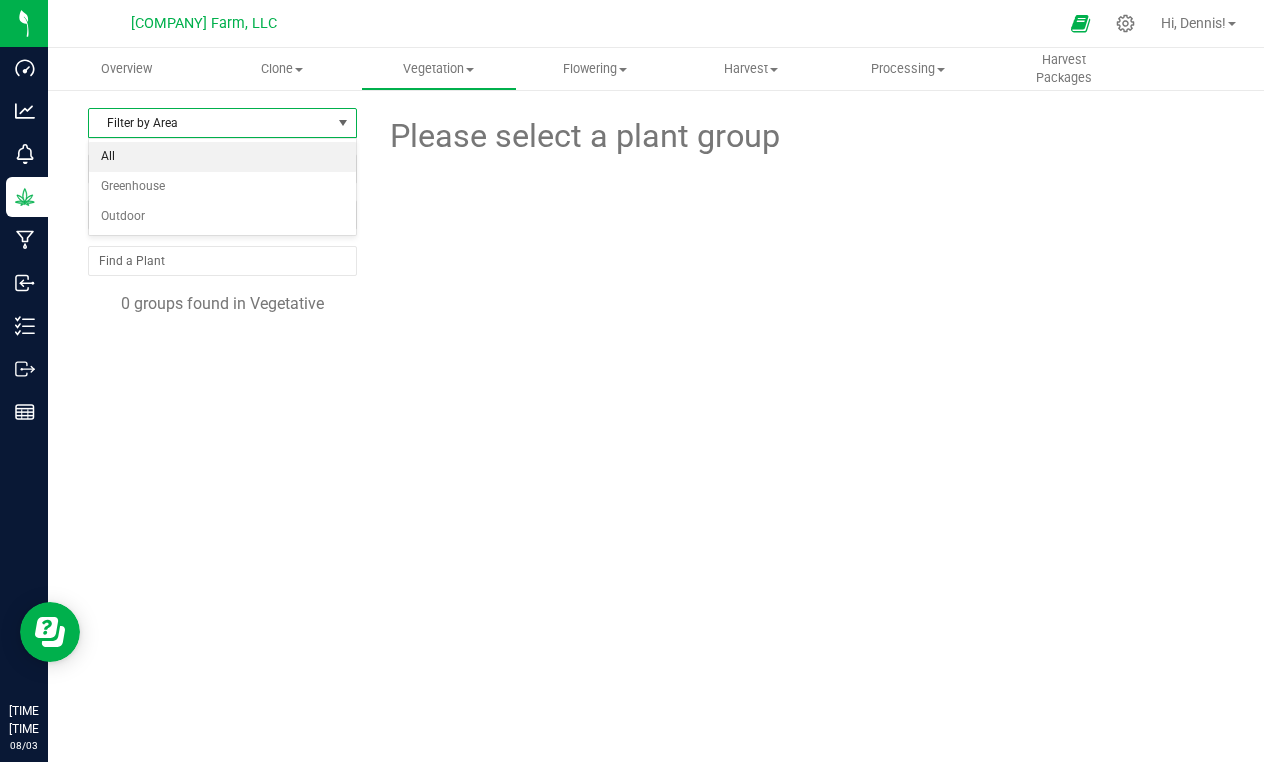 click on "All" at bounding box center (222, 157) 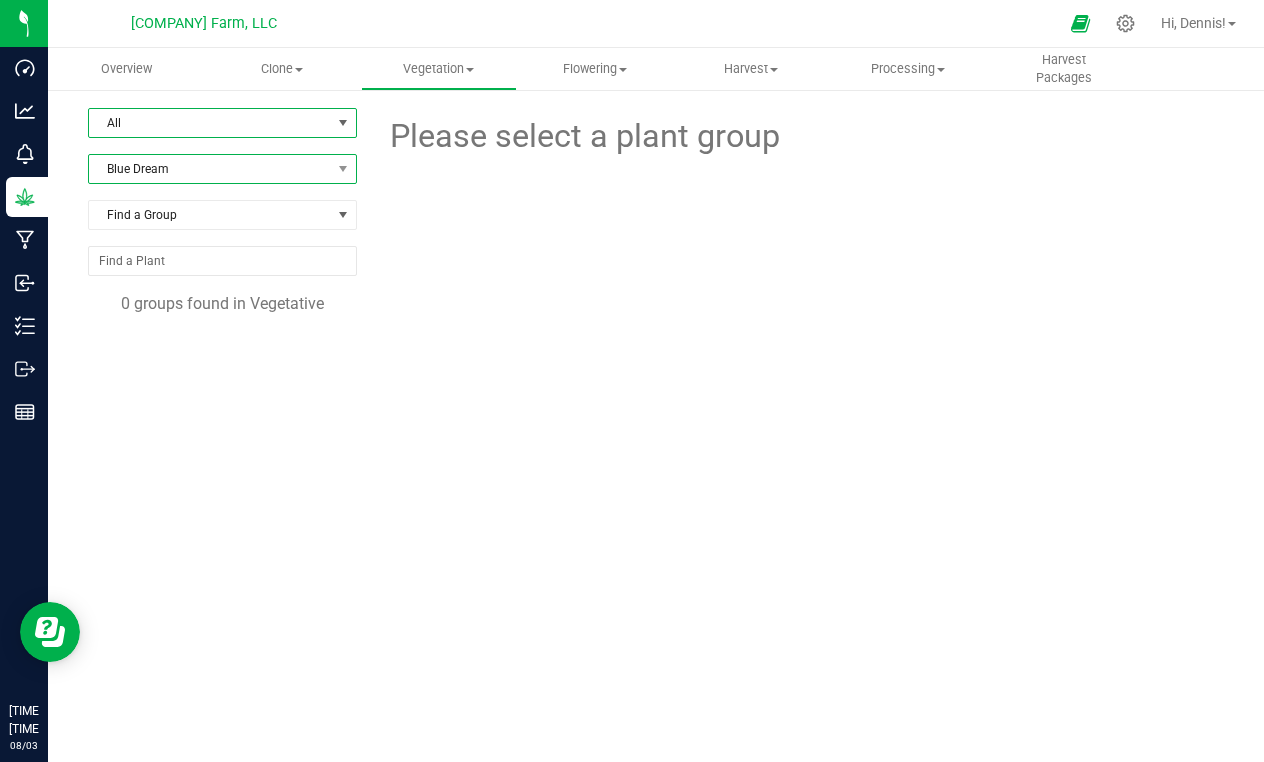 click on "[STRAIN_NAME]" at bounding box center [210, 169] 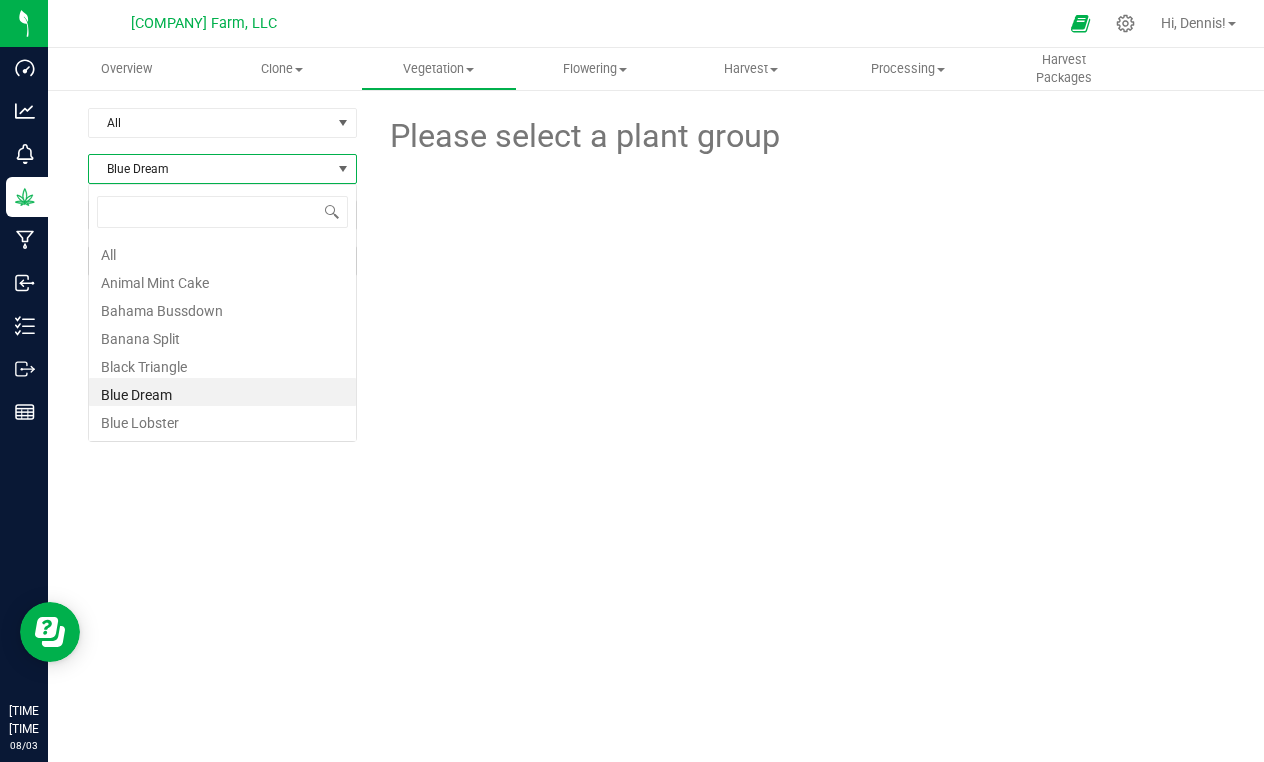 scroll, scrollTop: 99970, scrollLeft: 99731, axis: both 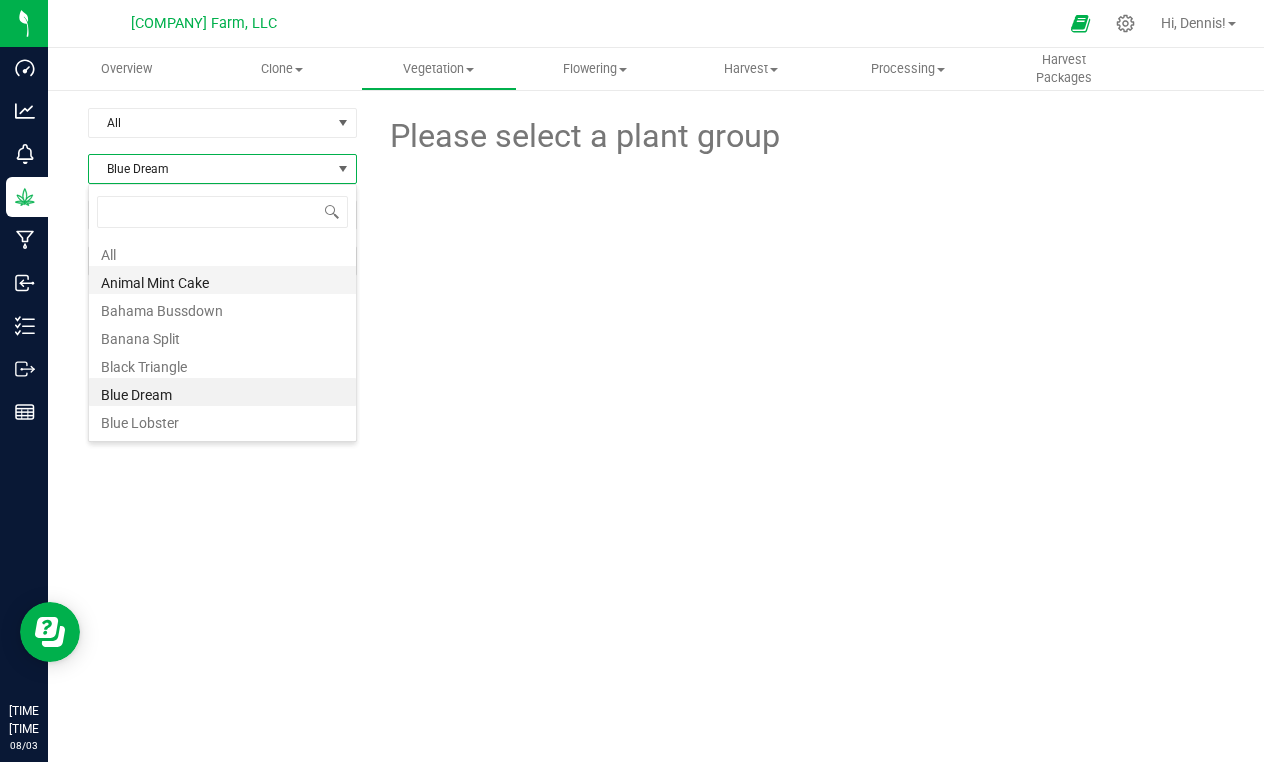 click on "[STRAIN_NAME]" at bounding box center (222, 280) 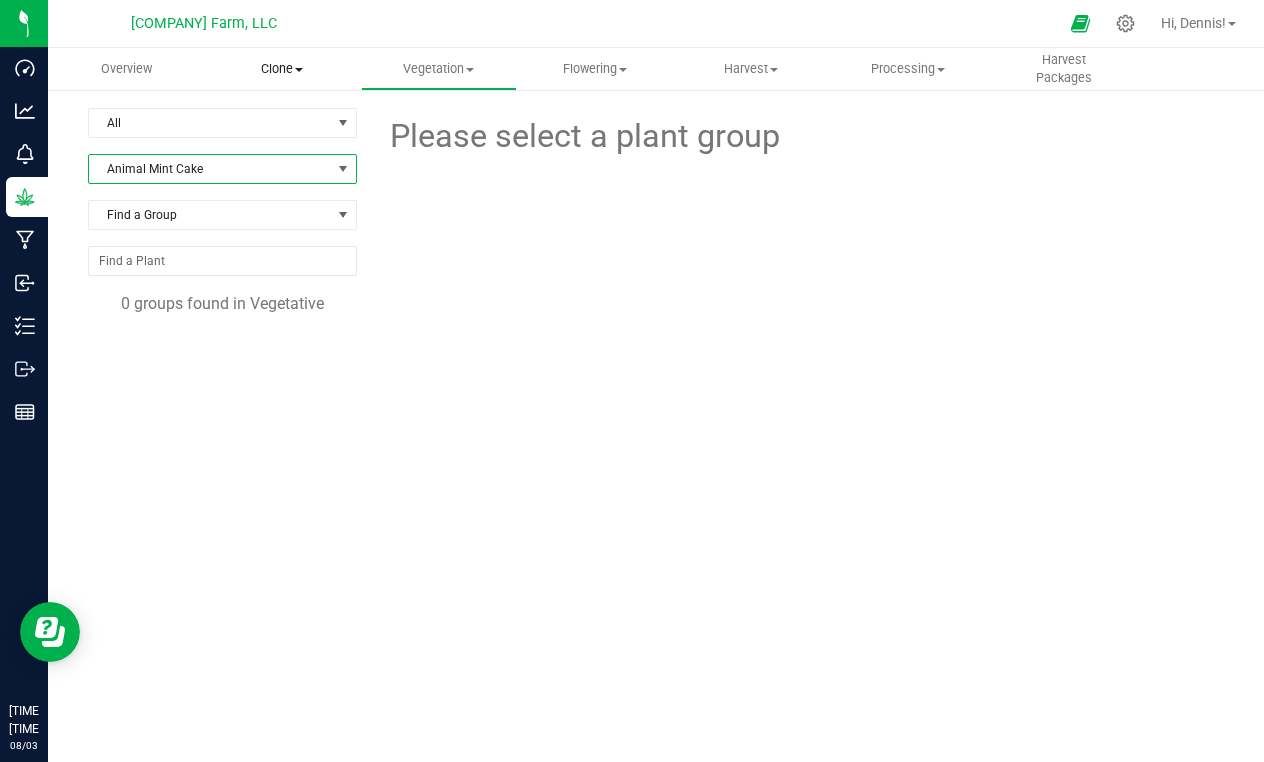 click on "Clone" at bounding box center (282, 69) 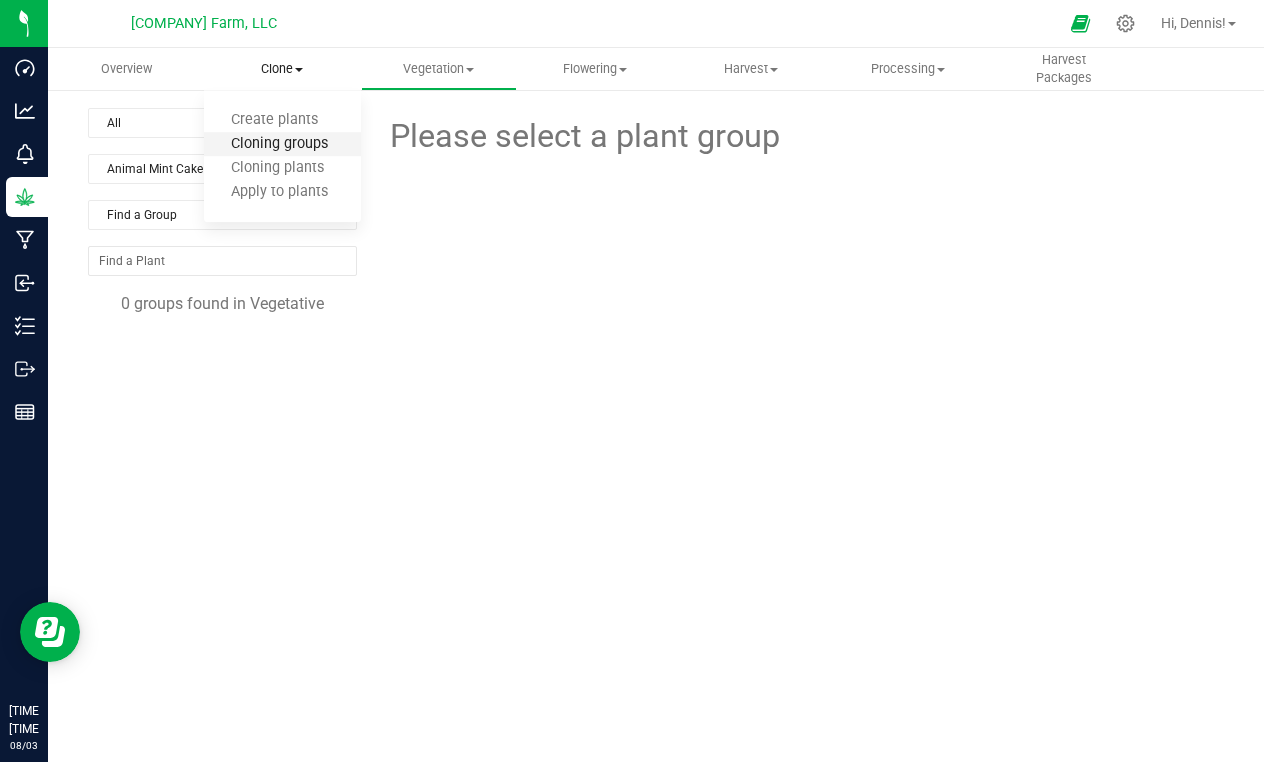 click on "Cloning groups" at bounding box center (279, 144) 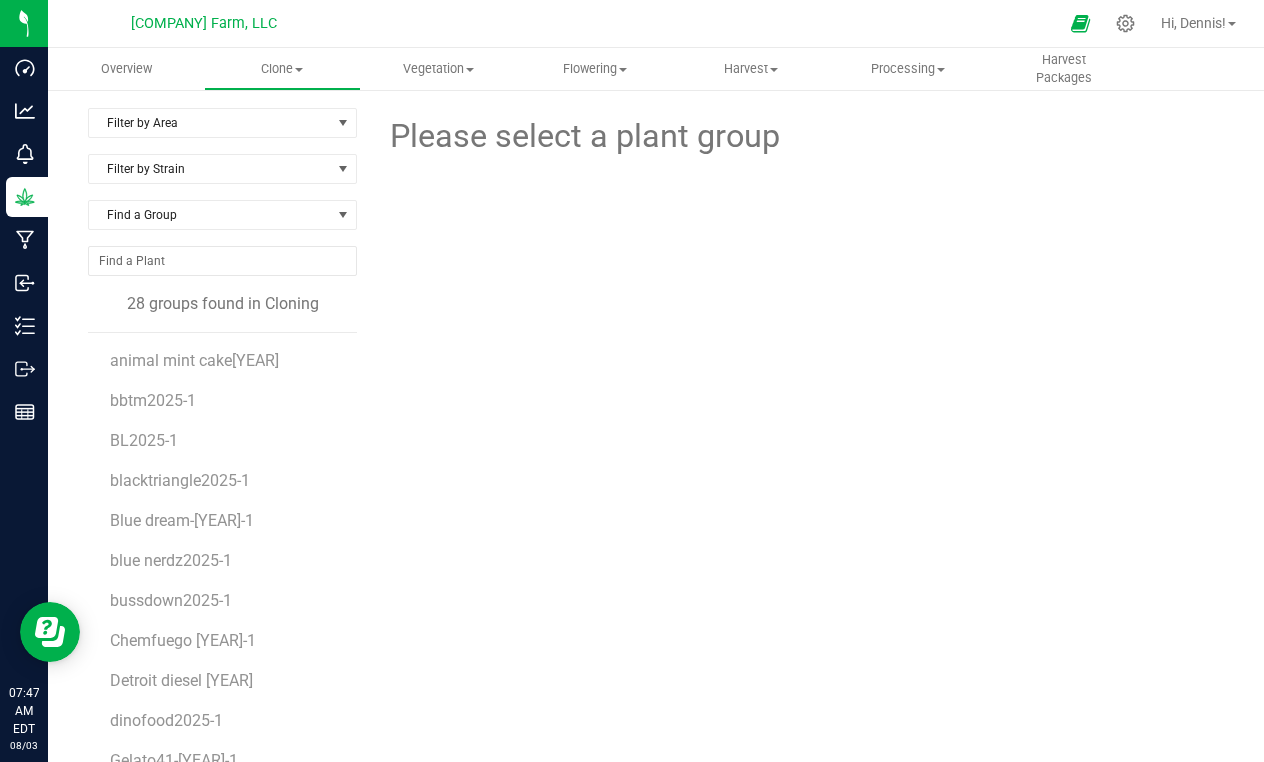 scroll, scrollTop: 0, scrollLeft: 0, axis: both 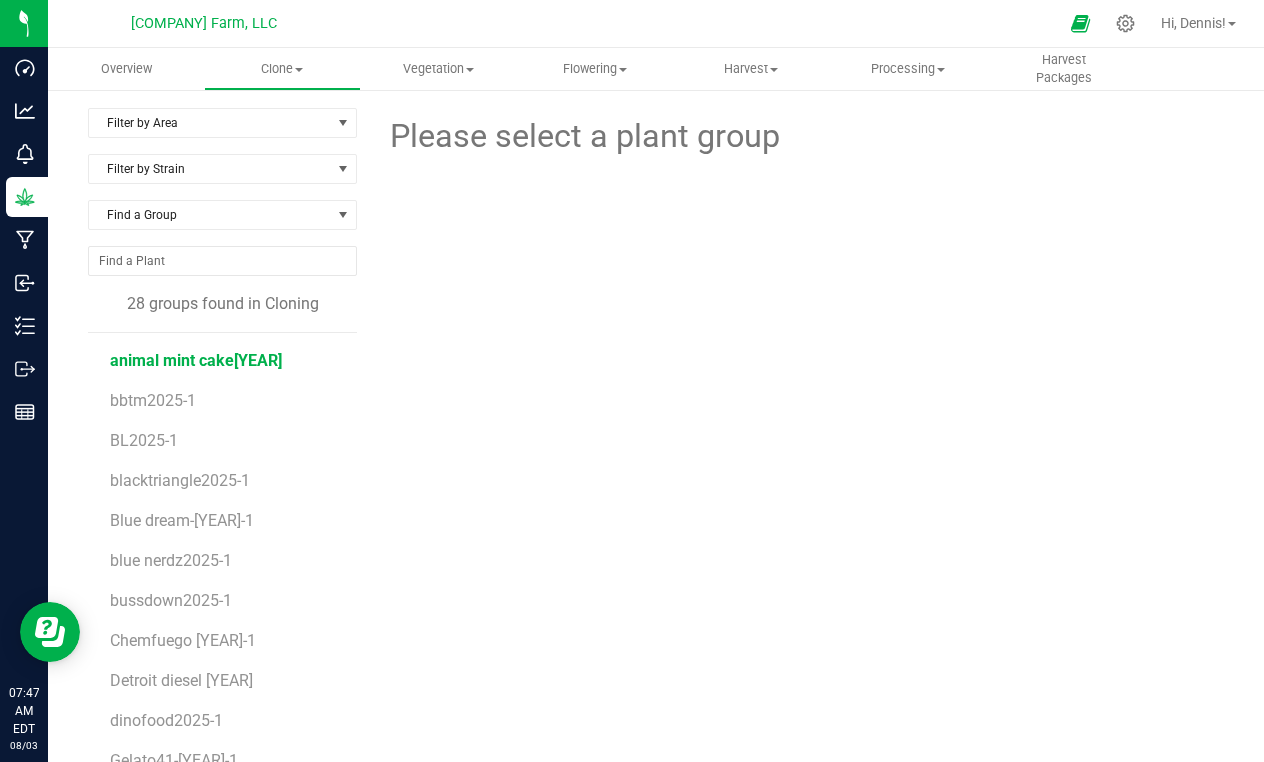 click on "[STRAIN_NAME]-[YEAR]-[BATCH]" at bounding box center [196, 360] 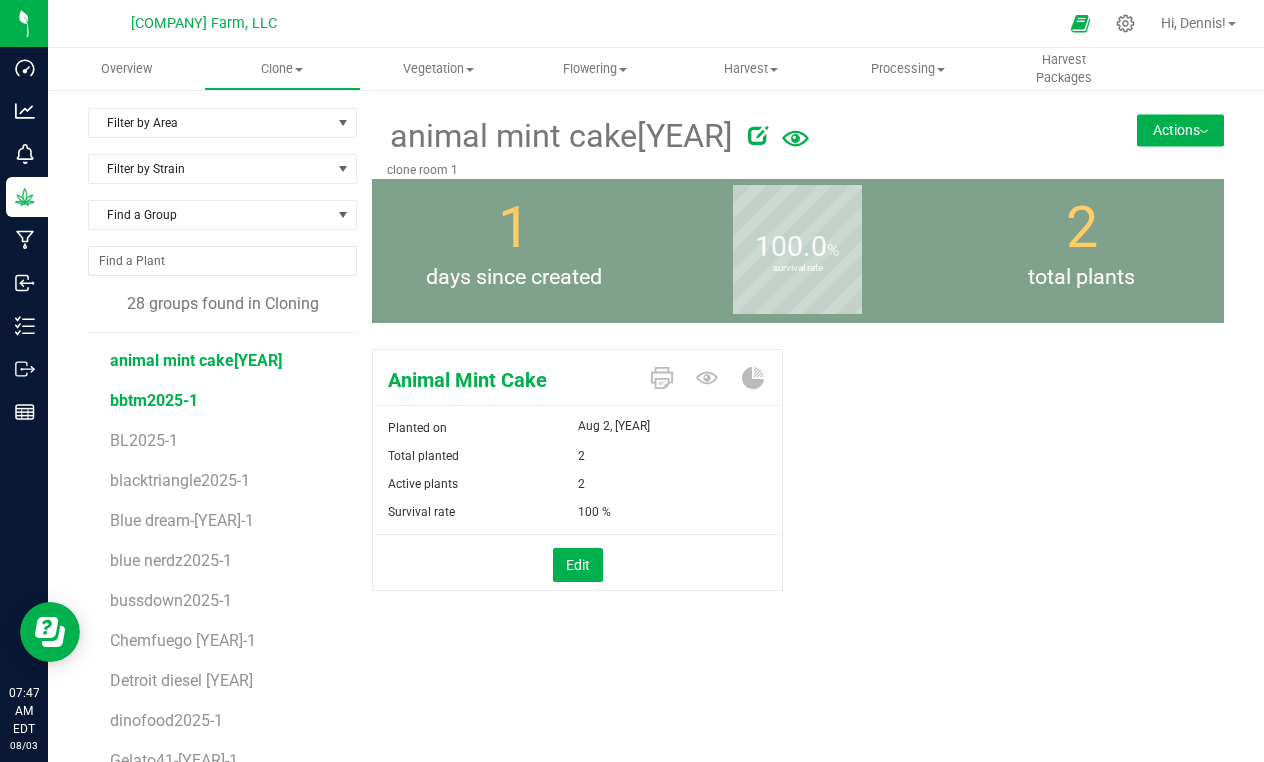 click on "bbtm2025-1" at bounding box center (154, 400) 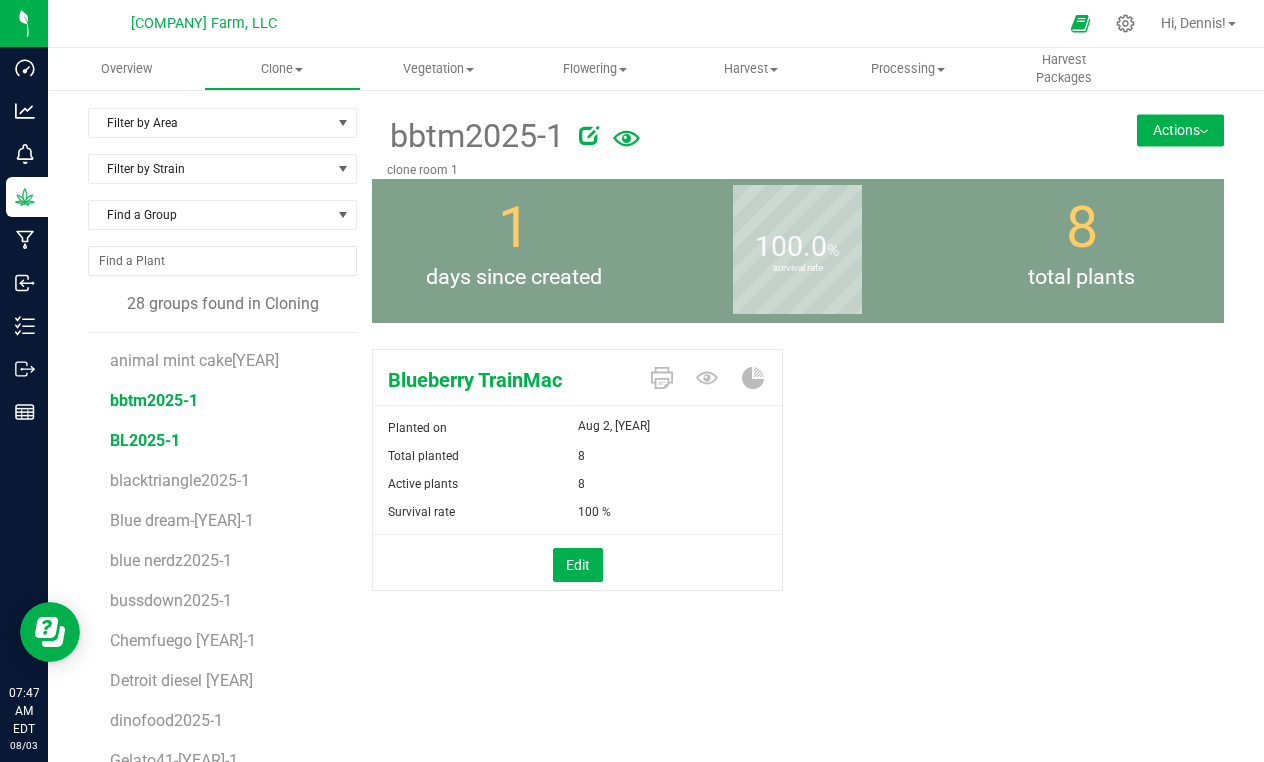 click on "[STRAIN_NAME]-[YEAR]-[BATCH]" at bounding box center [145, 440] 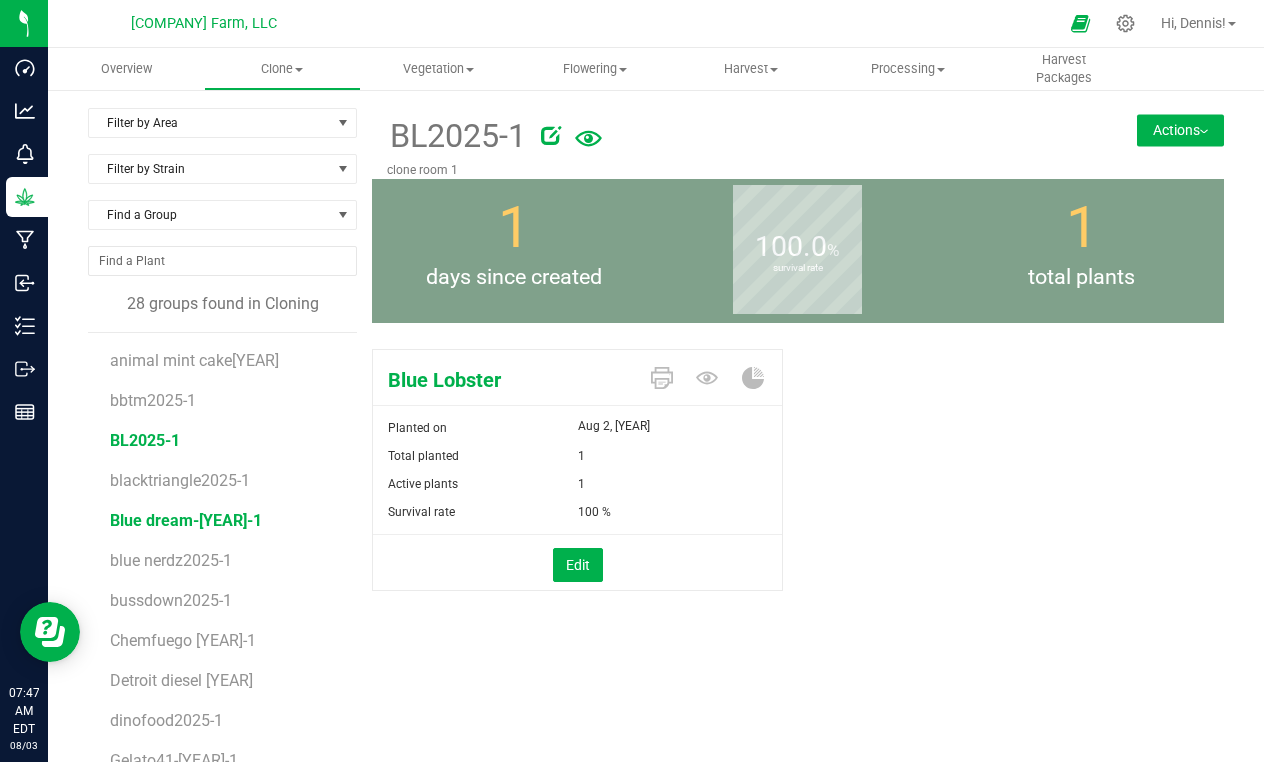 click on "[STRAIN_NAME]-[YEAR]-[BATCH]" at bounding box center (186, 520) 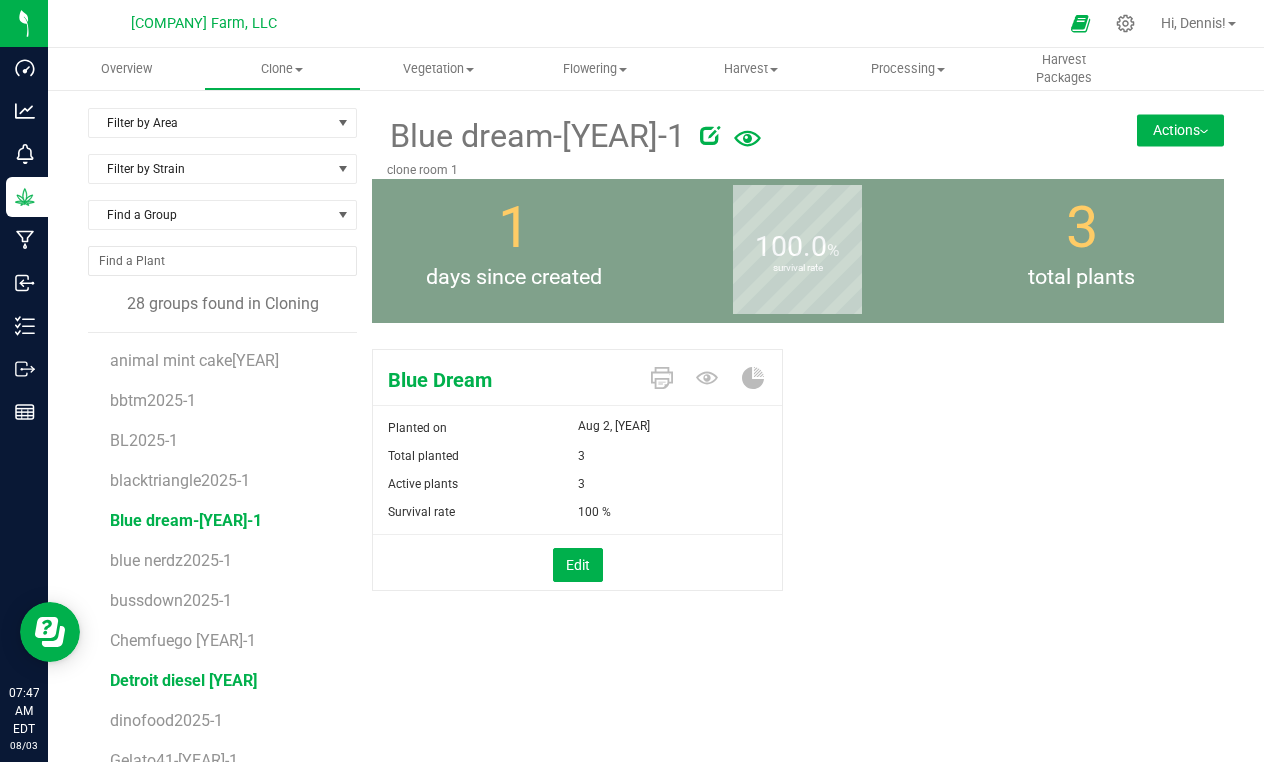 scroll, scrollTop: 0, scrollLeft: 0, axis: both 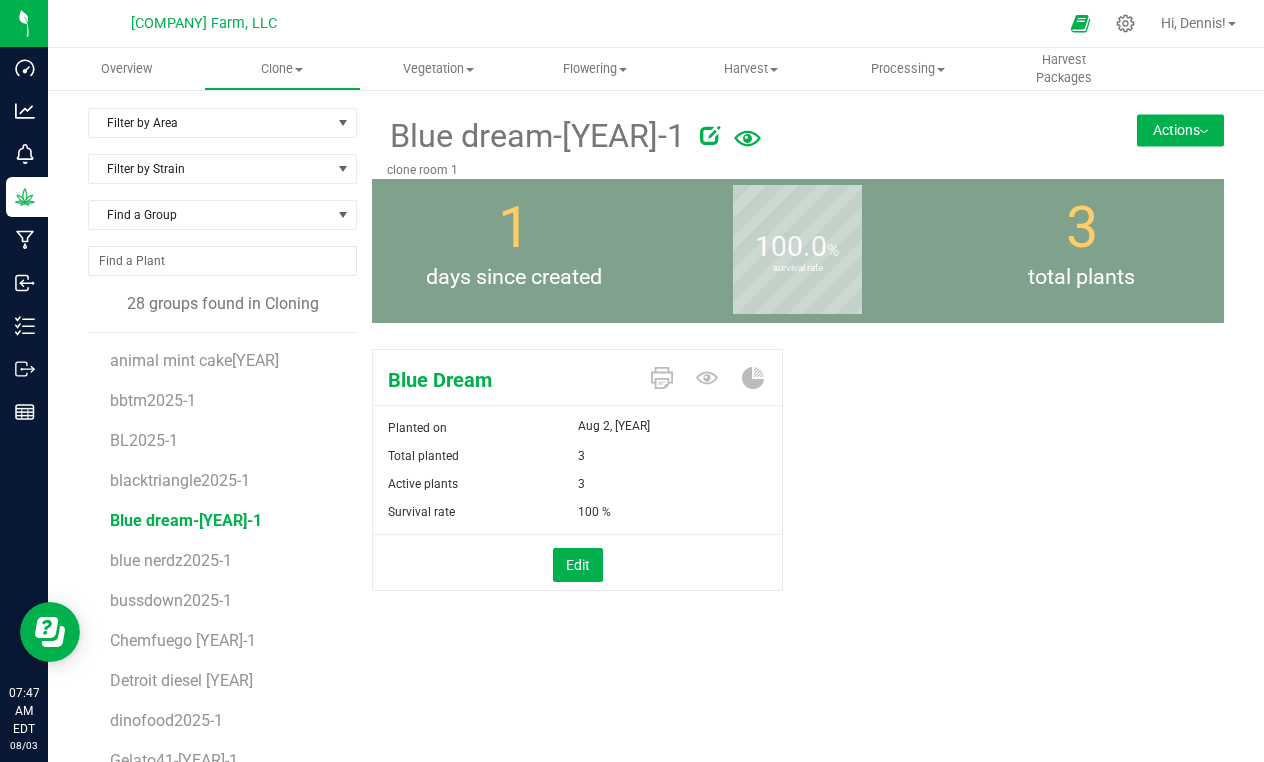 click on "[STRAIN_NAME]-[YEAR]-[BATCH]" at bounding box center (186, 520) 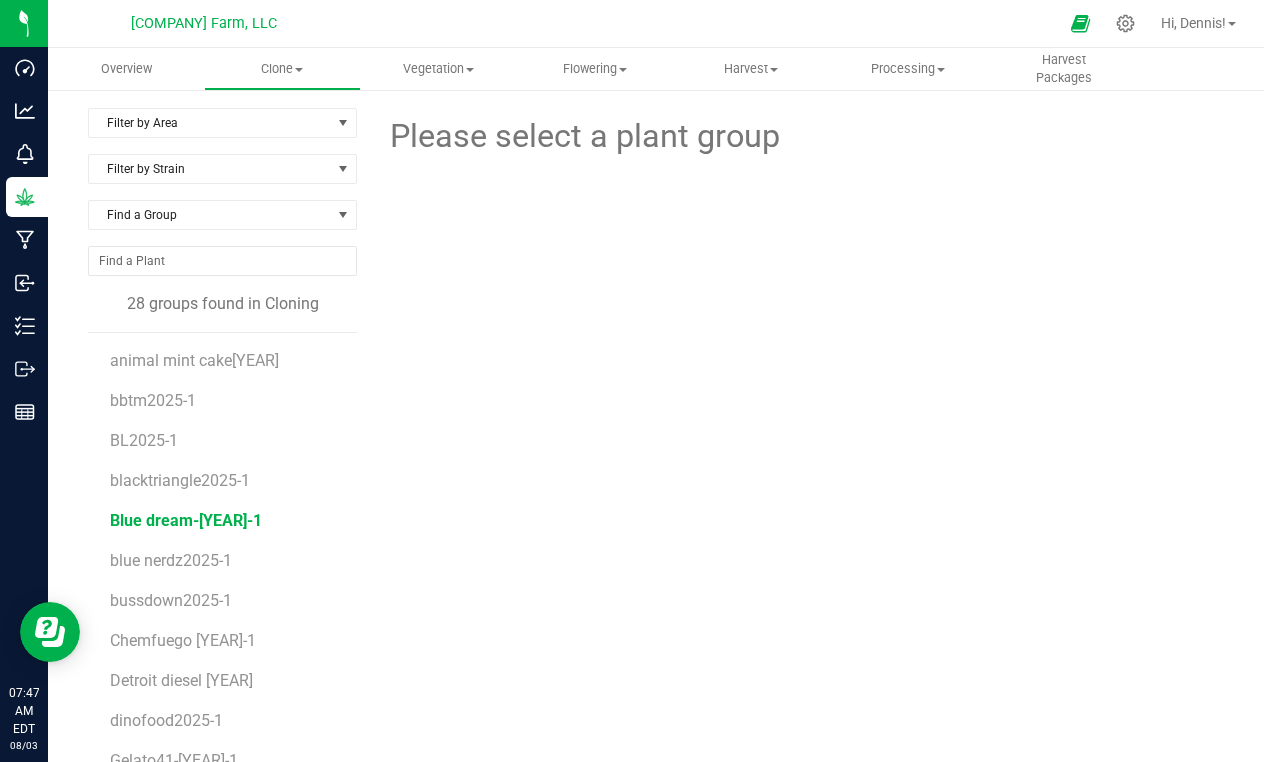 click on "[STRAIN_NAME]-[YEAR]-[BATCH]" at bounding box center (186, 520) 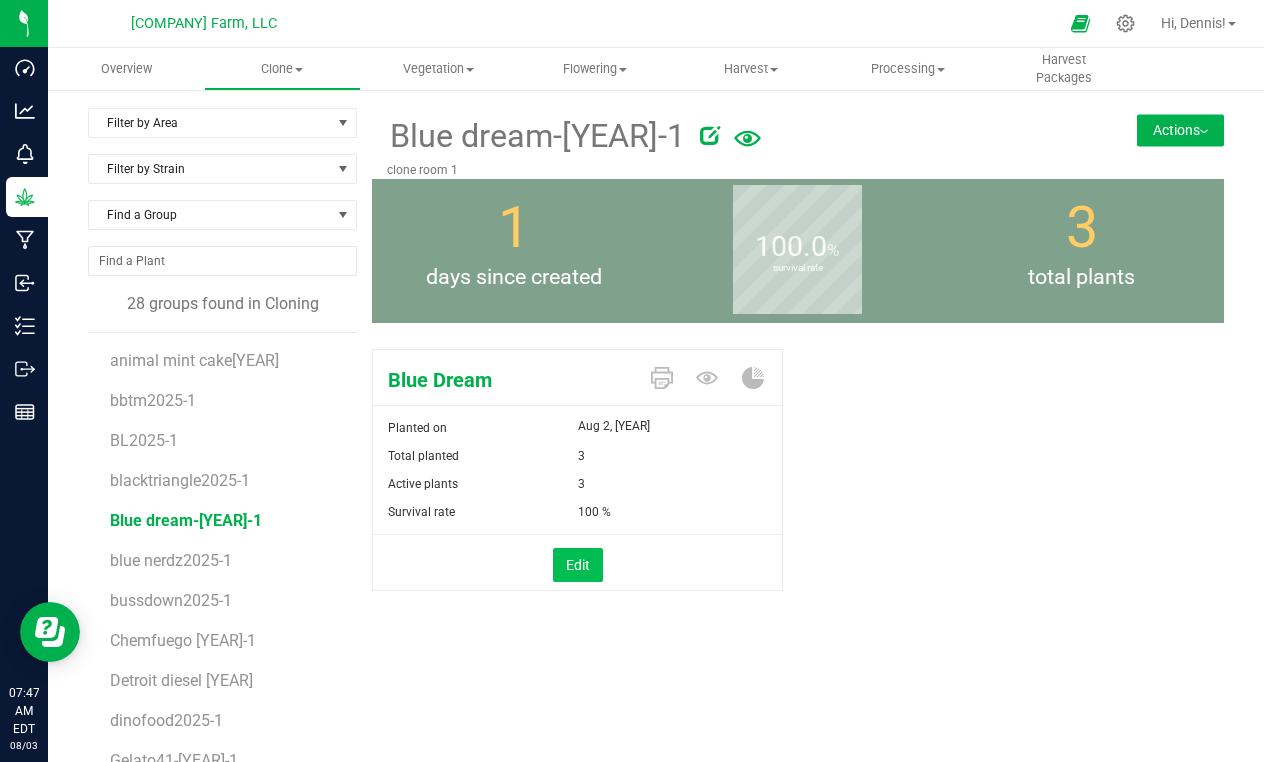 click on "Edit" at bounding box center [578, 565] 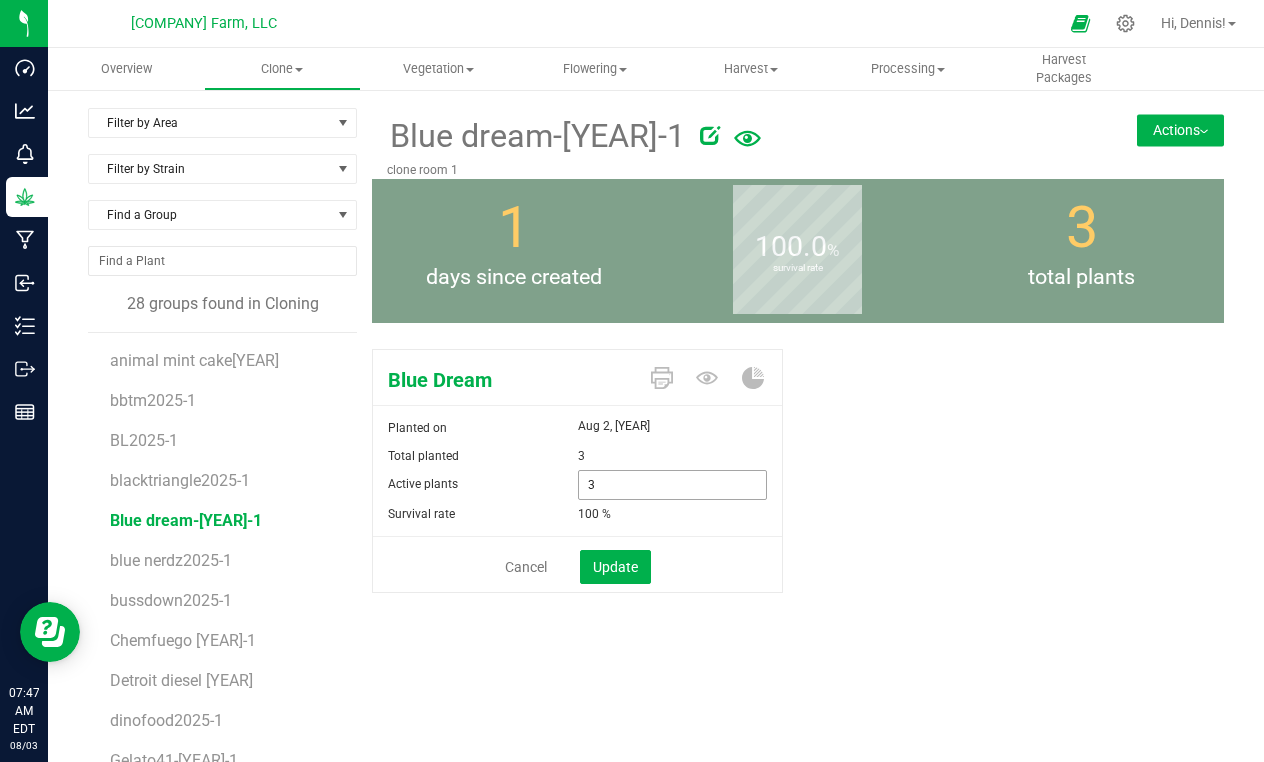 click on "3 3" at bounding box center [673, 485] 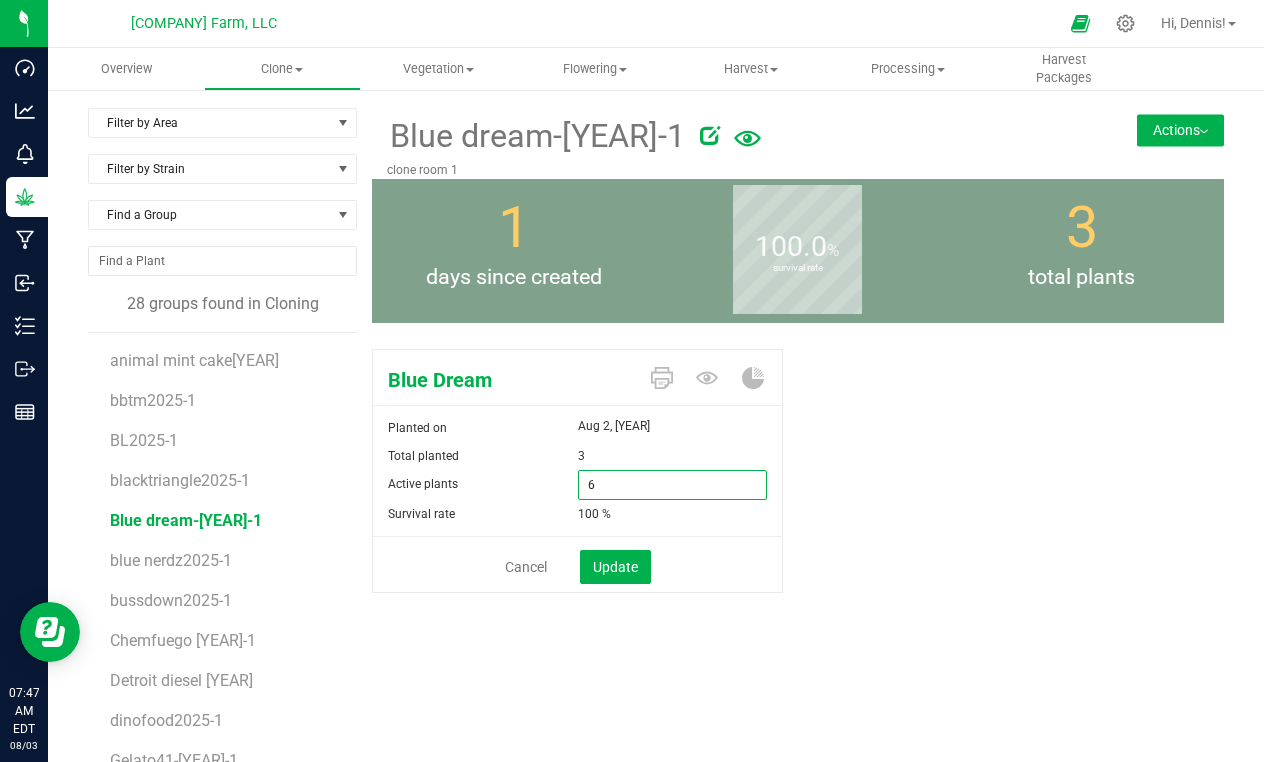 type on "68" 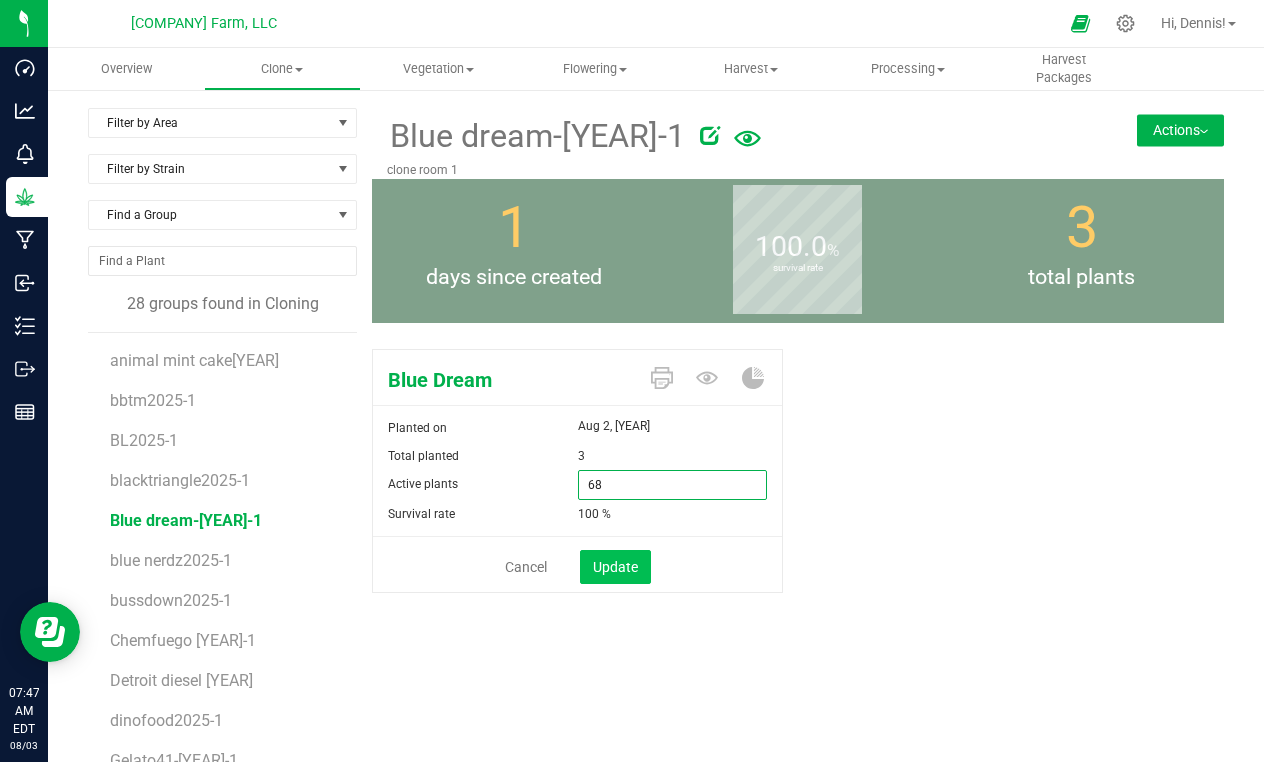 type on "68" 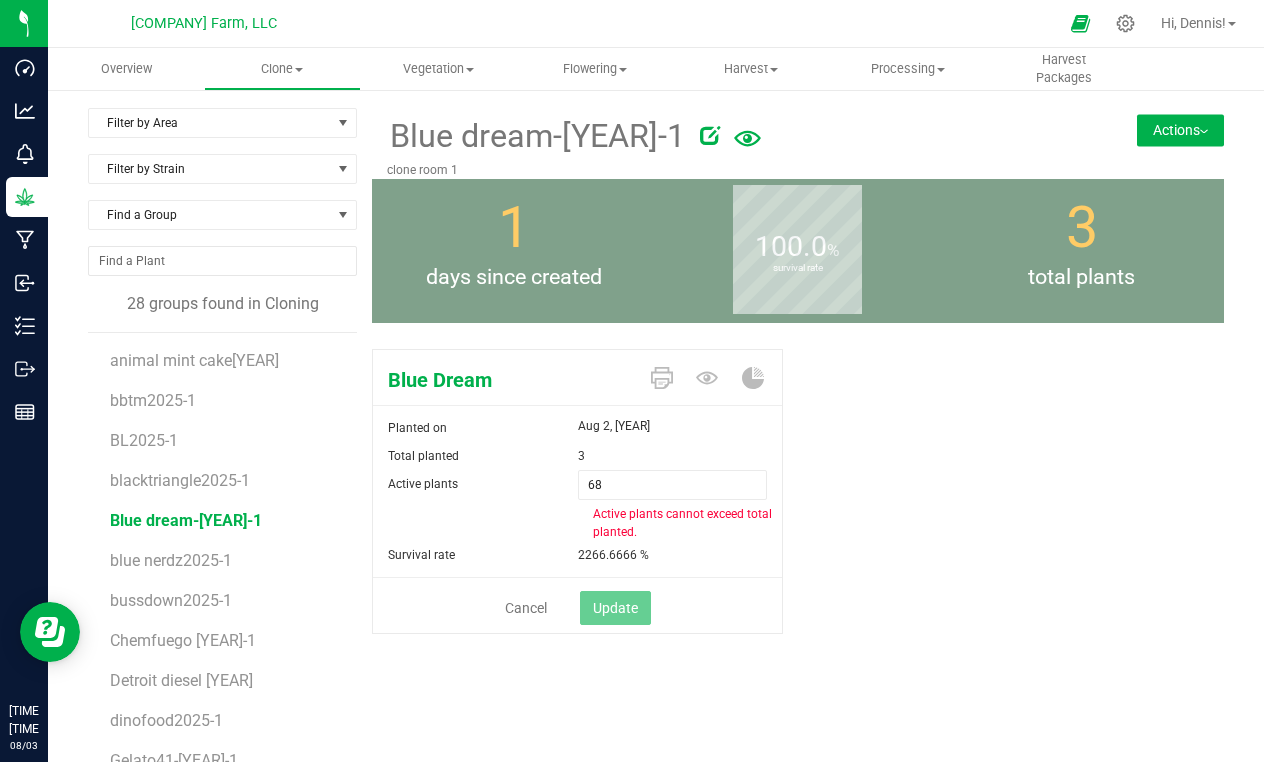 click on "3" at bounding box center [619, 456] 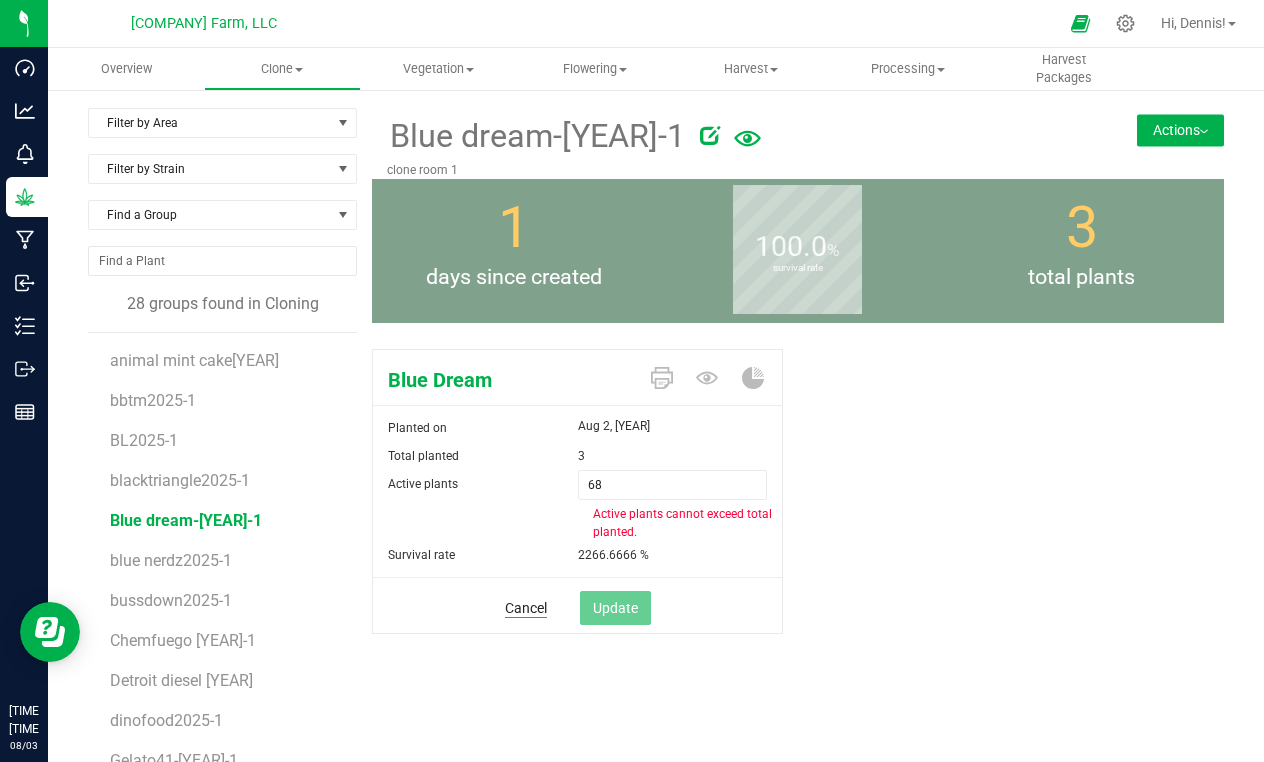 click on "Cancel" at bounding box center (526, 608) 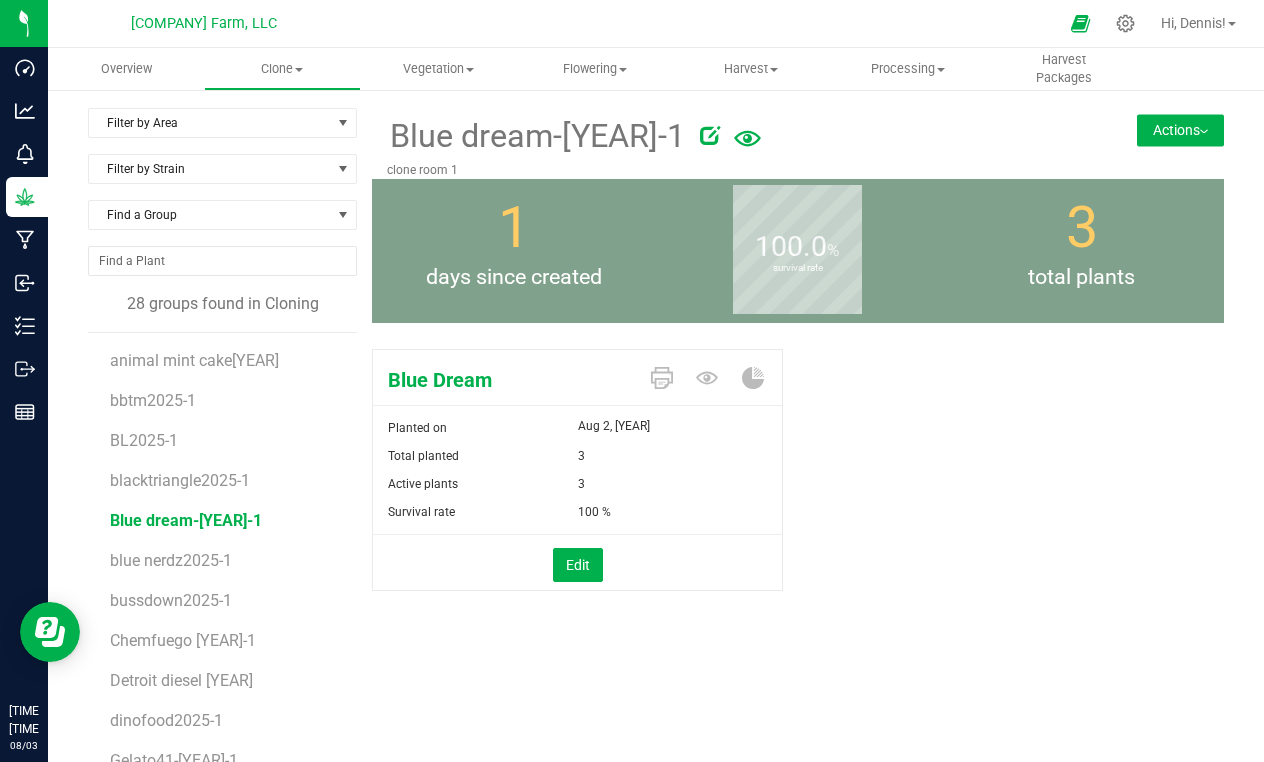 click on "Actions" at bounding box center [1180, 130] 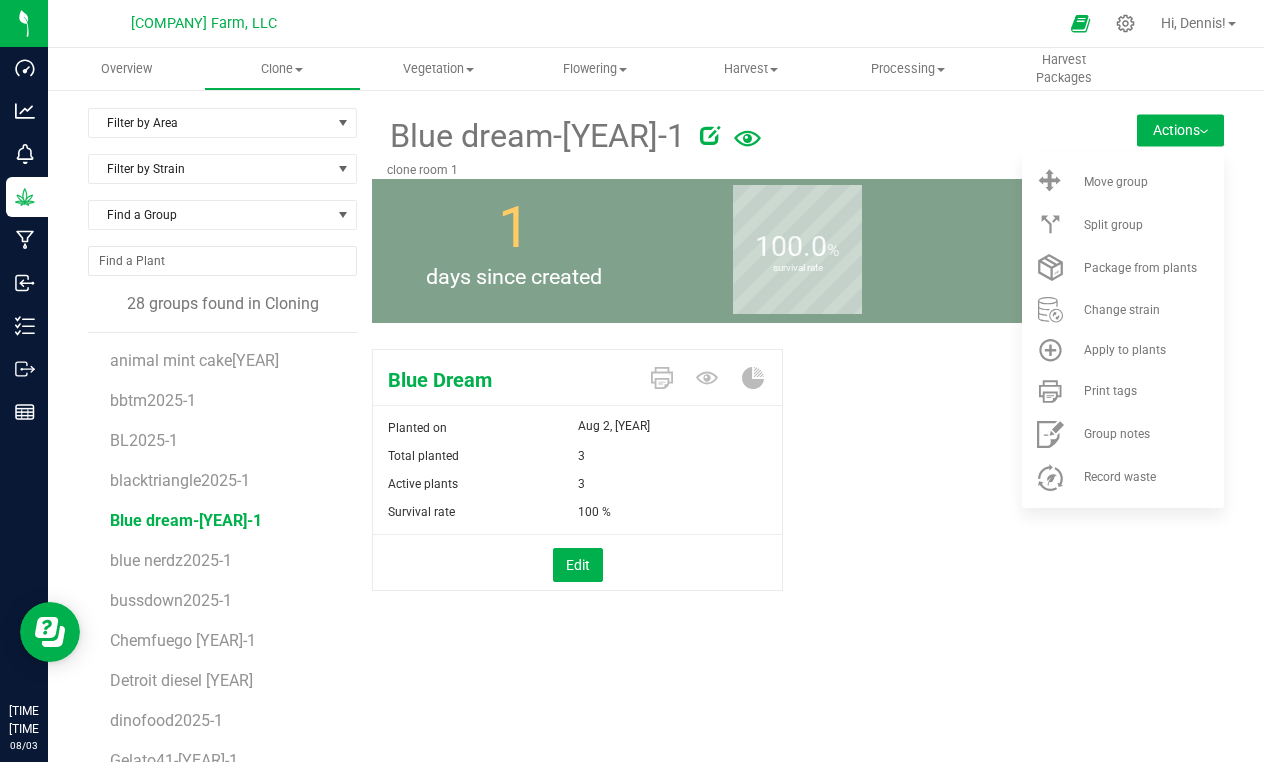 click on "Blue Dream
Planted on
Aug 2, 2025
Total planted
3
Active plants
3
Survival rate
100 %" at bounding box center (798, 491) 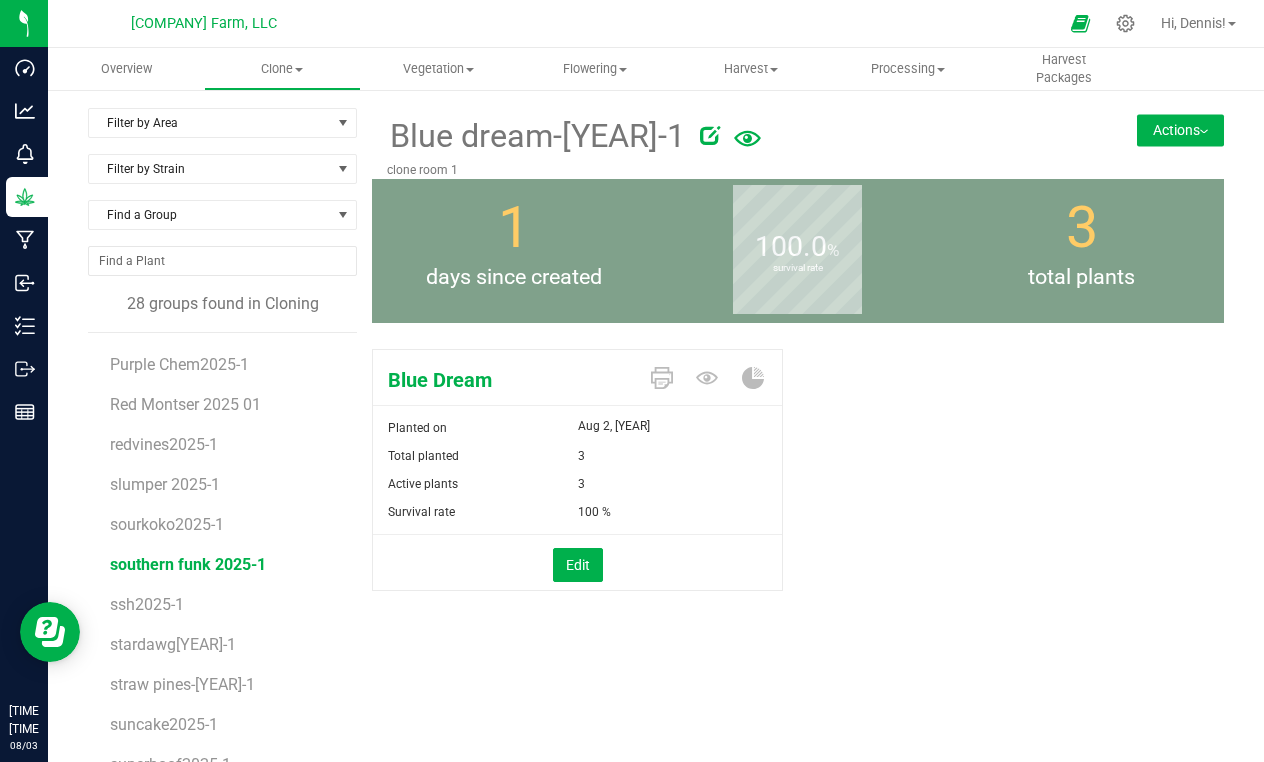 scroll, scrollTop: 636, scrollLeft: 0, axis: vertical 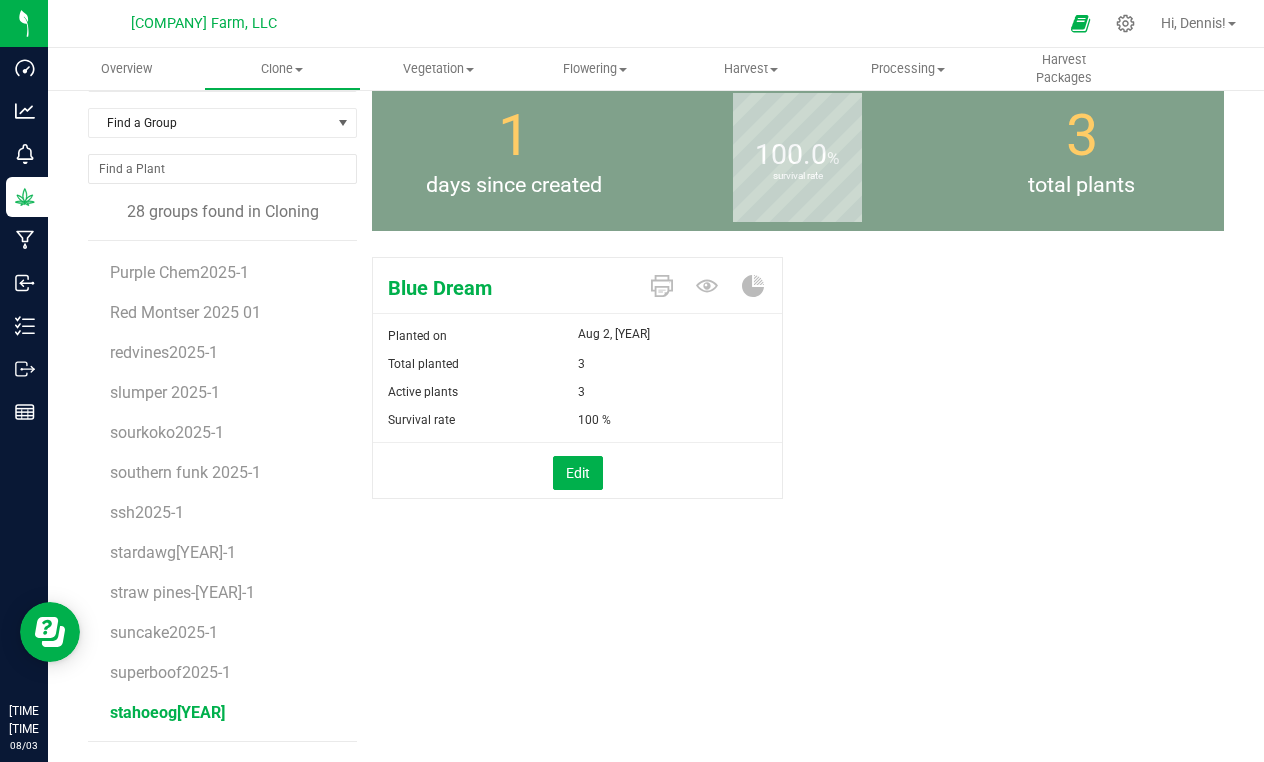 click on "tahoeog2025-1" at bounding box center [167, 712] 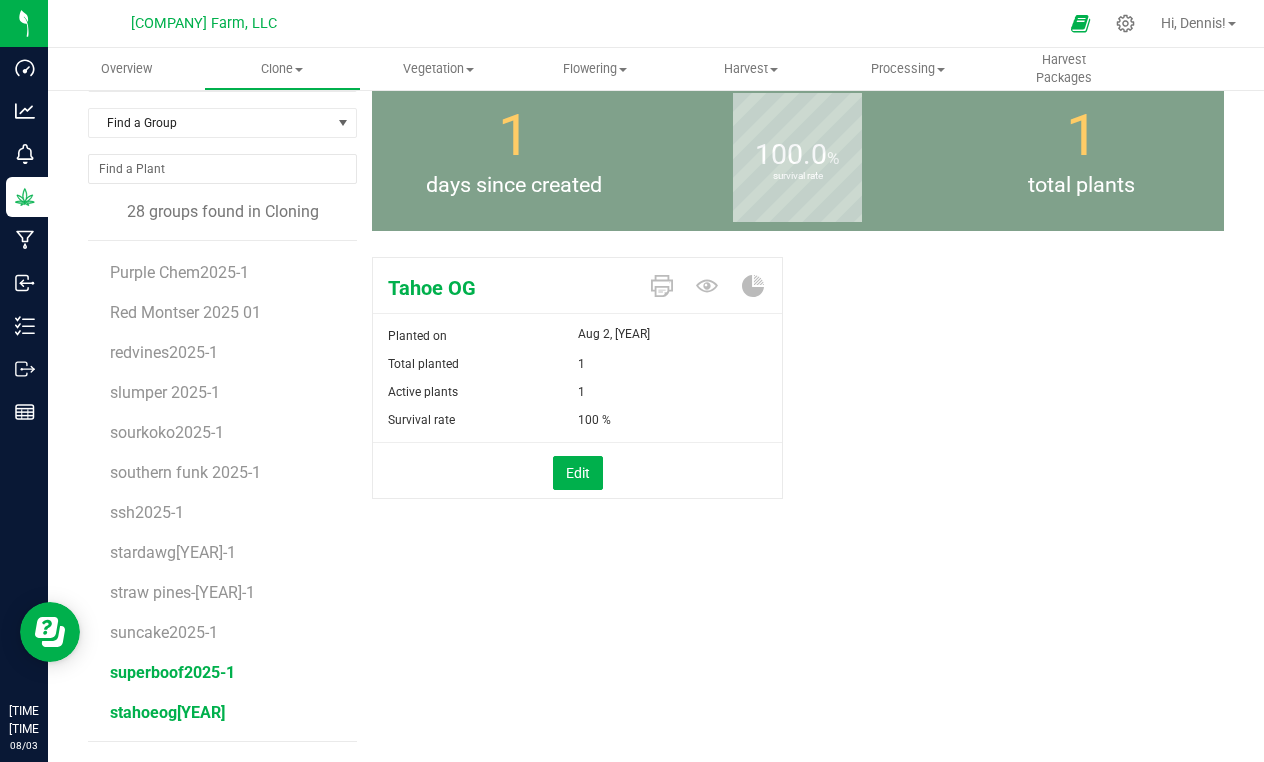 click on "superboof2025-1" at bounding box center [172, 672] 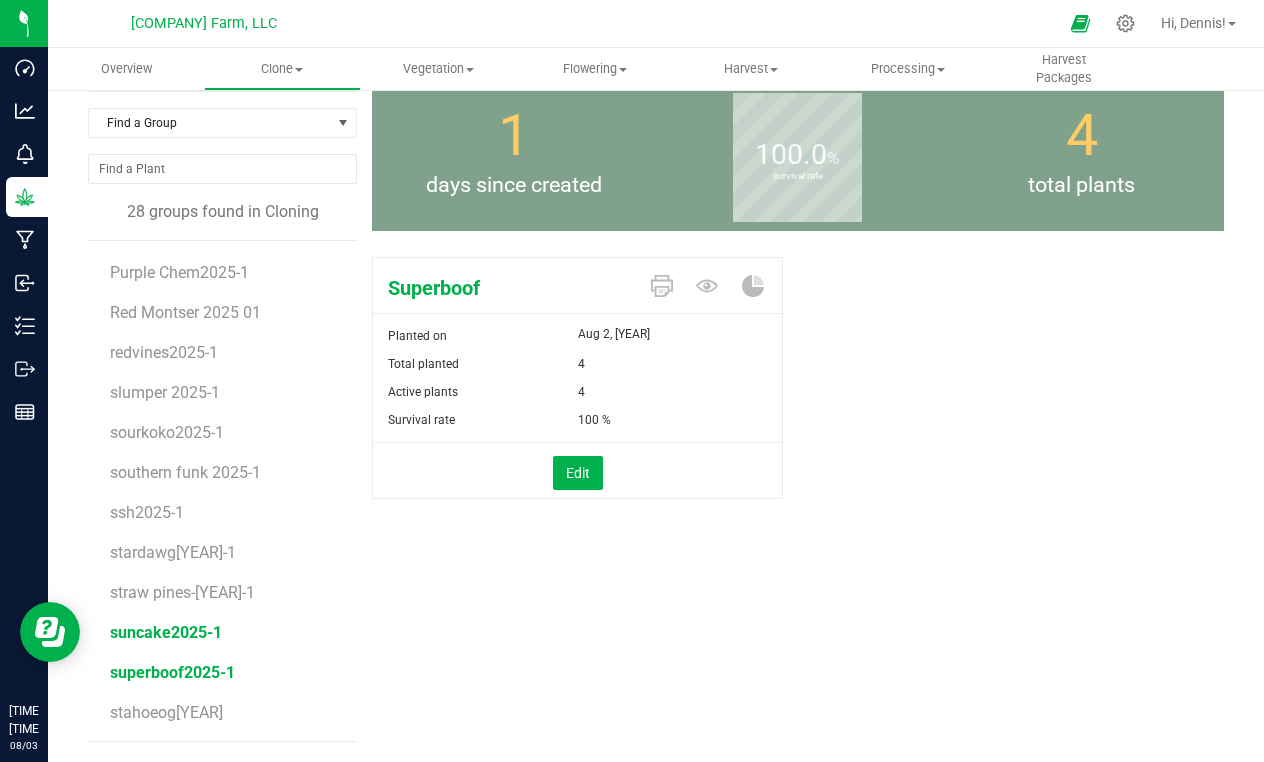 click on "[STRAIN_NAME]-[YEAR]-[BATCH]" at bounding box center [166, 632] 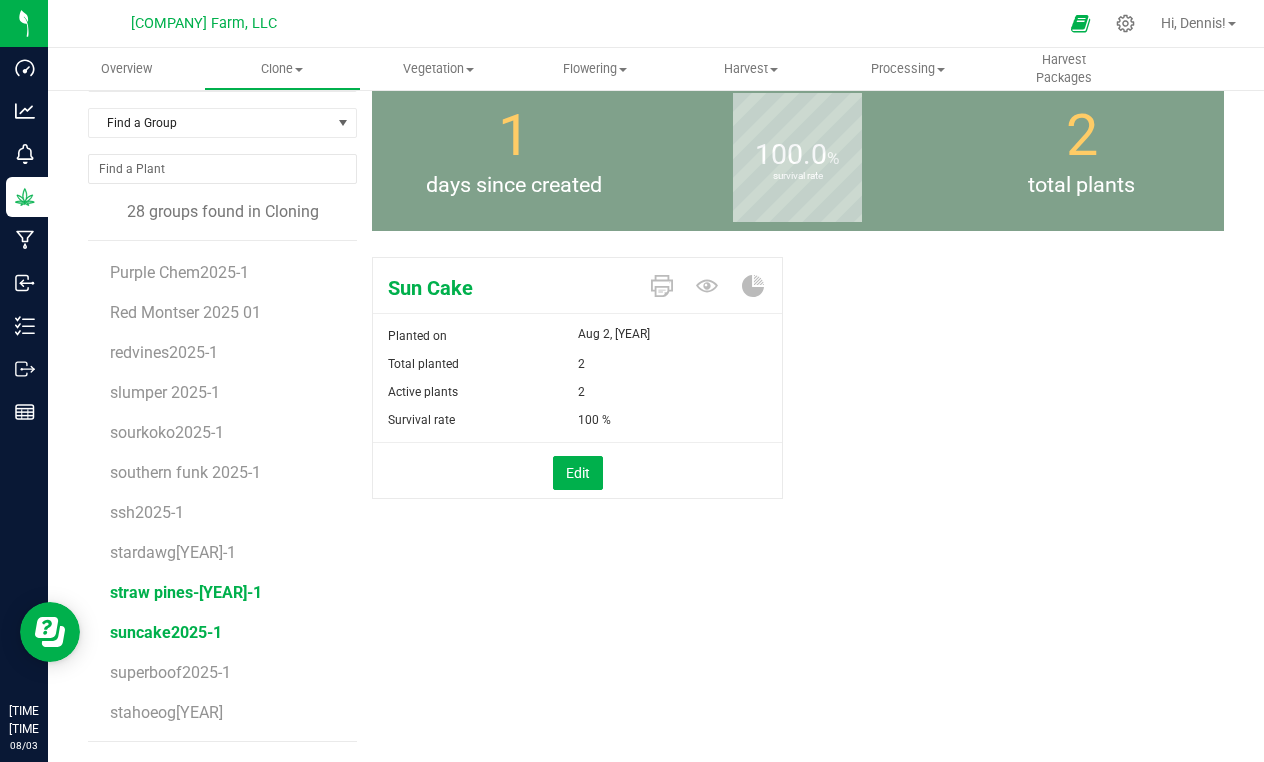 click on "straw pines-2025-1" at bounding box center [186, 592] 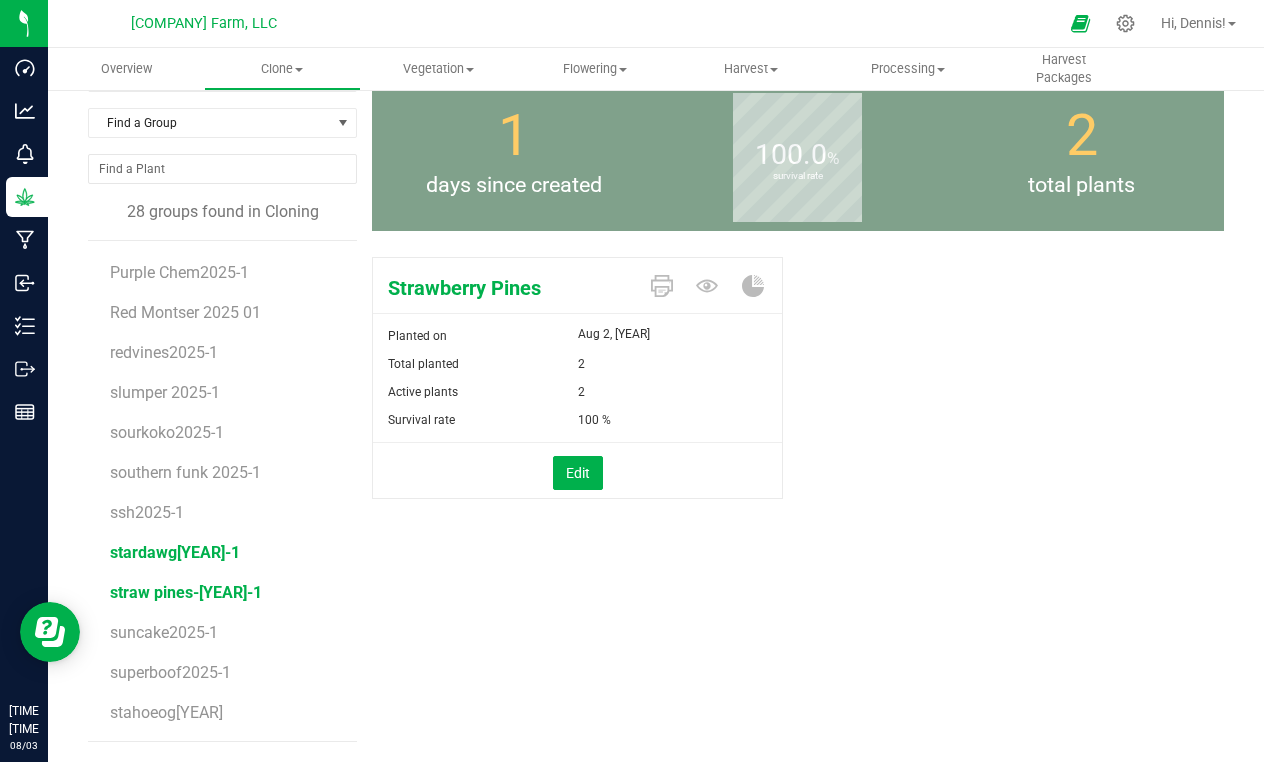 click on "[STRAIN_NAME]-[YEAR]-[BATCH]" at bounding box center [175, 552] 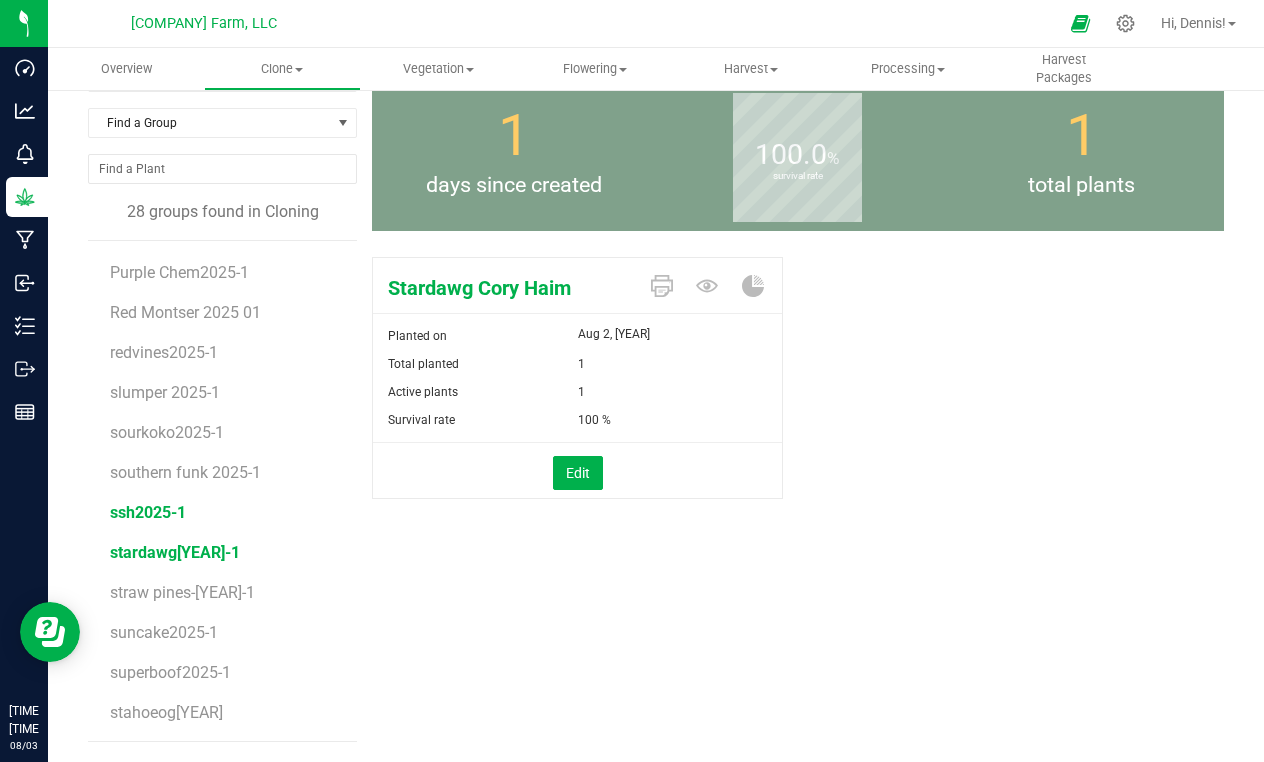 click on "ssh2025-1" at bounding box center (148, 512) 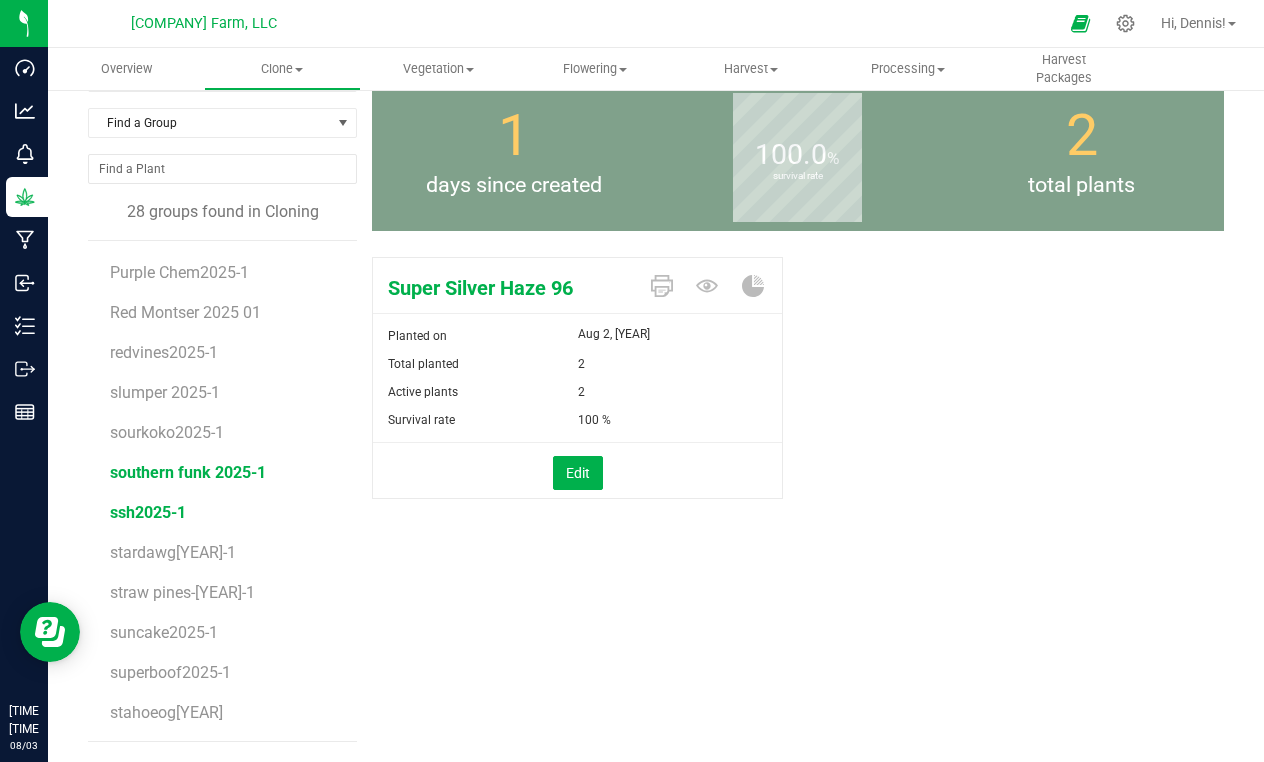 click on "southern funk 2025-1" at bounding box center [188, 472] 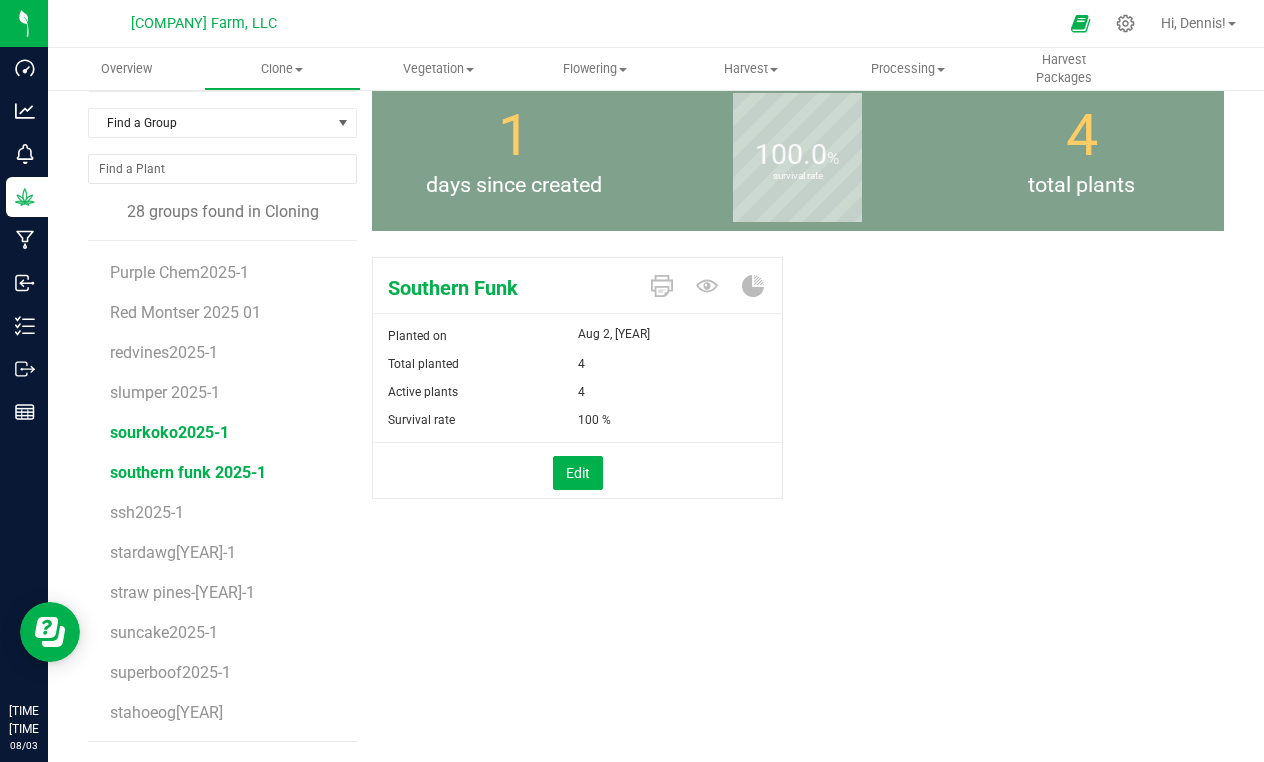 click on "[STRAIN_NAME]-[YEAR]-[BATCH]" at bounding box center [169, 432] 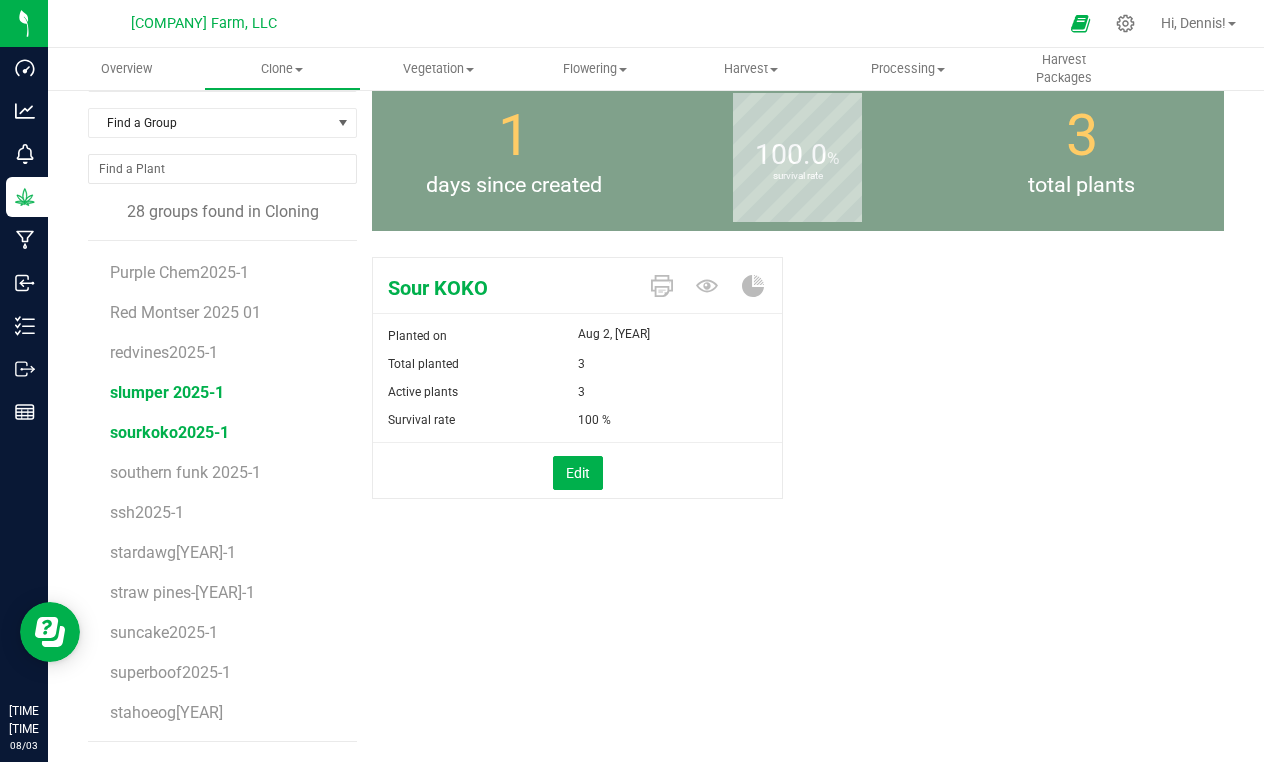 click on "[STRAIN_NAME] [YEAR]-[BATCH]" at bounding box center (167, 392) 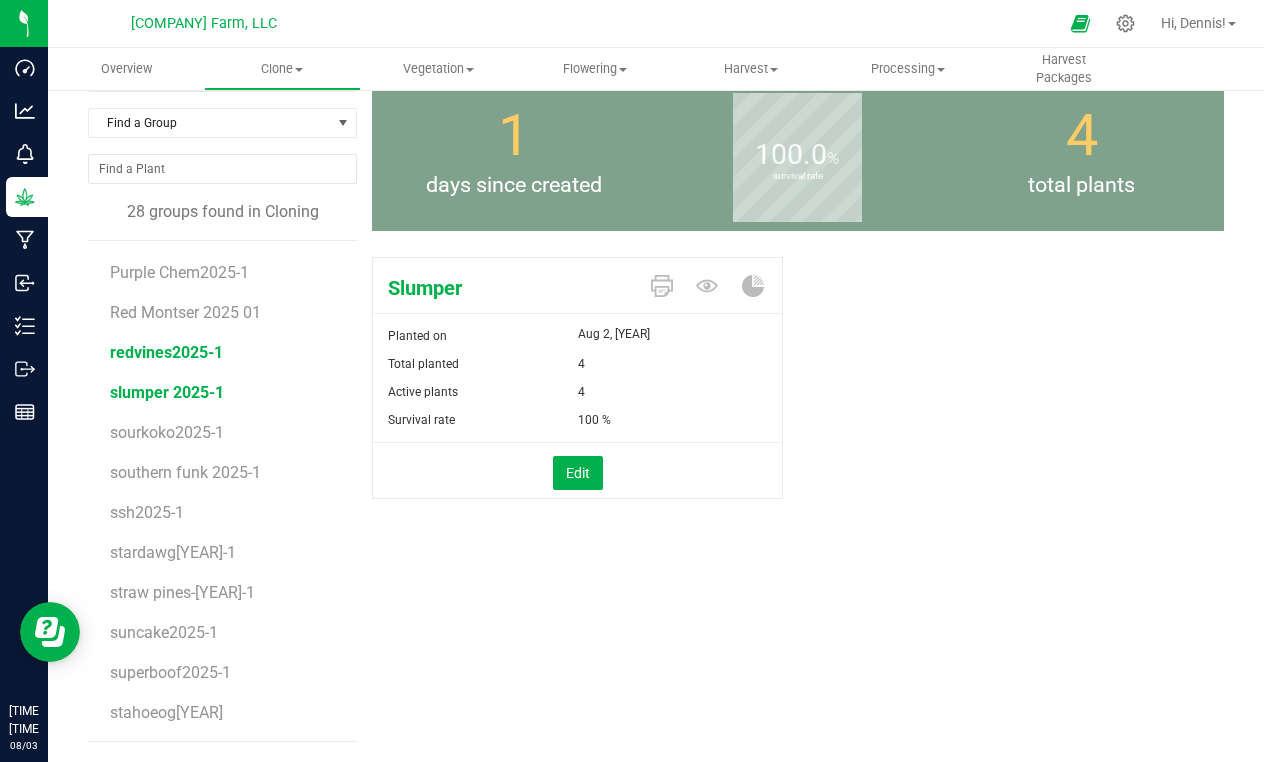 click on "[STRAIN_NAME][YEAR]-[BATCH]" at bounding box center [166, 352] 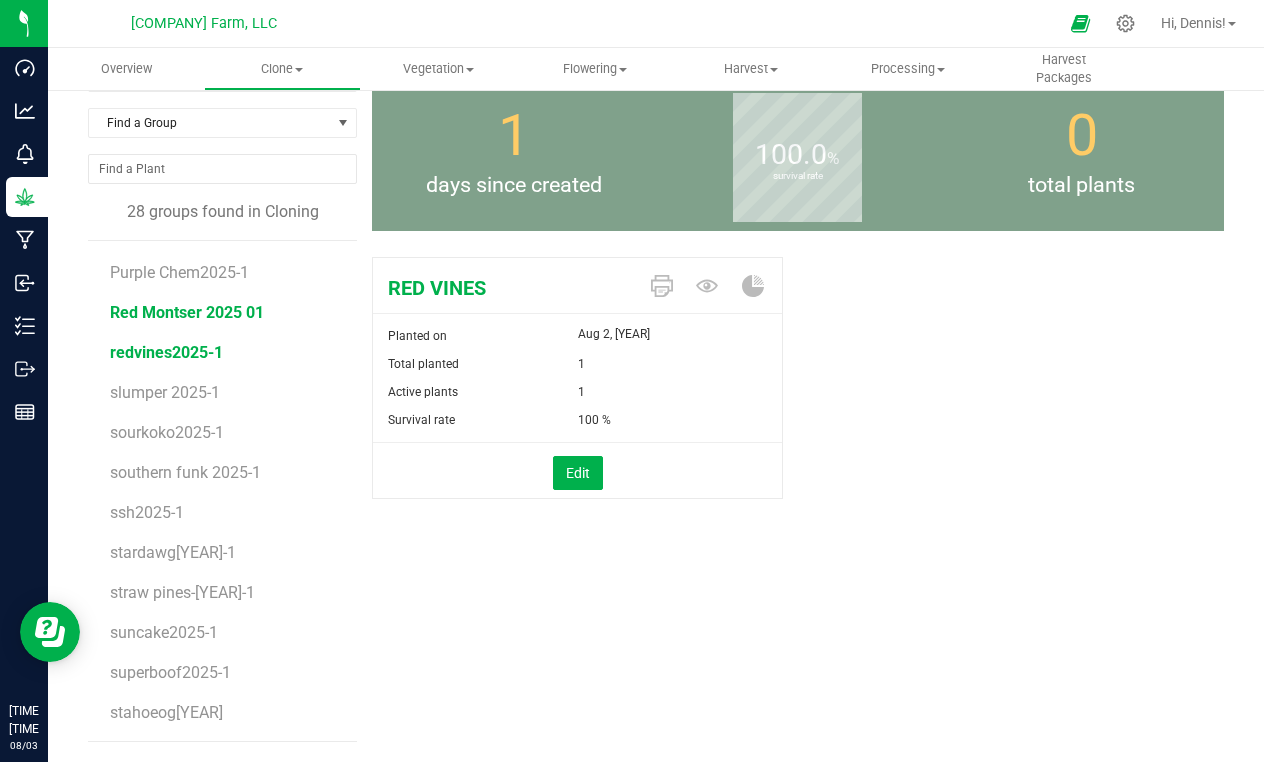 click on "[STRAIN_NAME] [YEAR] [BATCH]" at bounding box center (187, 312) 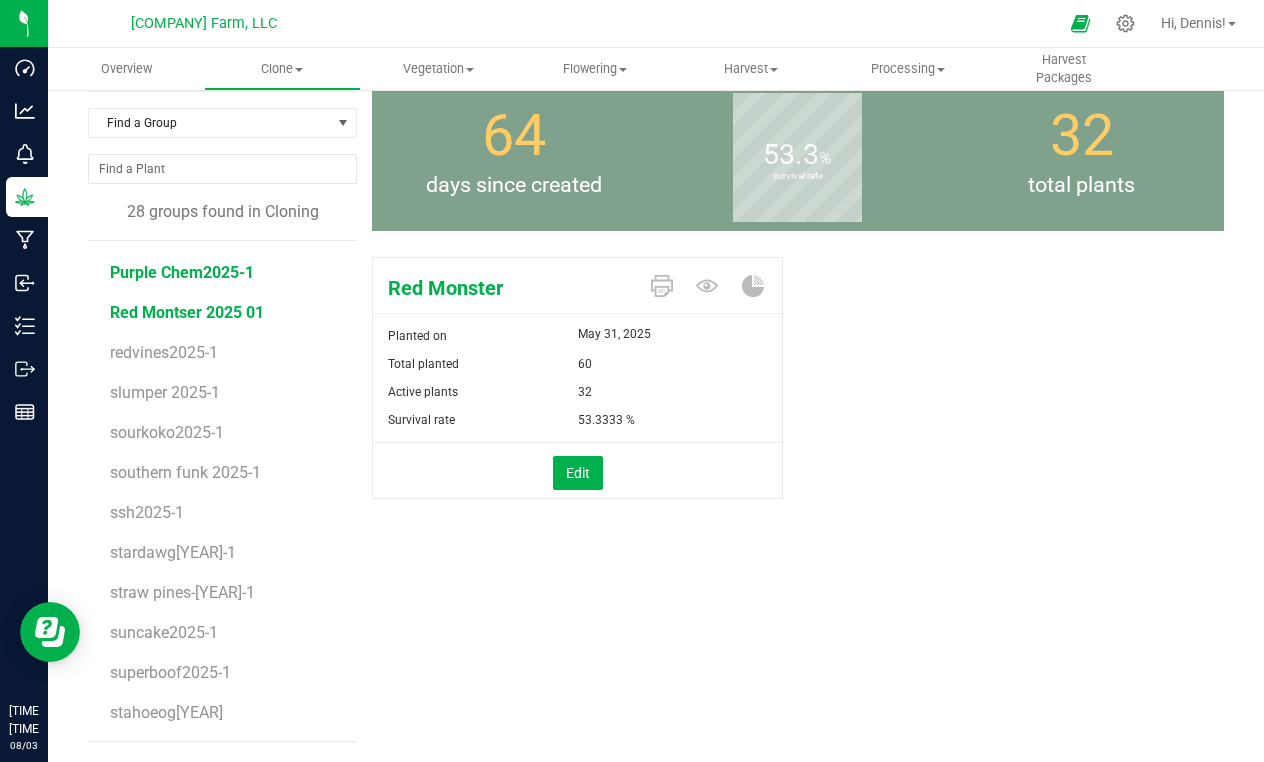 click on "Purple Chem2025-1" at bounding box center (182, 272) 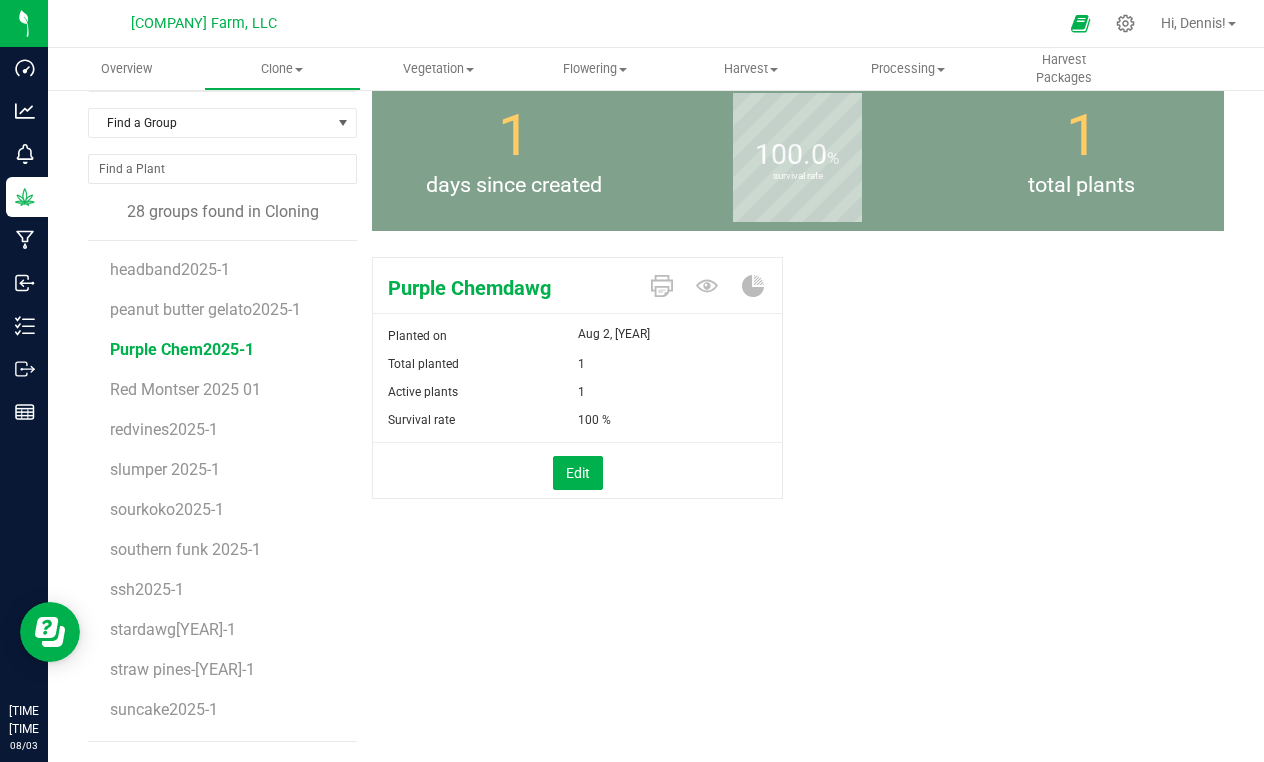 scroll, scrollTop: 557, scrollLeft: 0, axis: vertical 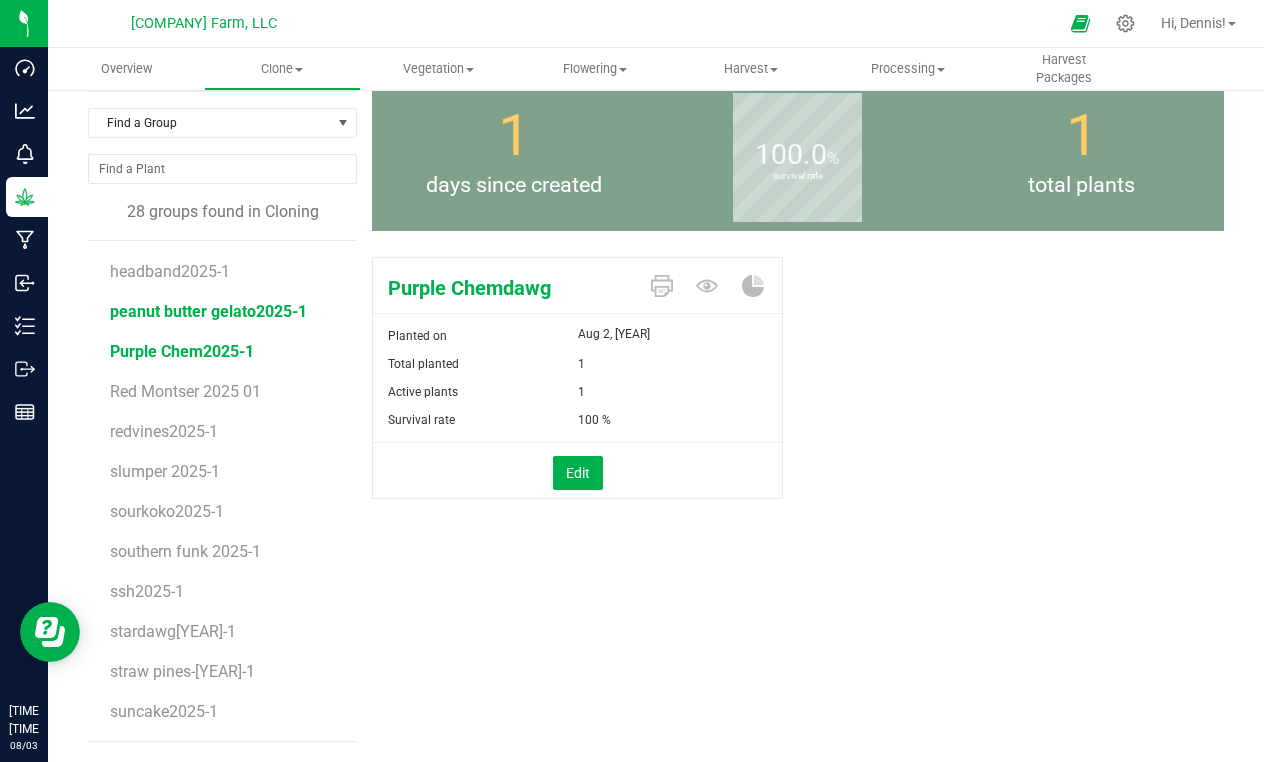 click on "[STRAIN_NAME]-[YEAR]-[BATCH]" at bounding box center (208, 311) 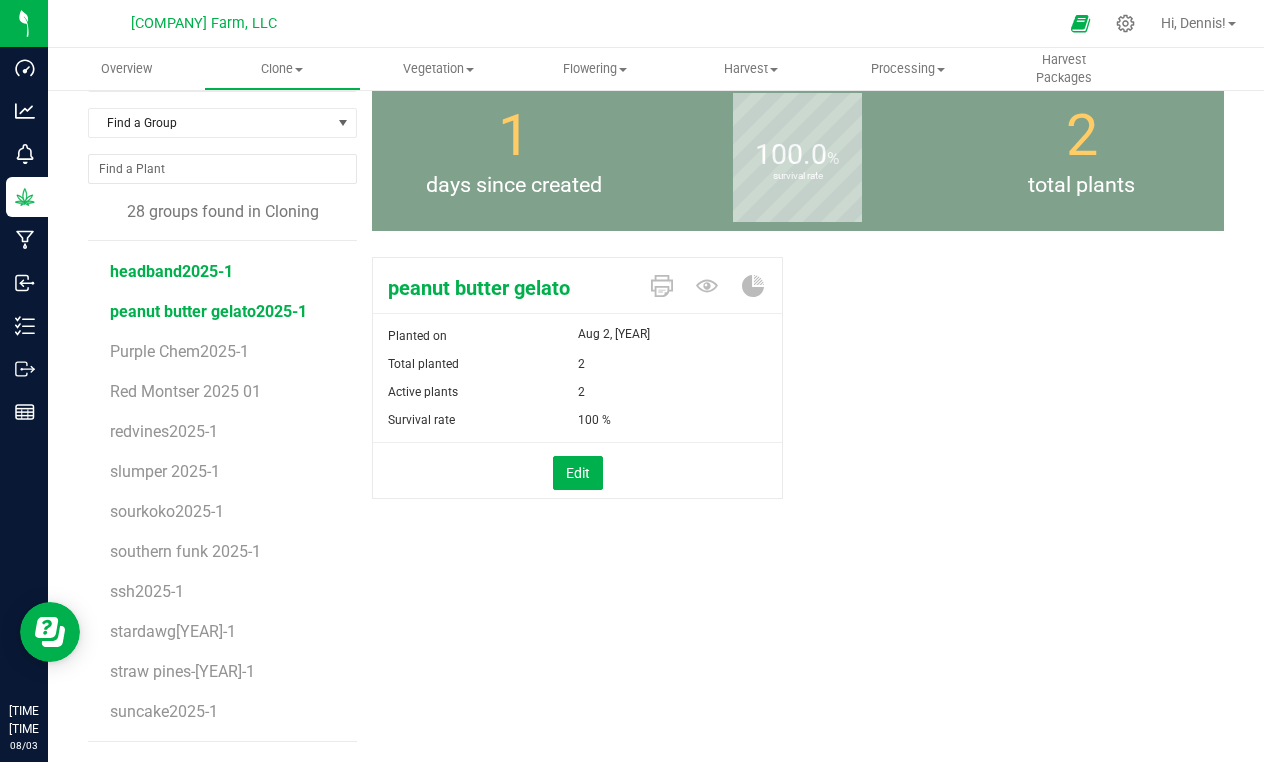 click on "headband2025-1" at bounding box center (171, 271) 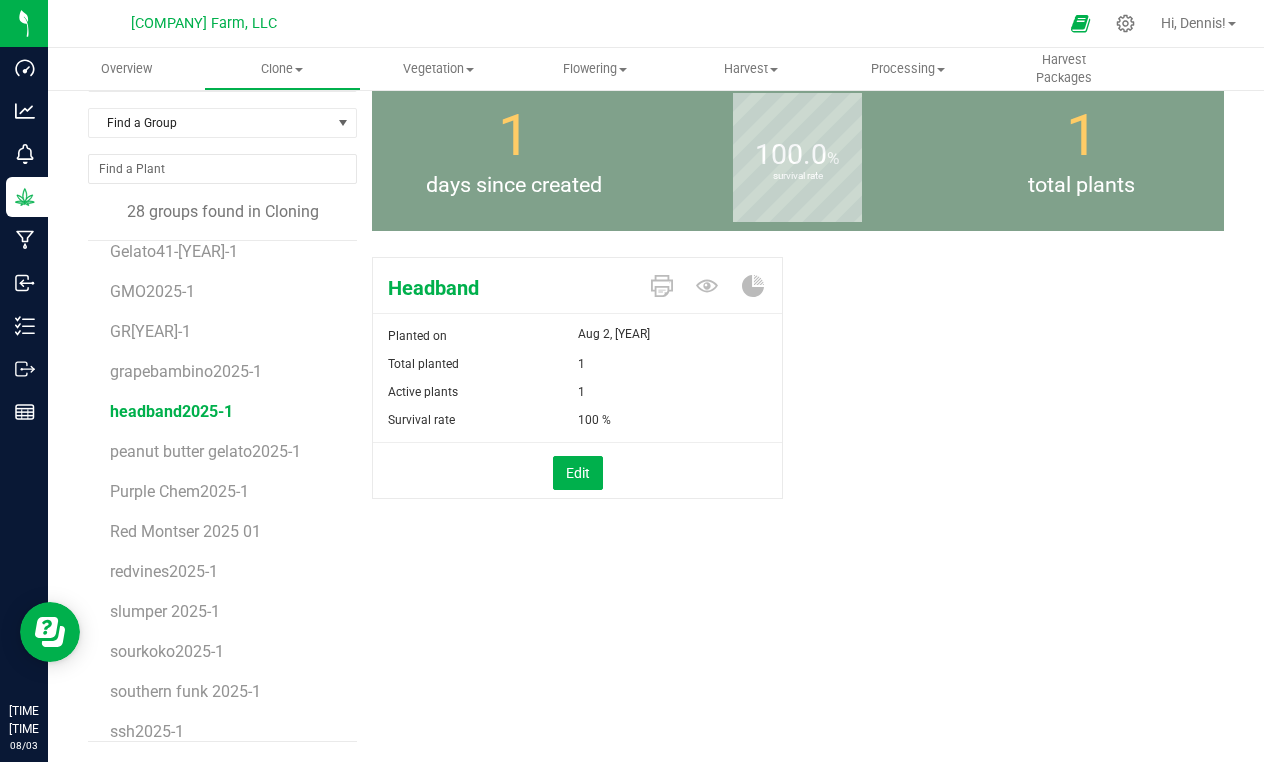 scroll, scrollTop: 398, scrollLeft: 0, axis: vertical 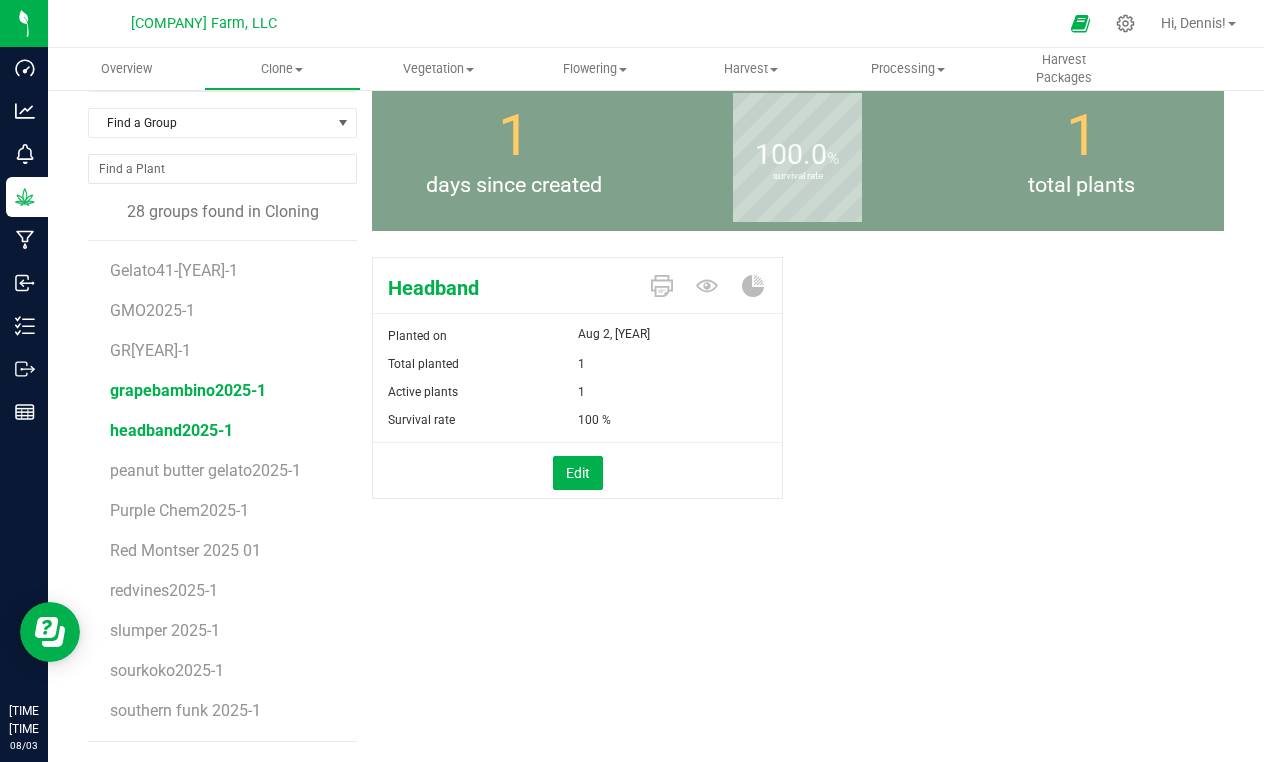 click on "[STRAIN_NAME]-[YEAR]-[BATCH]" at bounding box center [188, 390] 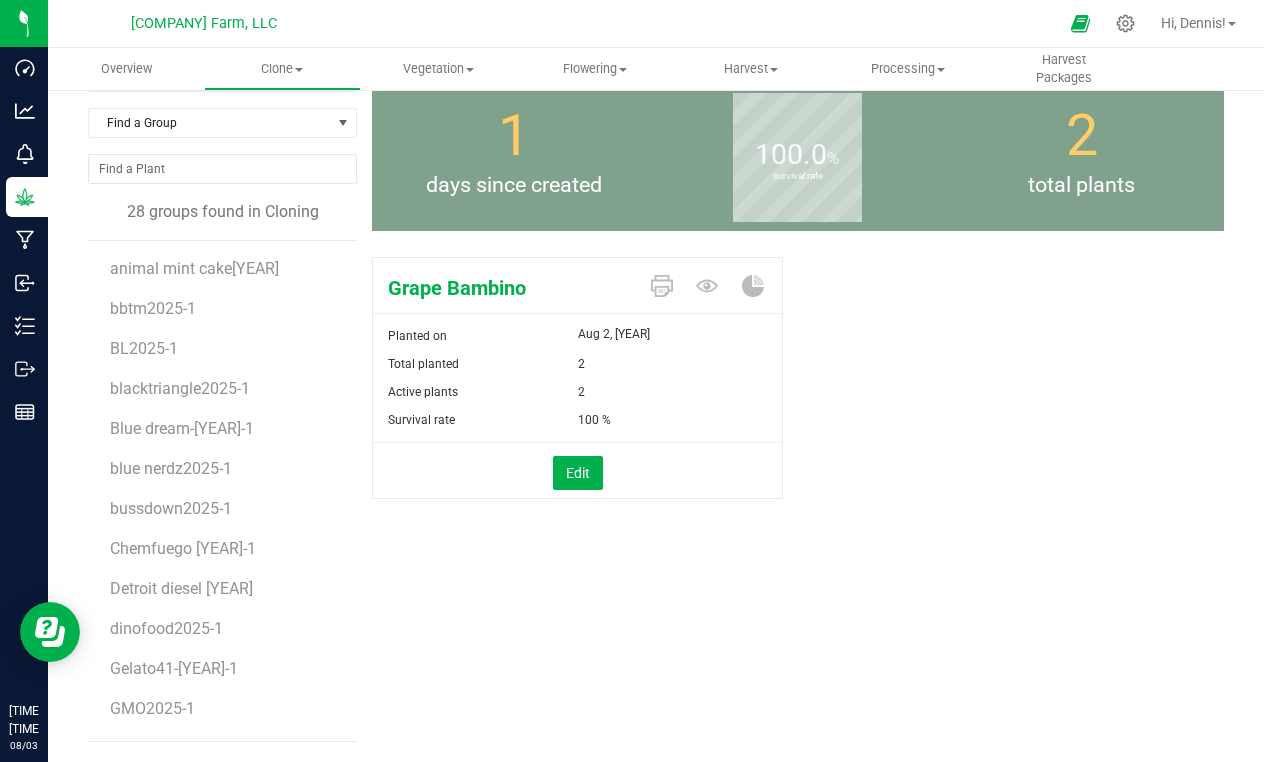 scroll, scrollTop: 0, scrollLeft: 0, axis: both 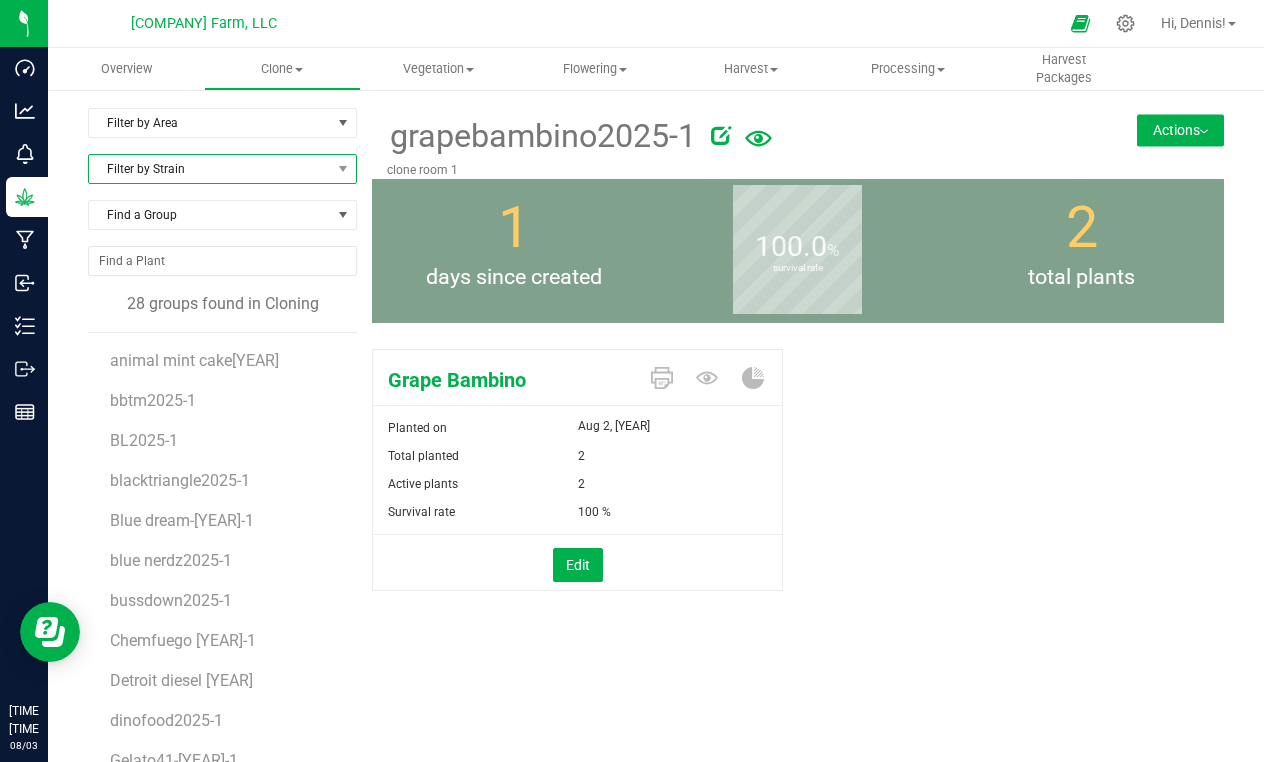 click on "Filter by Strain" at bounding box center [210, 169] 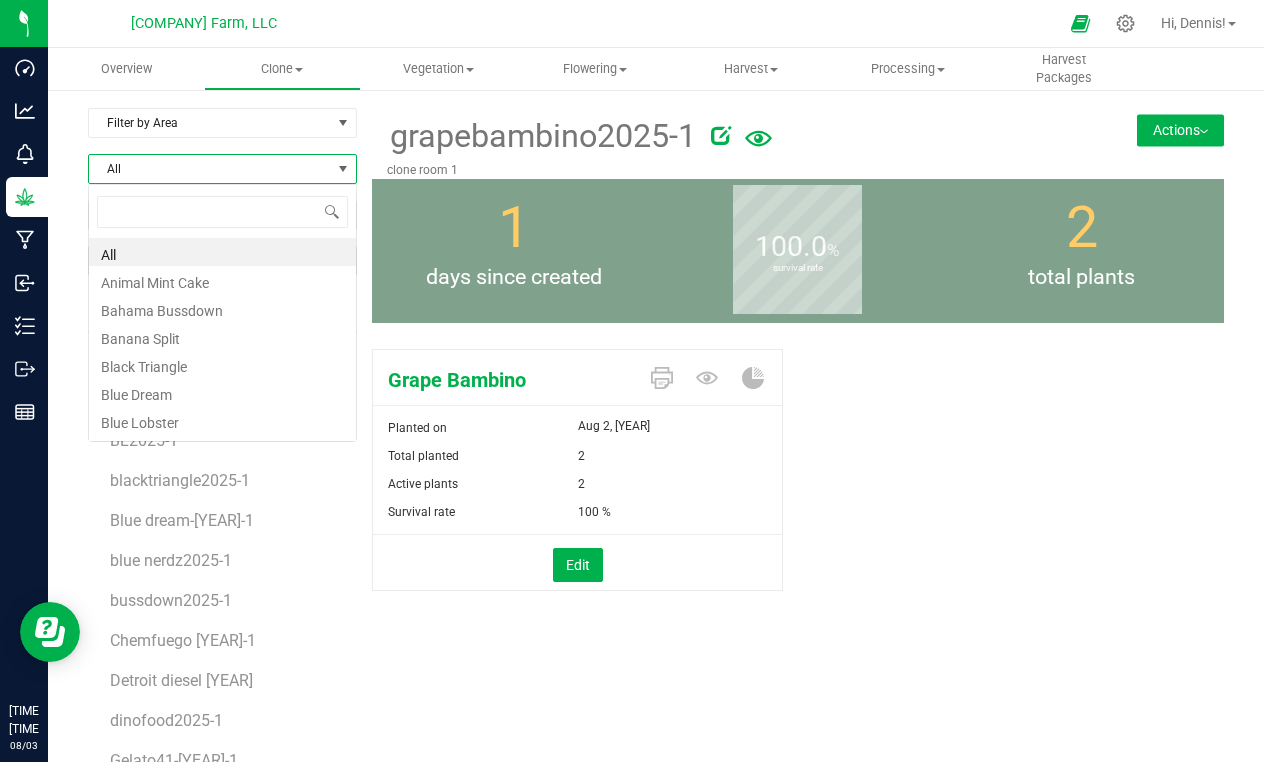 scroll, scrollTop: 99970, scrollLeft: 99731, axis: both 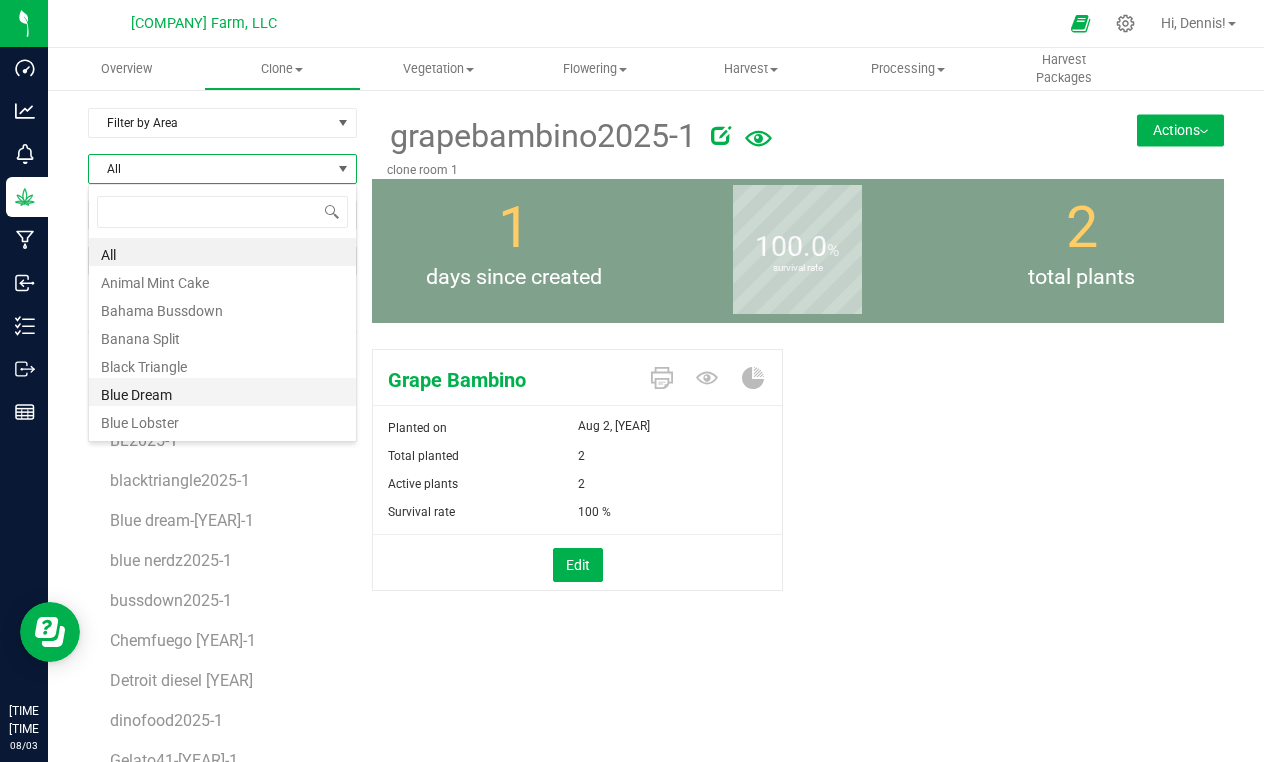 click on "[STRAIN_NAME]" at bounding box center [222, 392] 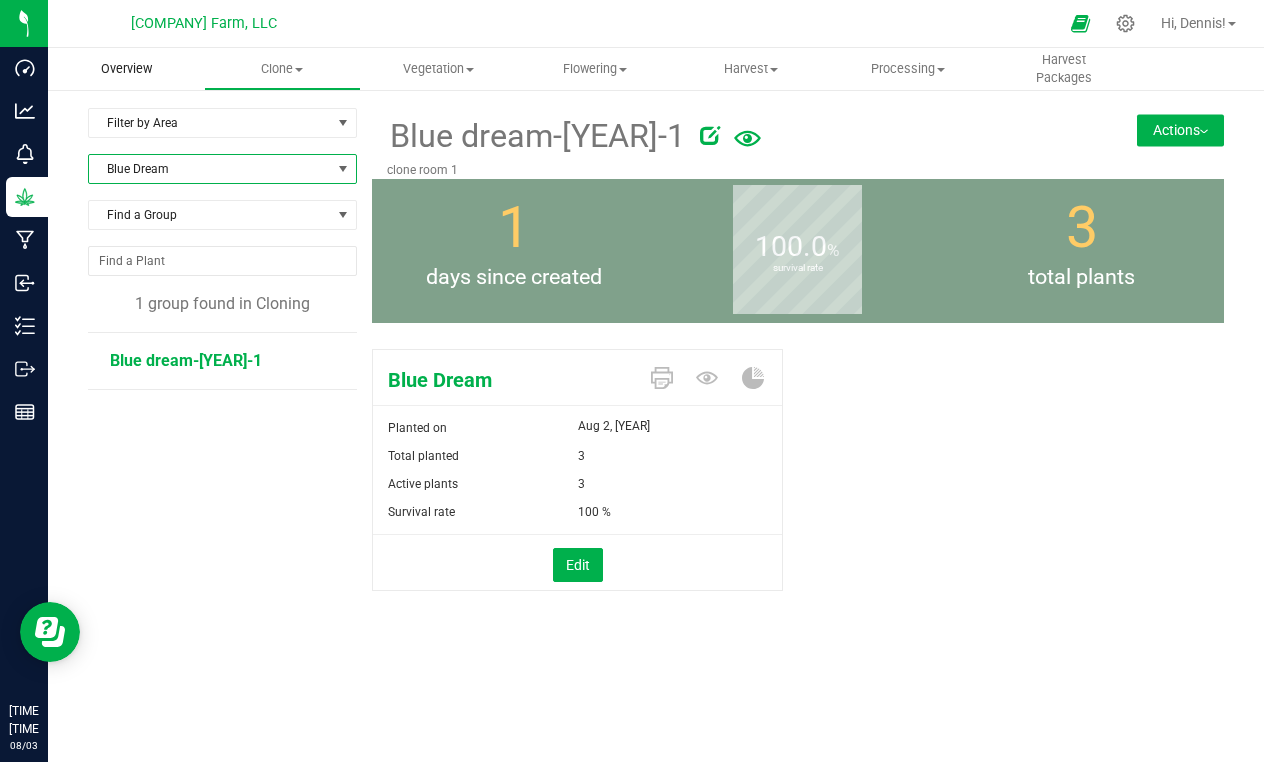 click on "Overview" at bounding box center [126, 69] 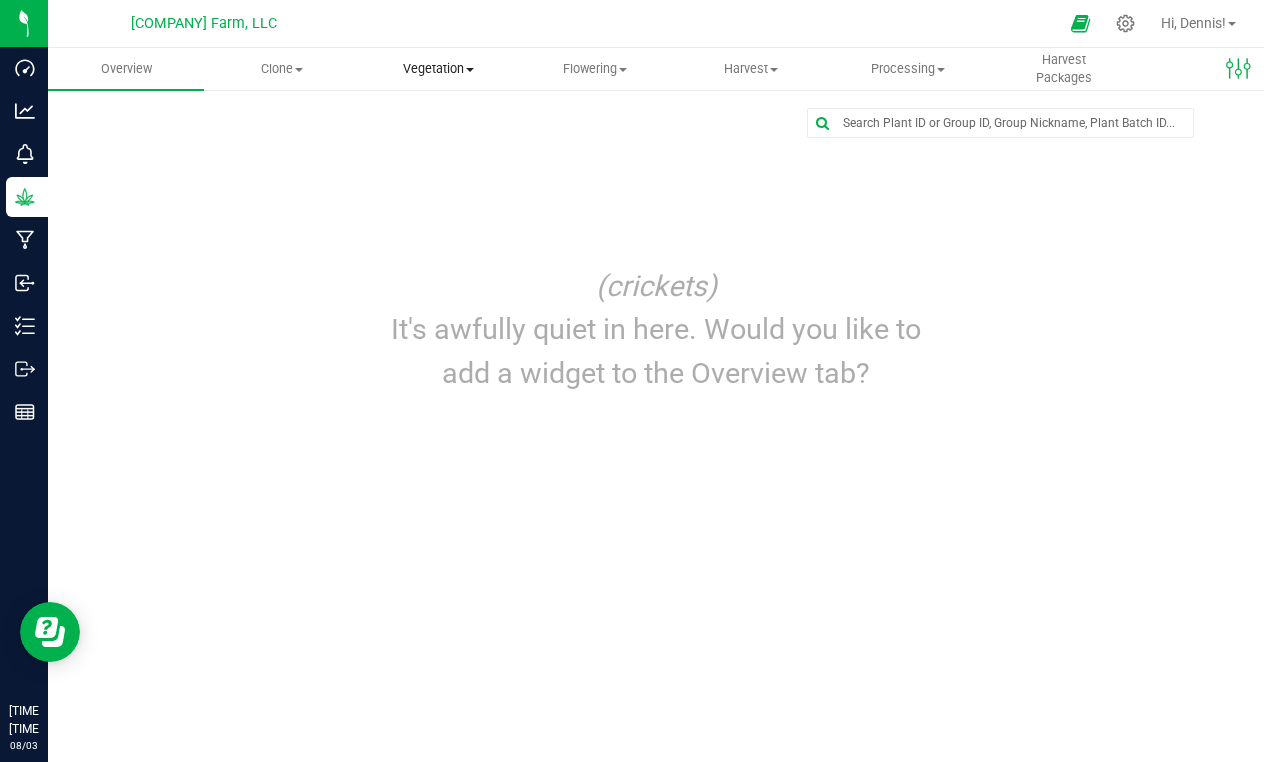 click on "Vegetation" at bounding box center [439, 69] 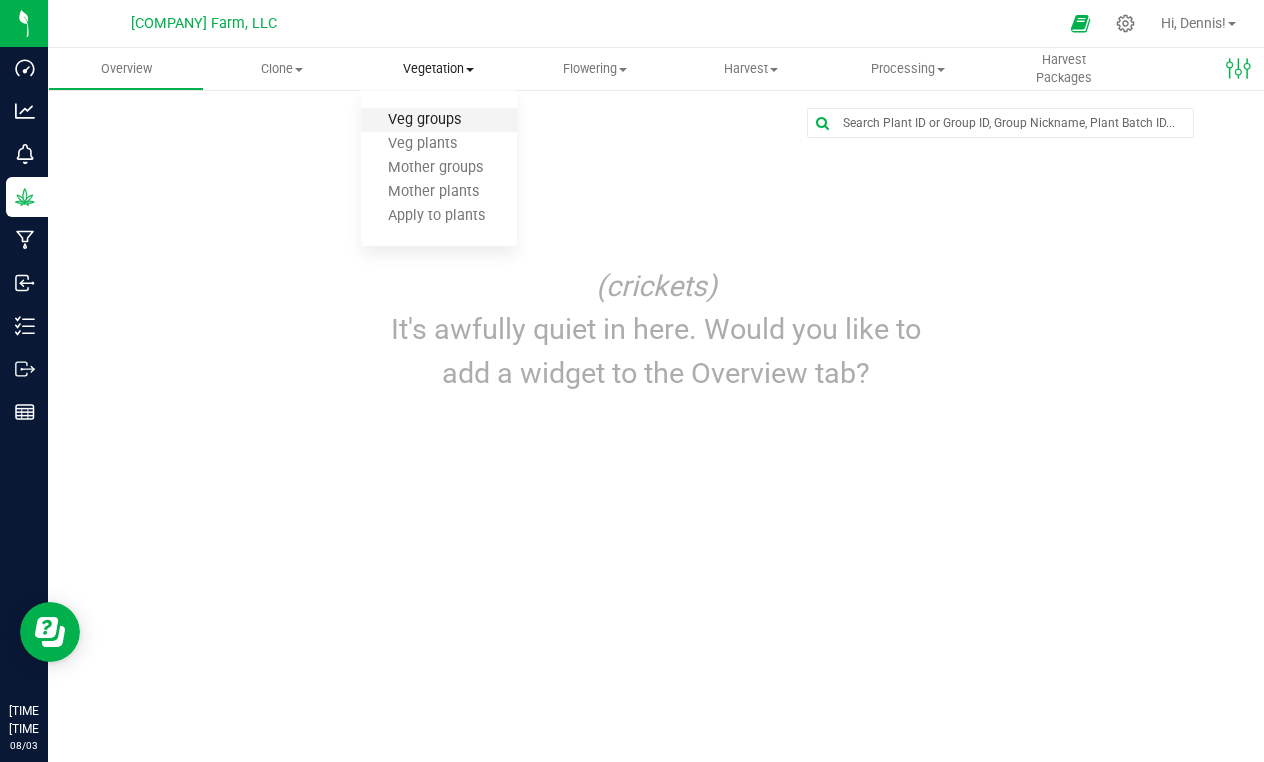 click on "Veg groups" at bounding box center [424, 120] 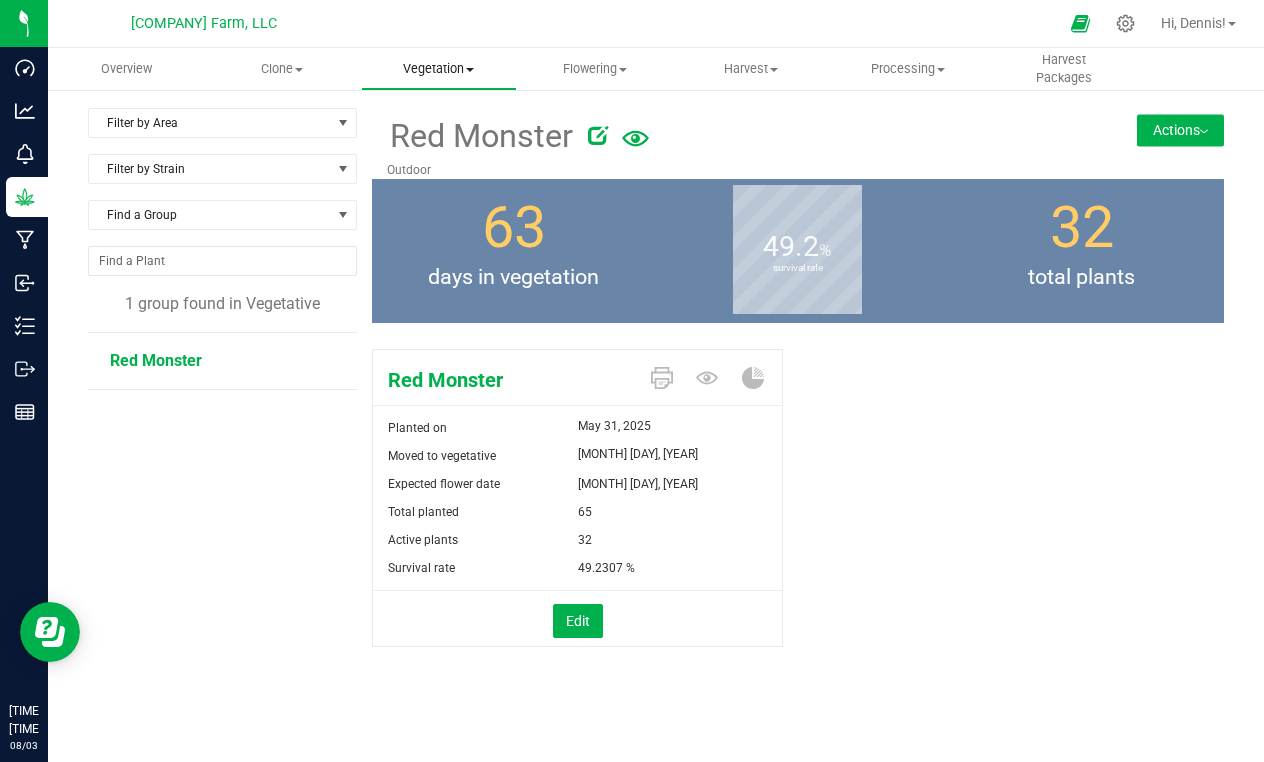 click on "Vegetation" at bounding box center [439, 69] 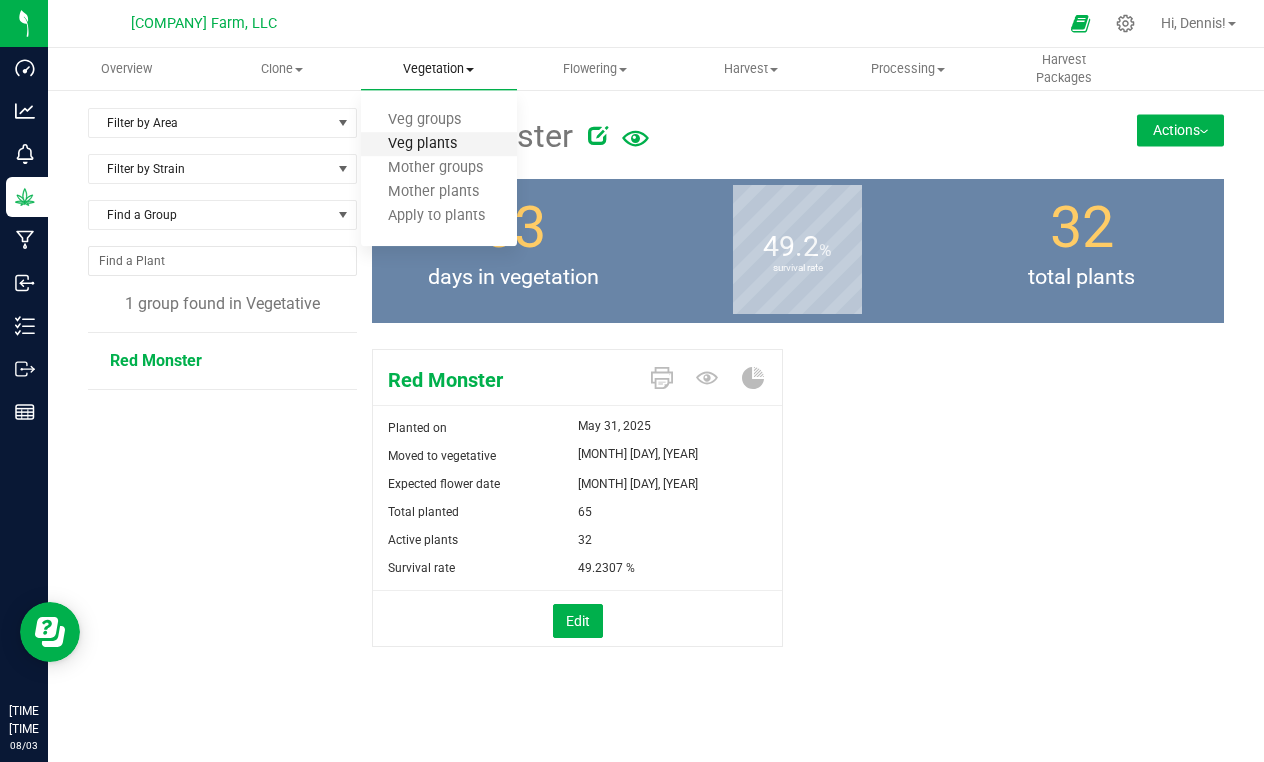 click on "Veg plants" at bounding box center (422, 144) 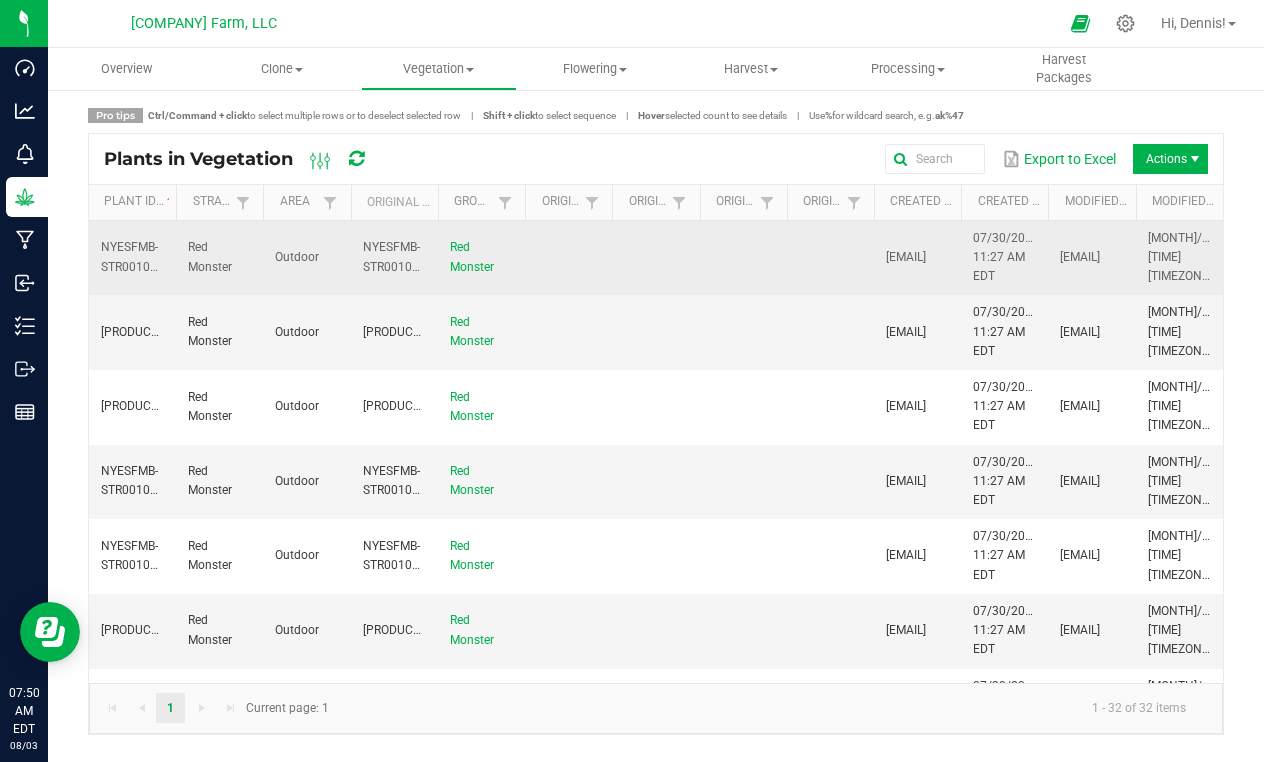 click on "NYESFMB-STR00100000001" at bounding box center [412, 256] 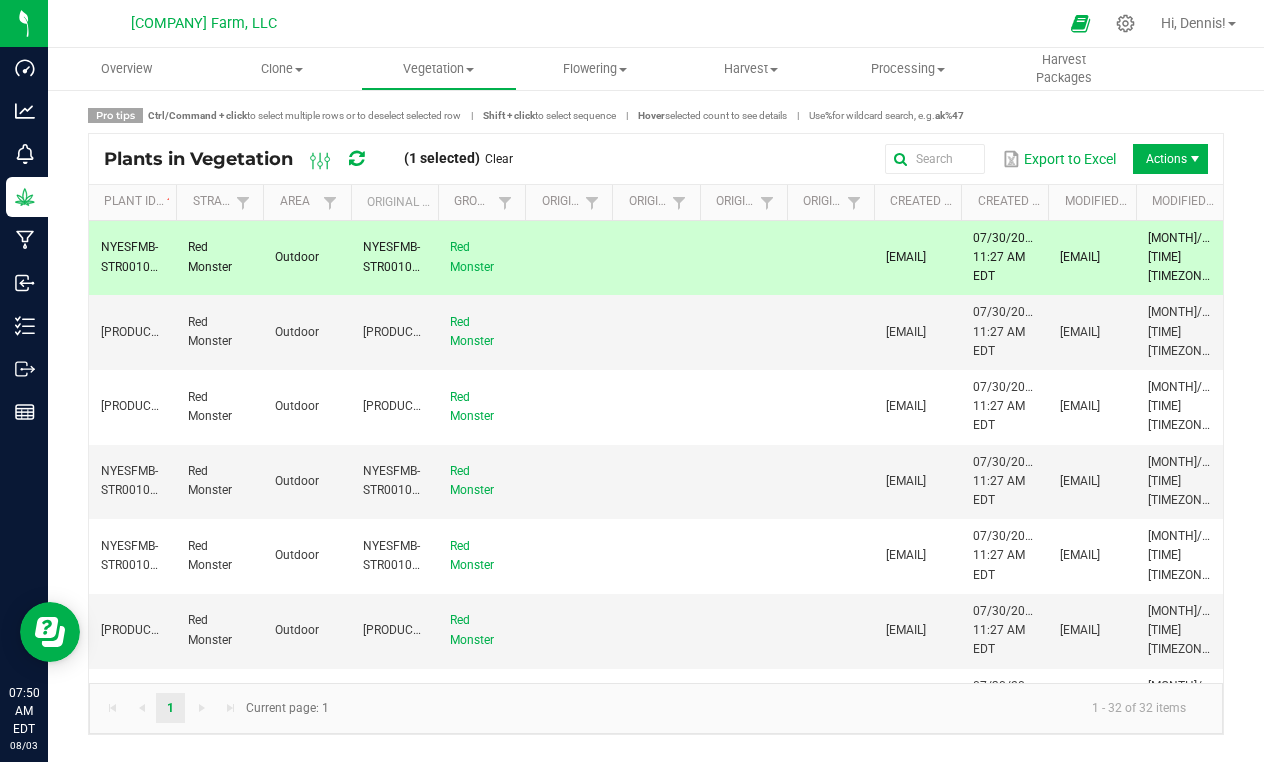 click on "NYESFMB-STR00100000001" at bounding box center (412, 256) 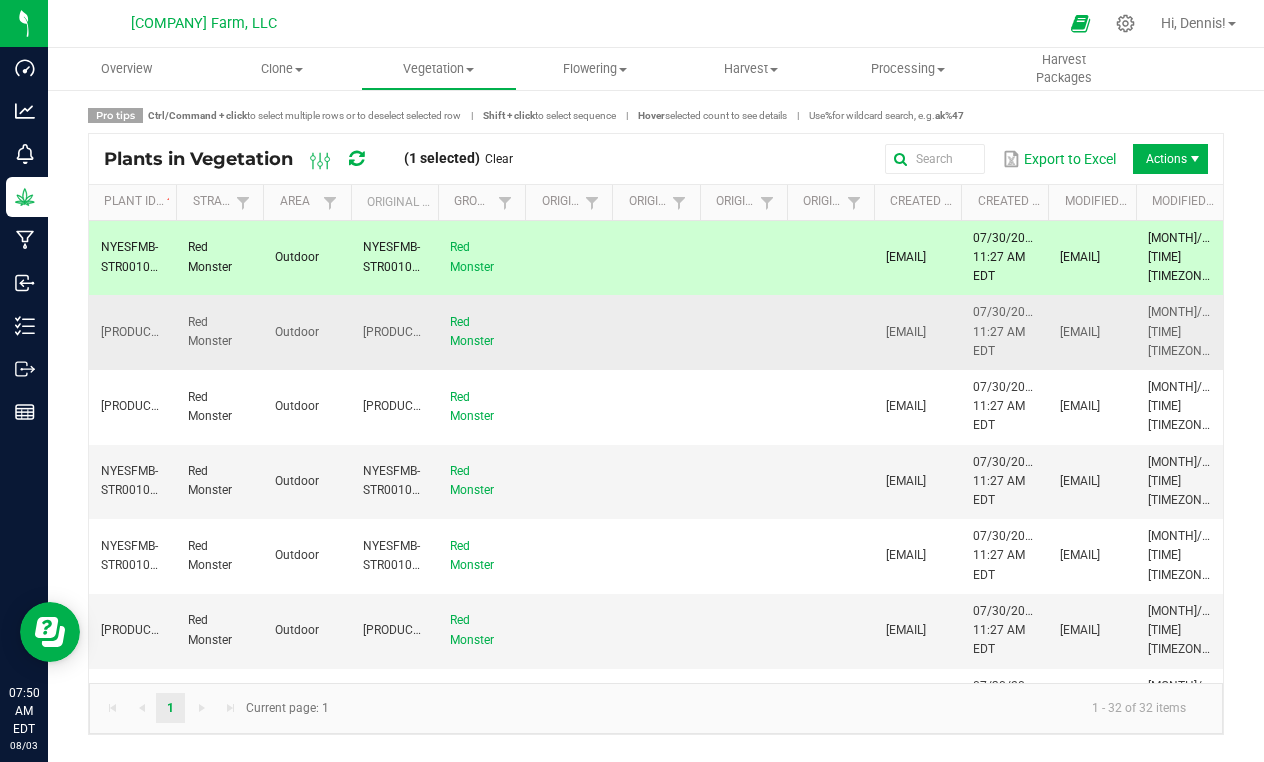 click at bounding box center (568, 332) 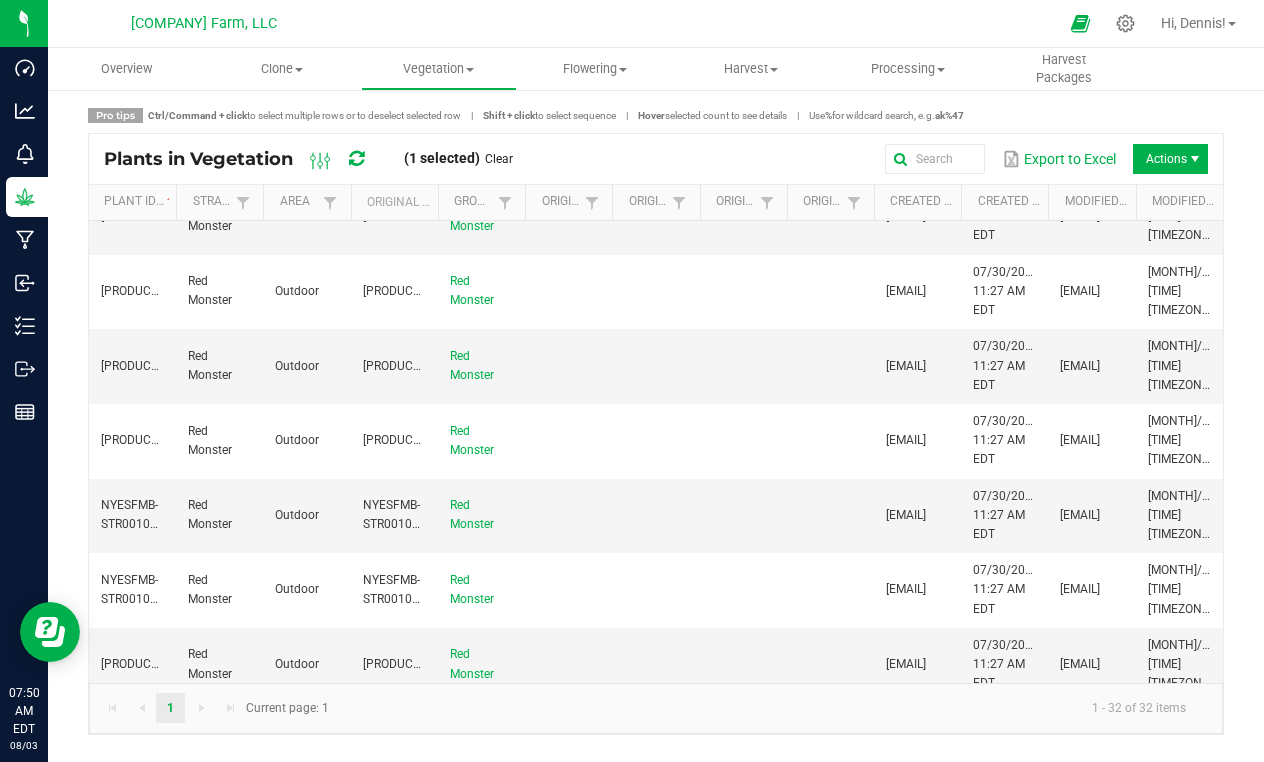 scroll, scrollTop: 1905, scrollLeft: 0, axis: vertical 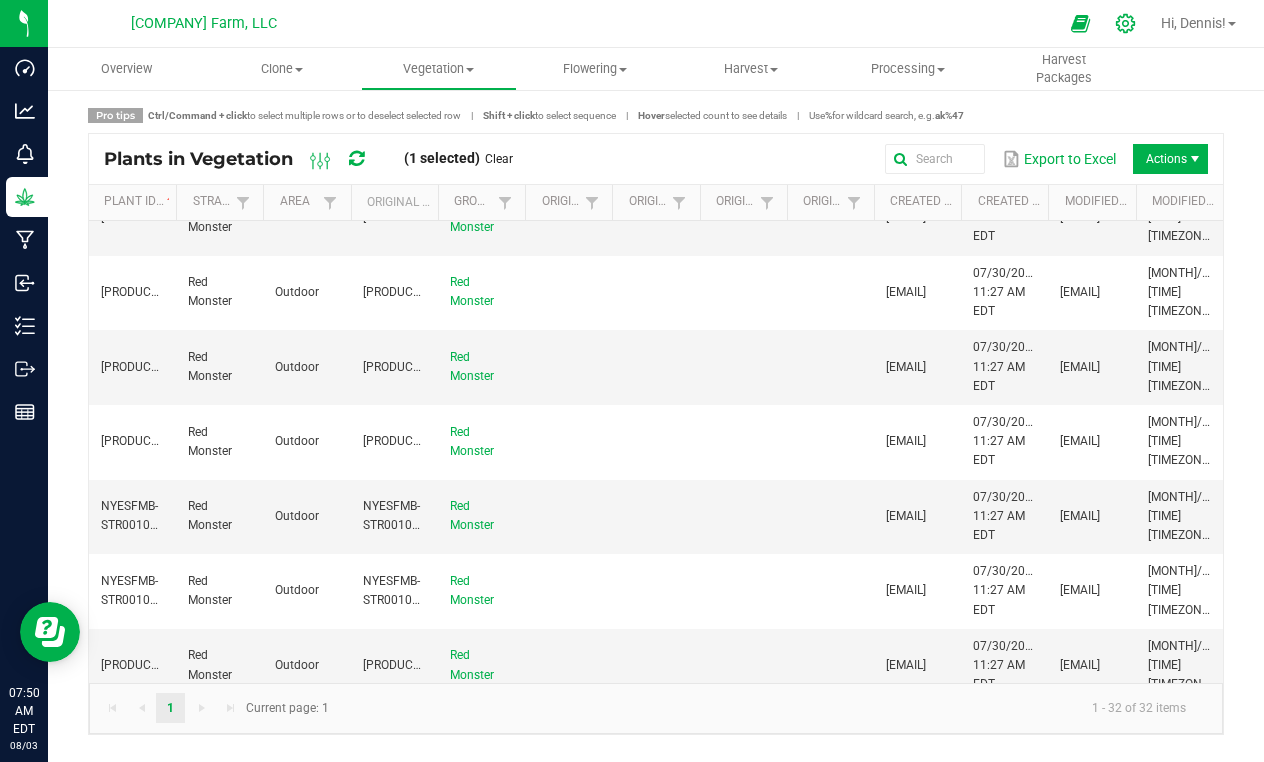 click 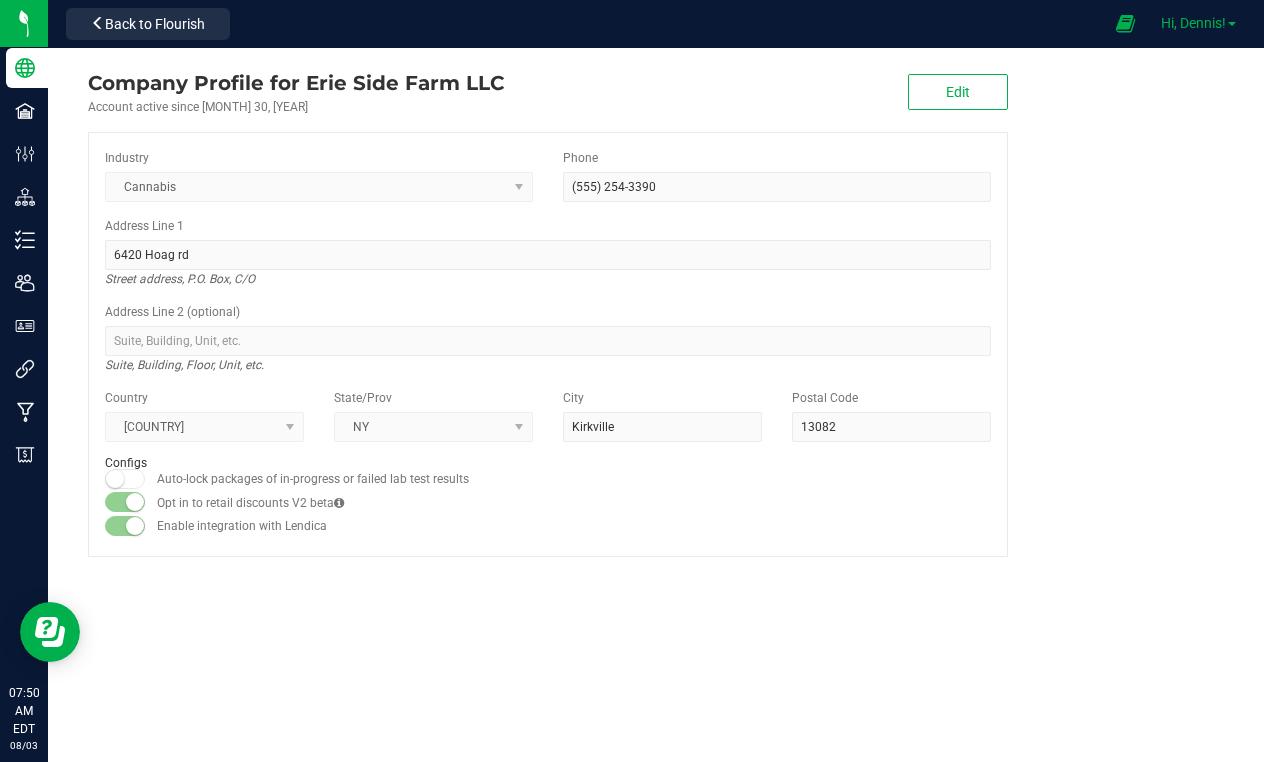 click on "Hi, [NAME]!" at bounding box center (1193, 23) 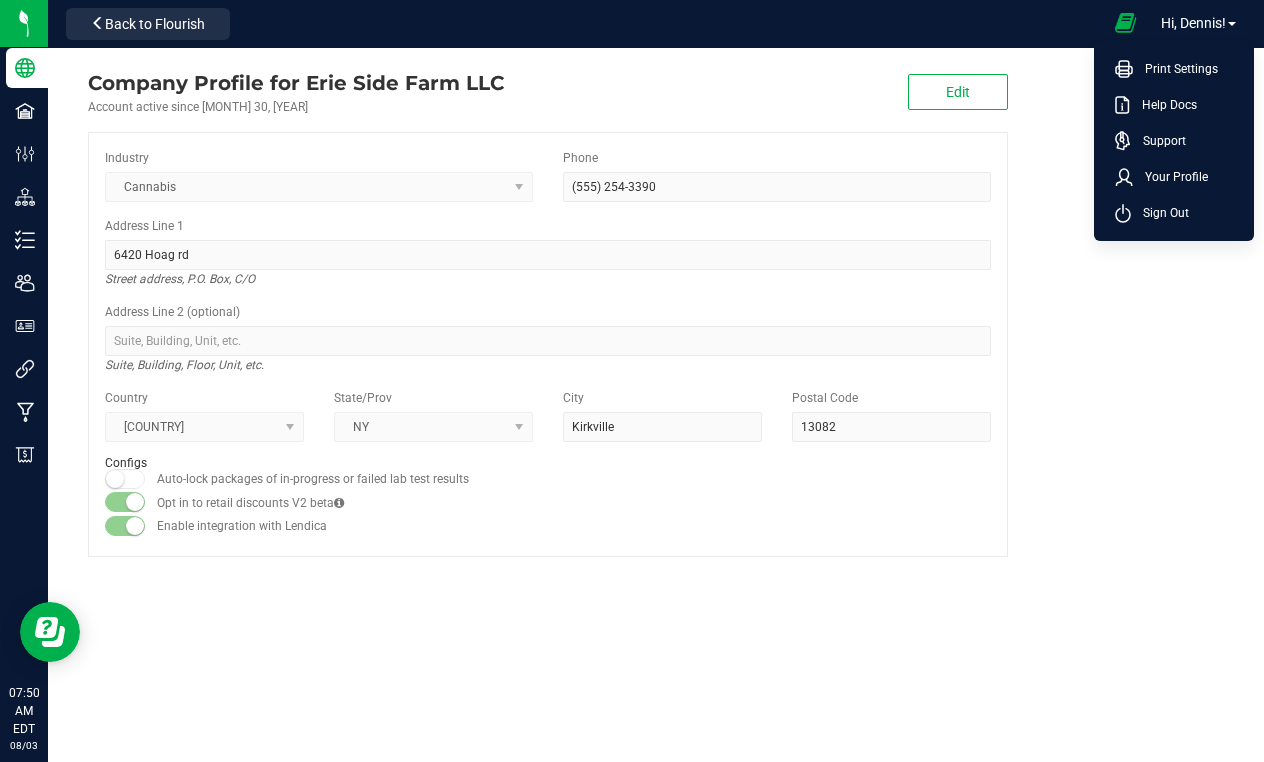 click at bounding box center (1125, 23) 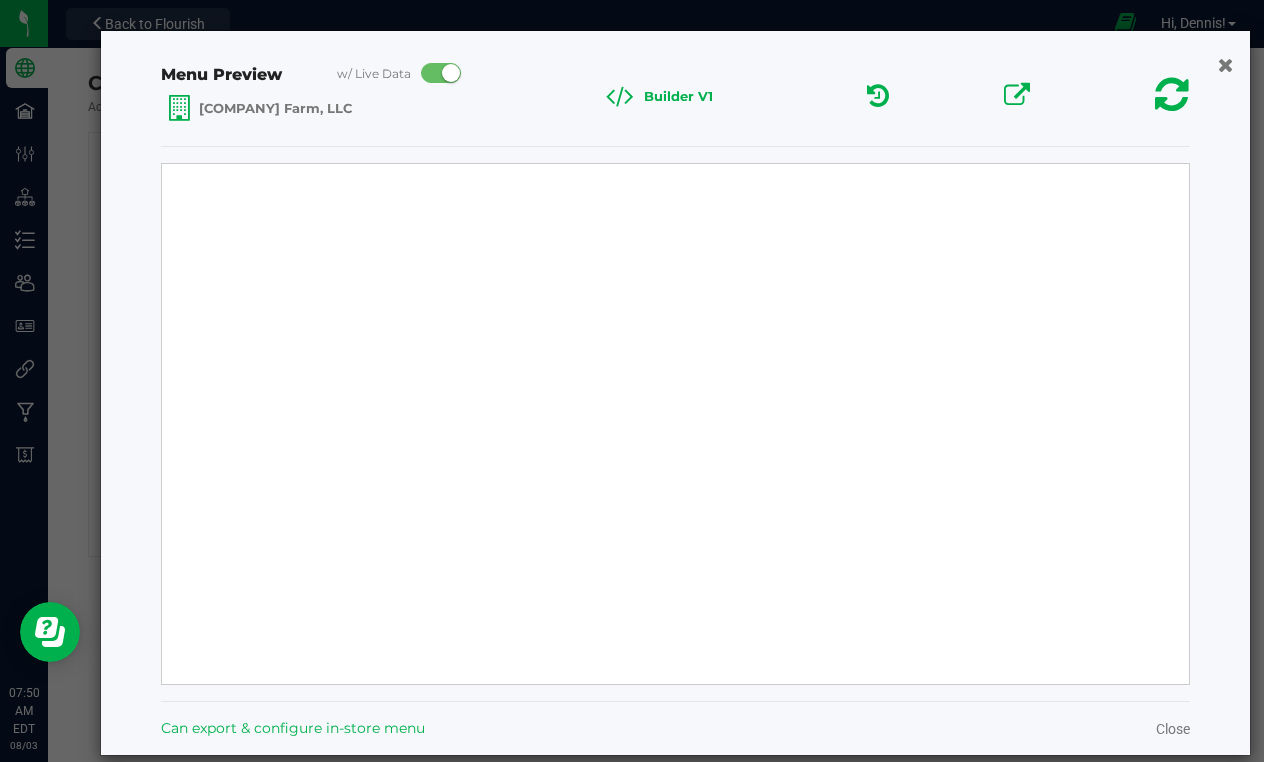 select on "Source Sans Pro" 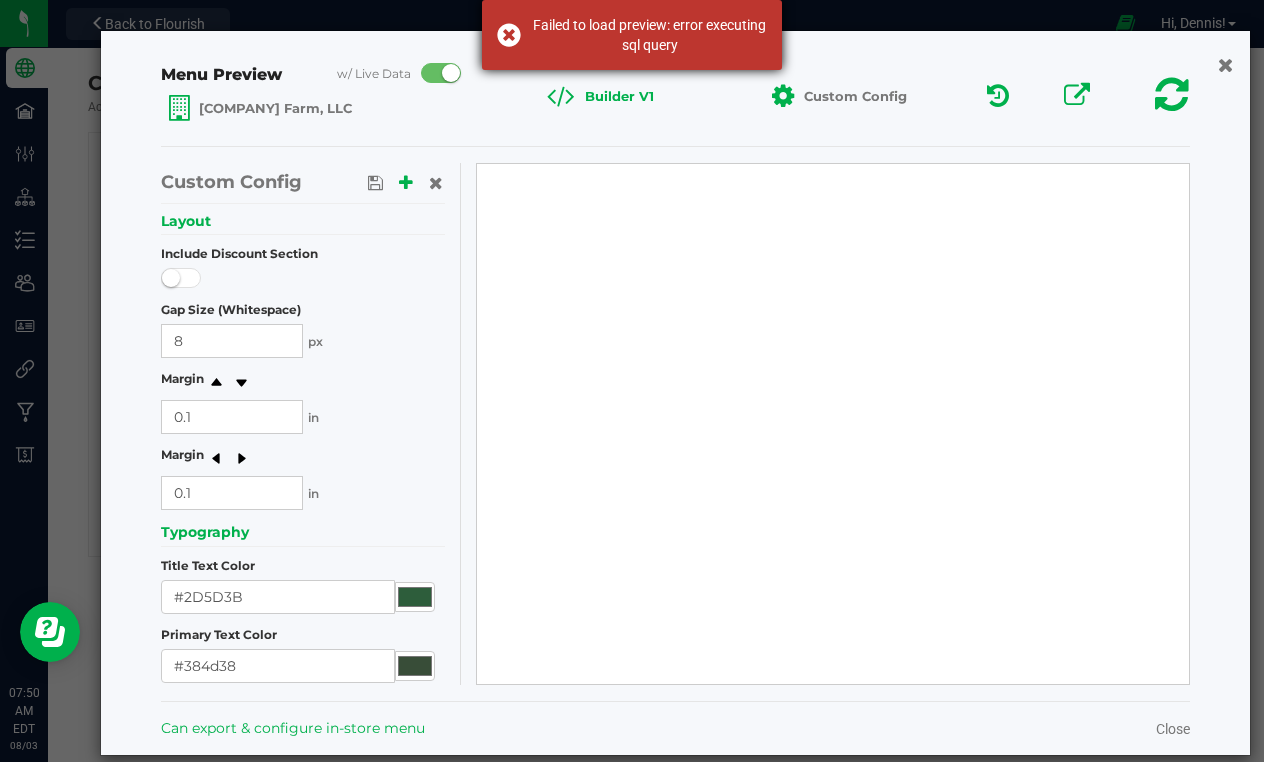 click on "Failed to load preview: error executing sql query" at bounding box center (632, 35) 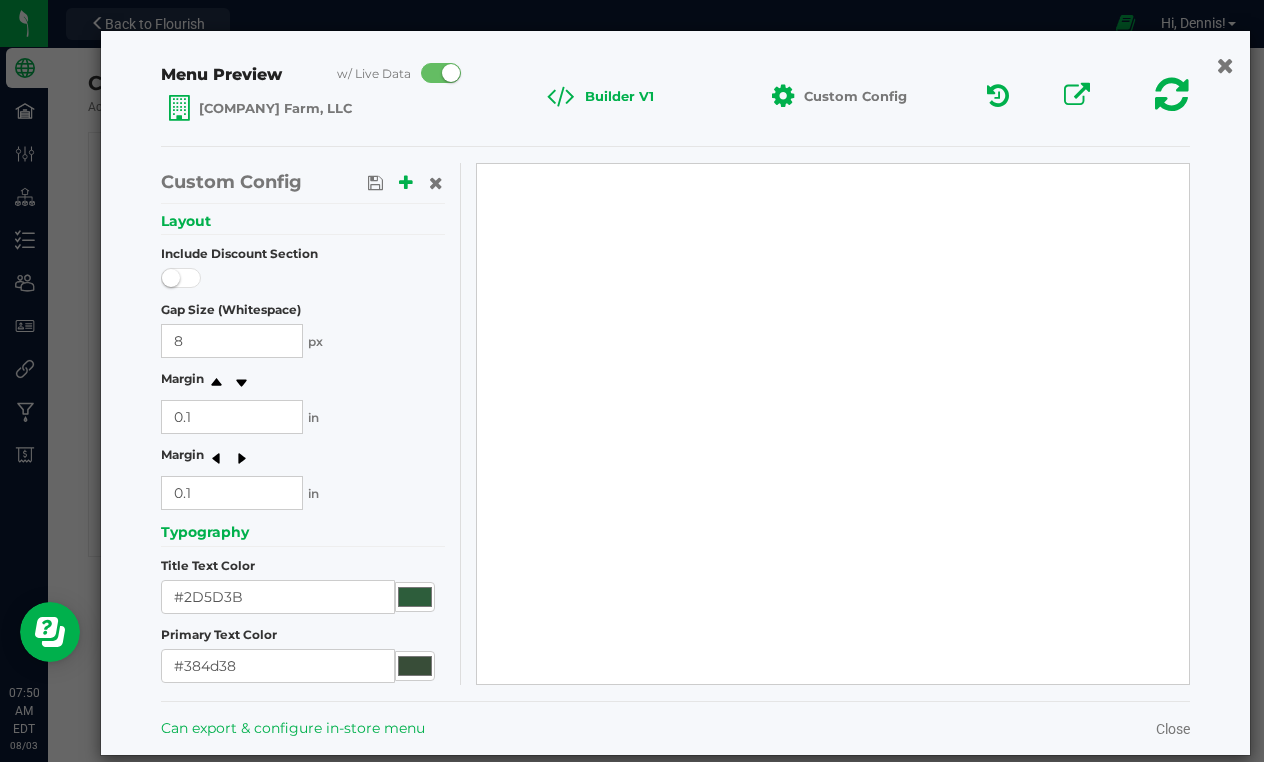 click 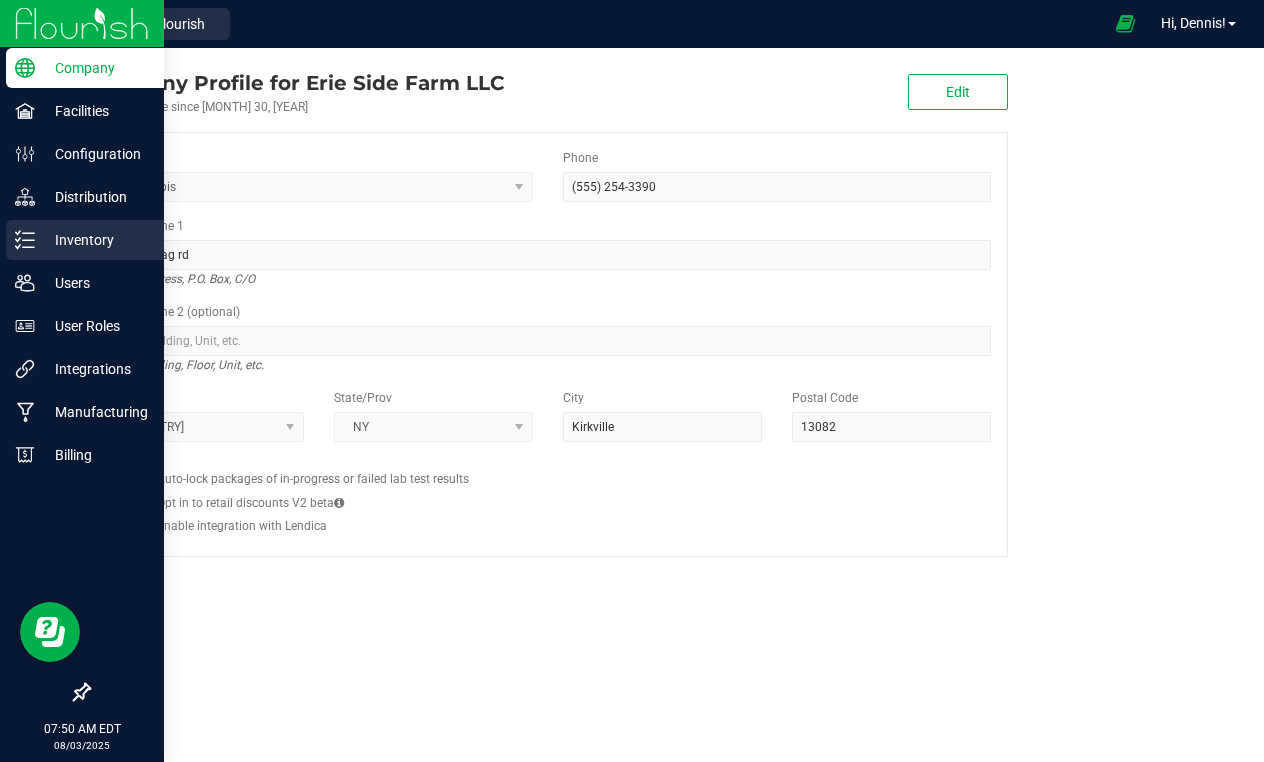 click on "Inventory" at bounding box center [95, 240] 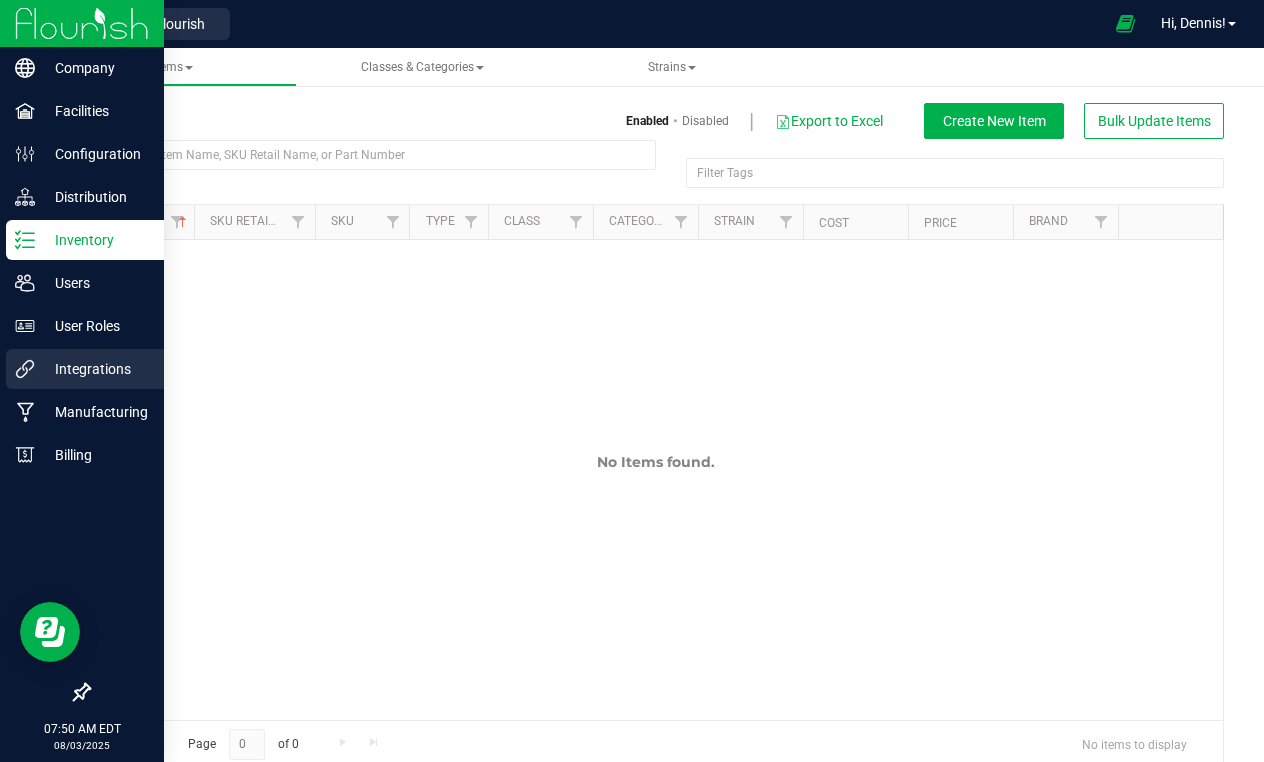 click on "Integrations" at bounding box center (95, 369) 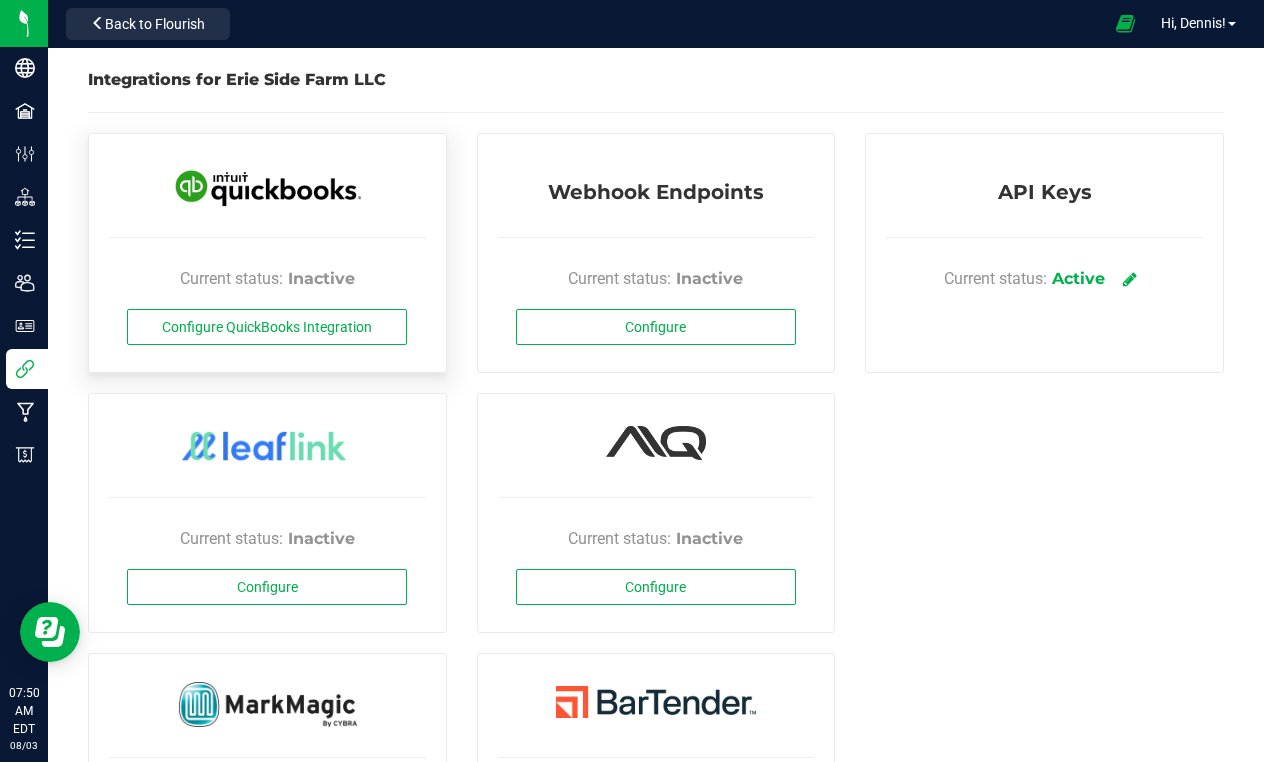 click at bounding box center [267, 186] 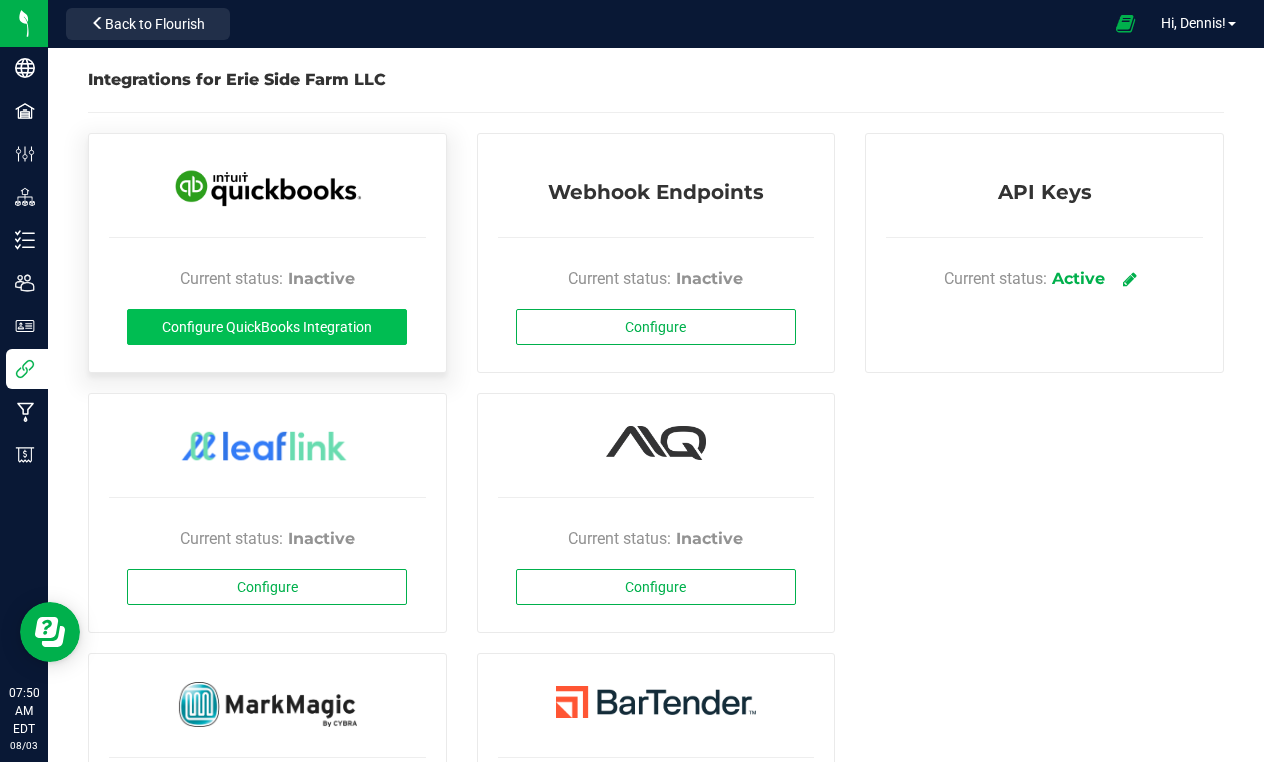 click on "Configure QuickBooks Integration" at bounding box center [267, 327] 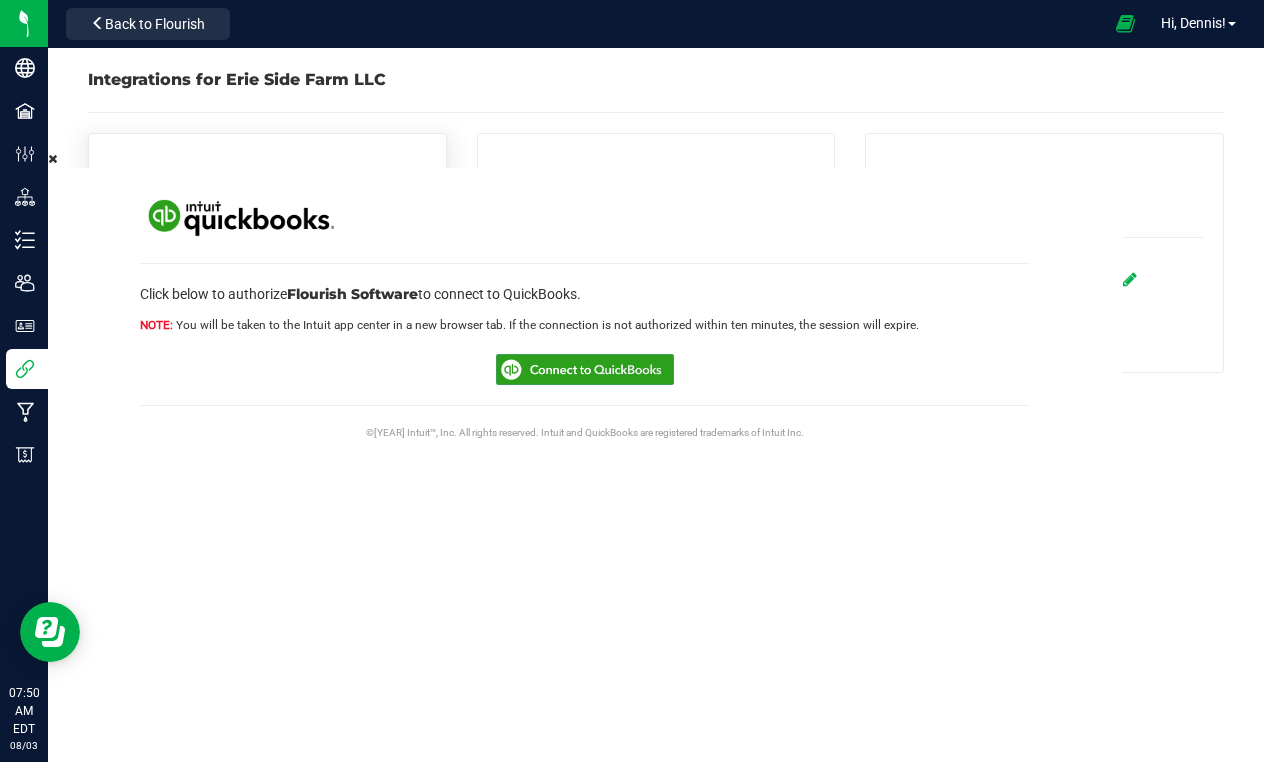 scroll, scrollTop: 0, scrollLeft: 0, axis: both 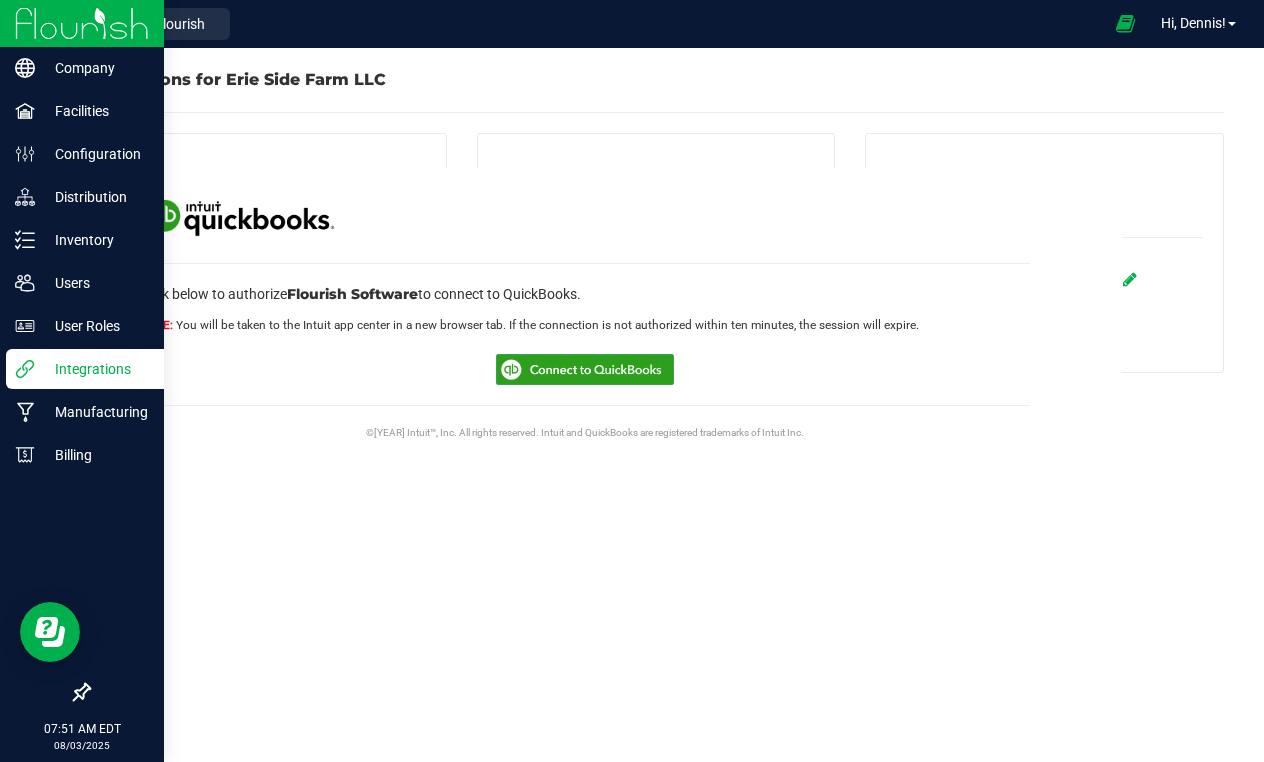 click at bounding box center (82, 23) 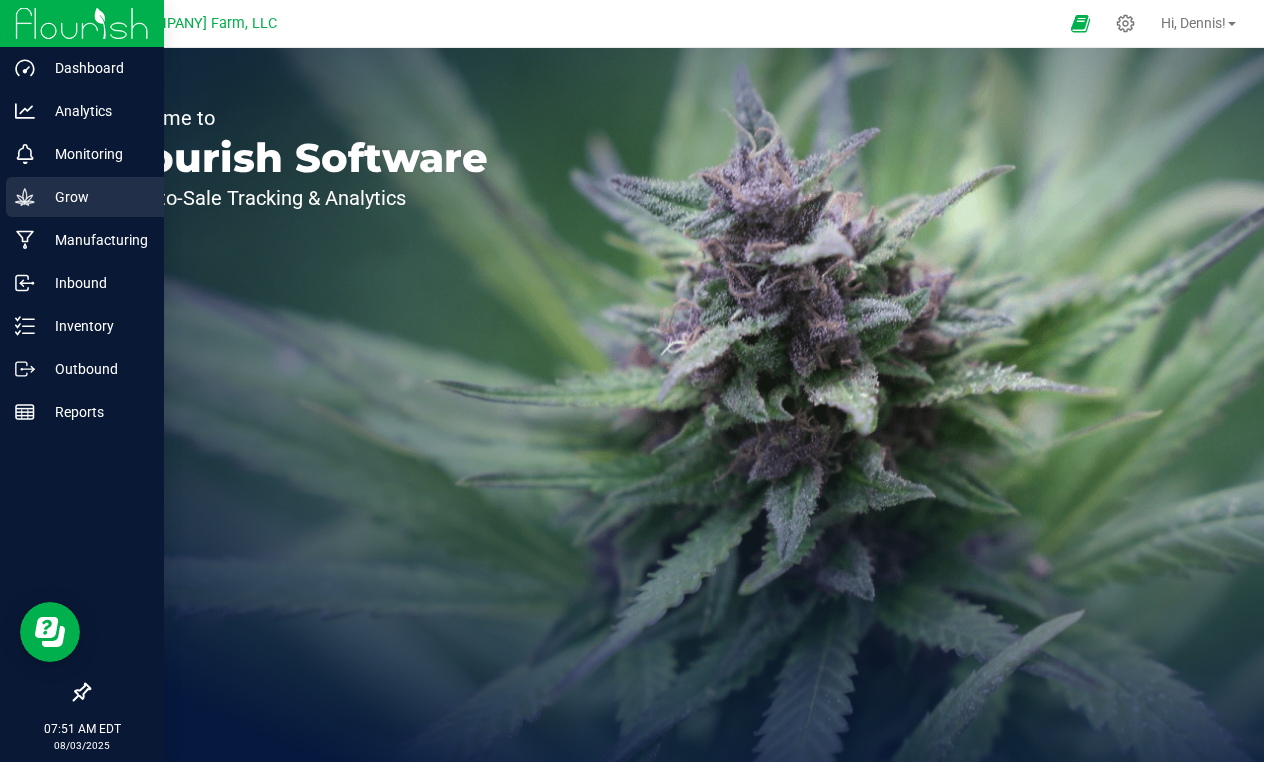 click on "Grow" at bounding box center (85, 197) 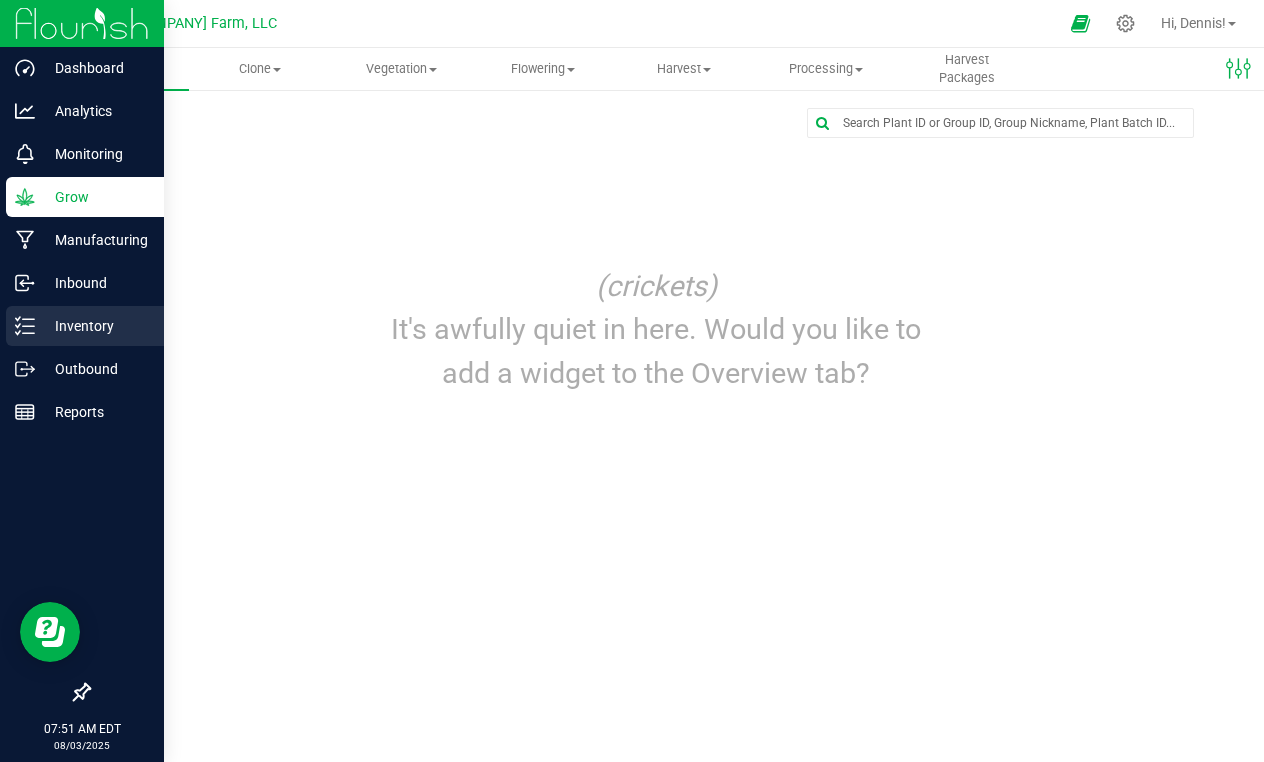 click on "Inventory" at bounding box center [95, 326] 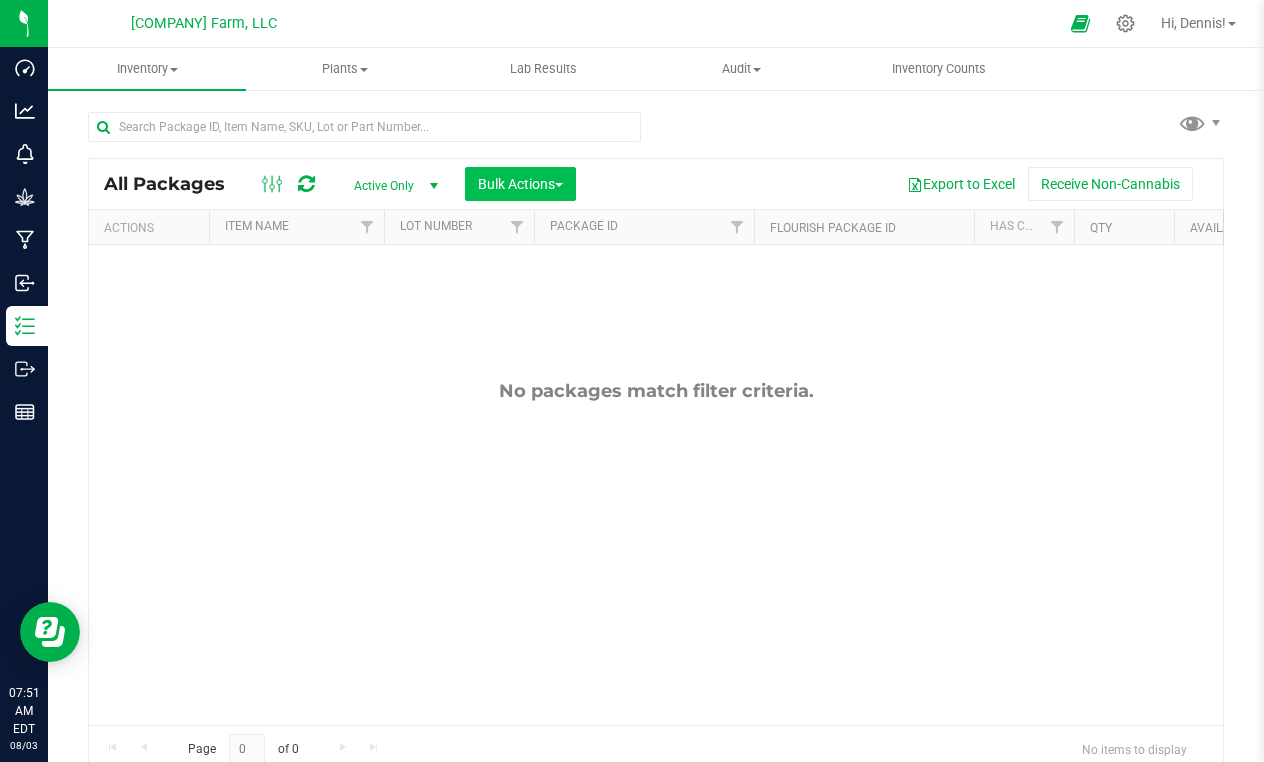 click at bounding box center [559, 185] 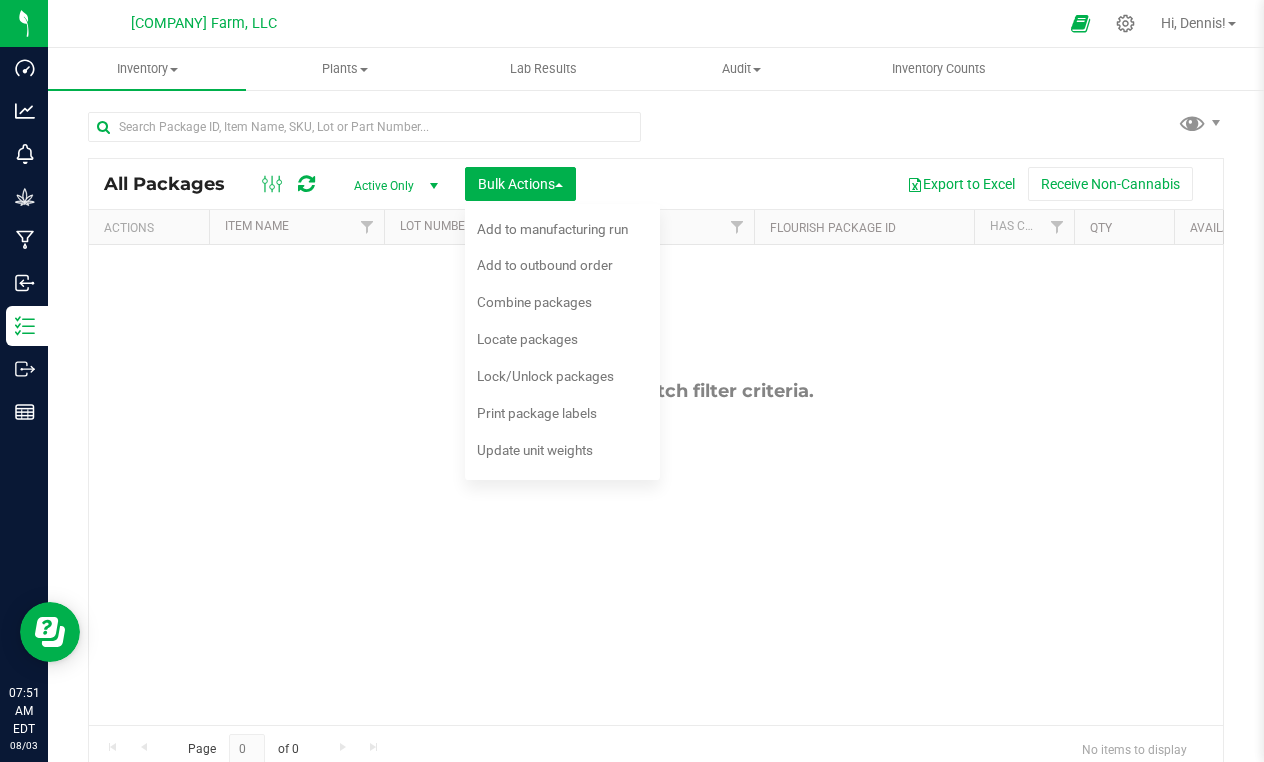click on "All Packages
Active Only Active Only Lab Samples Locked All
Bulk Actions
Add to manufacturing run
Add to outbound order
Combine packages" at bounding box center [656, 433] 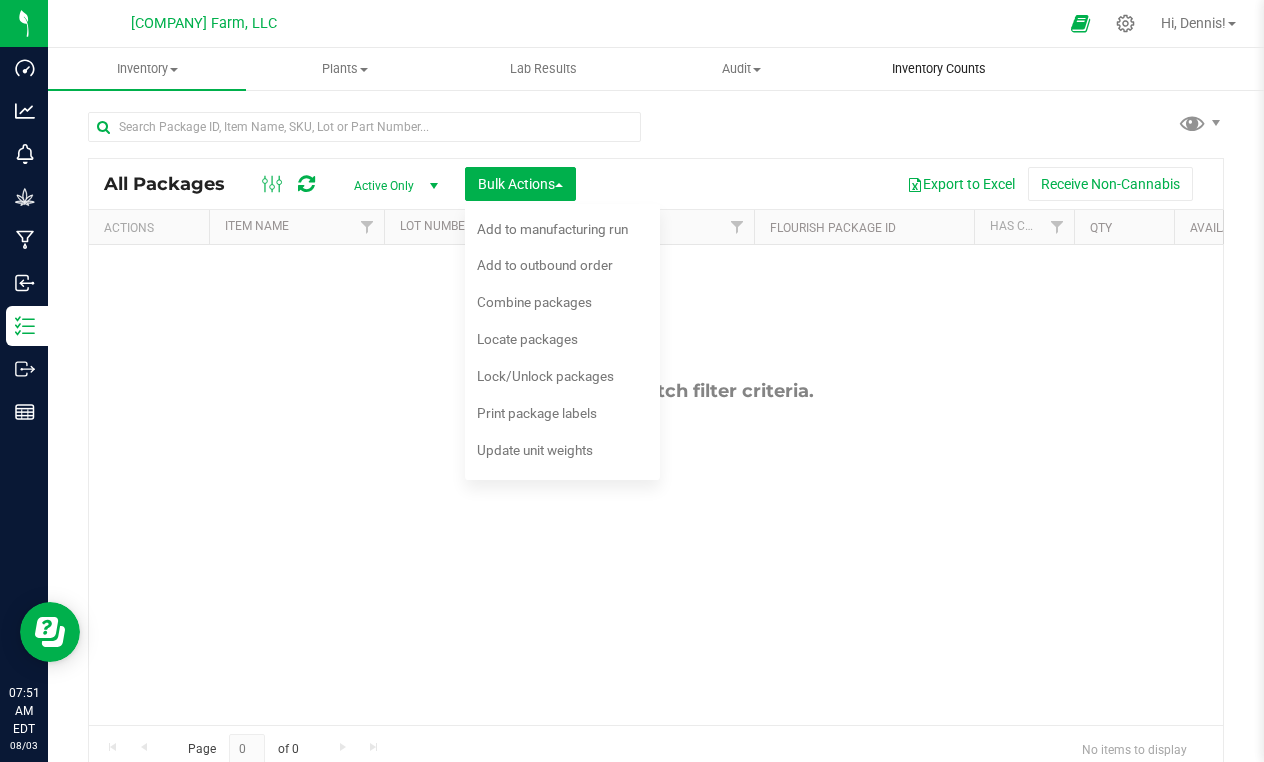 click on "Inventory Counts" at bounding box center (939, 69) 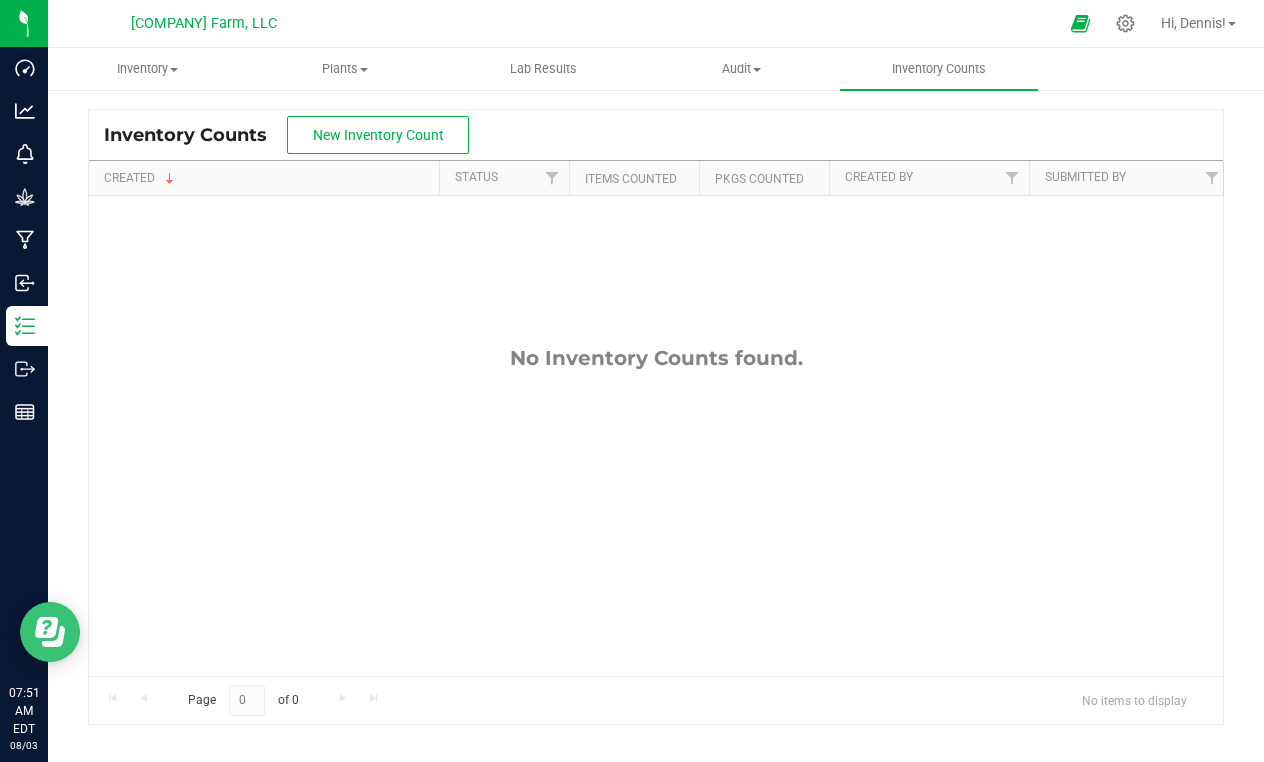 click at bounding box center [50, 632] 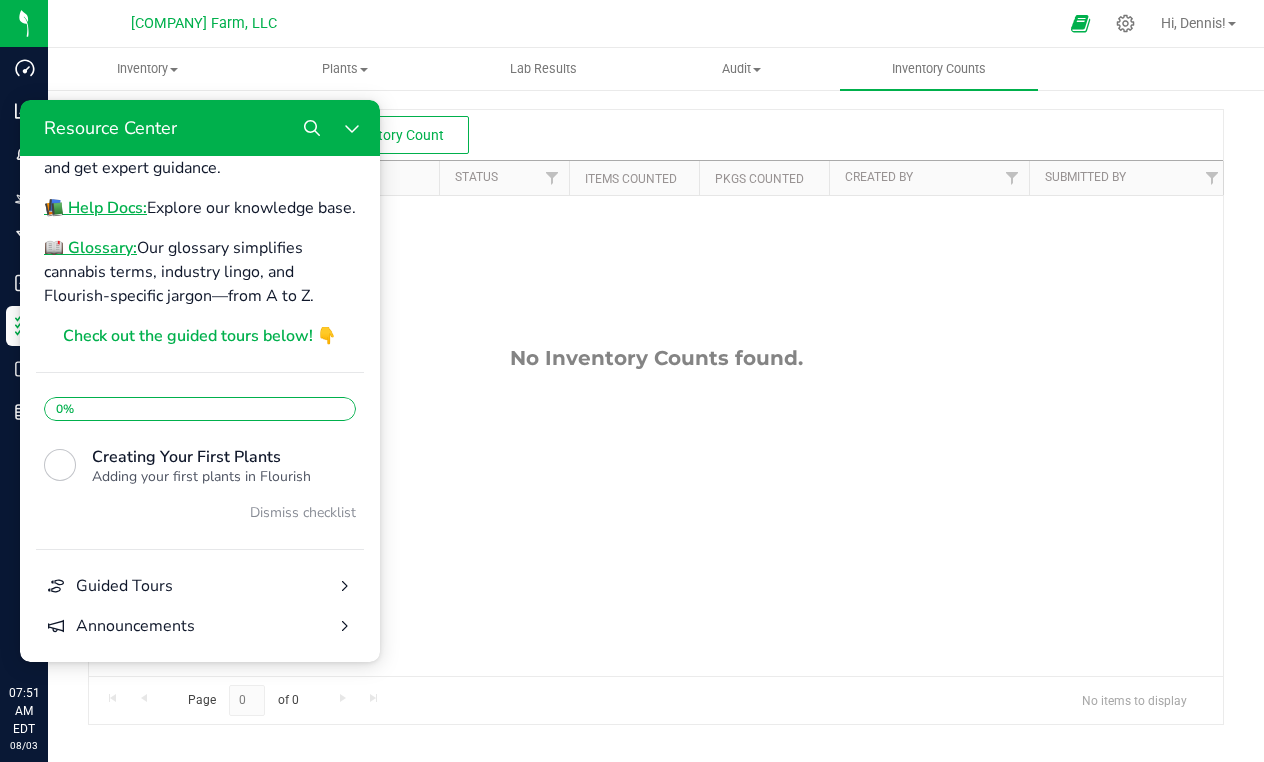 scroll, scrollTop: 292, scrollLeft: 0, axis: vertical 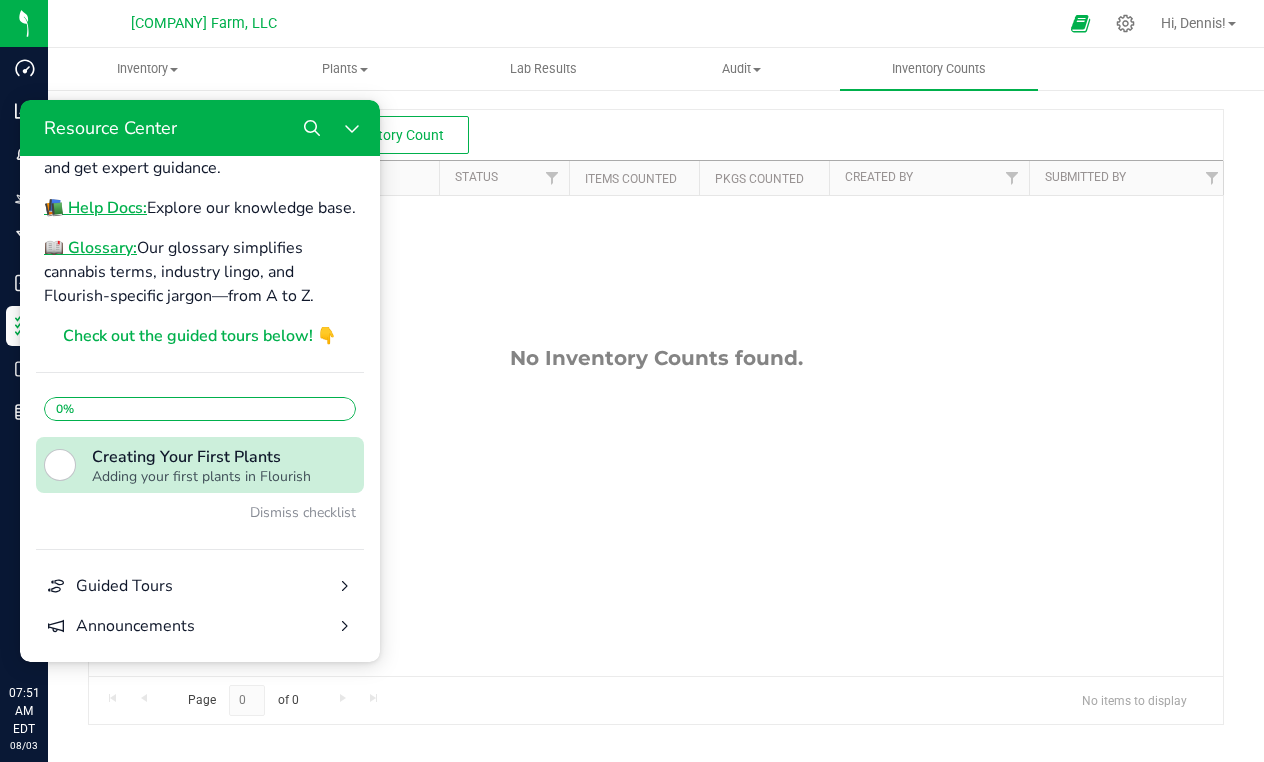 click at bounding box center [60, 465] 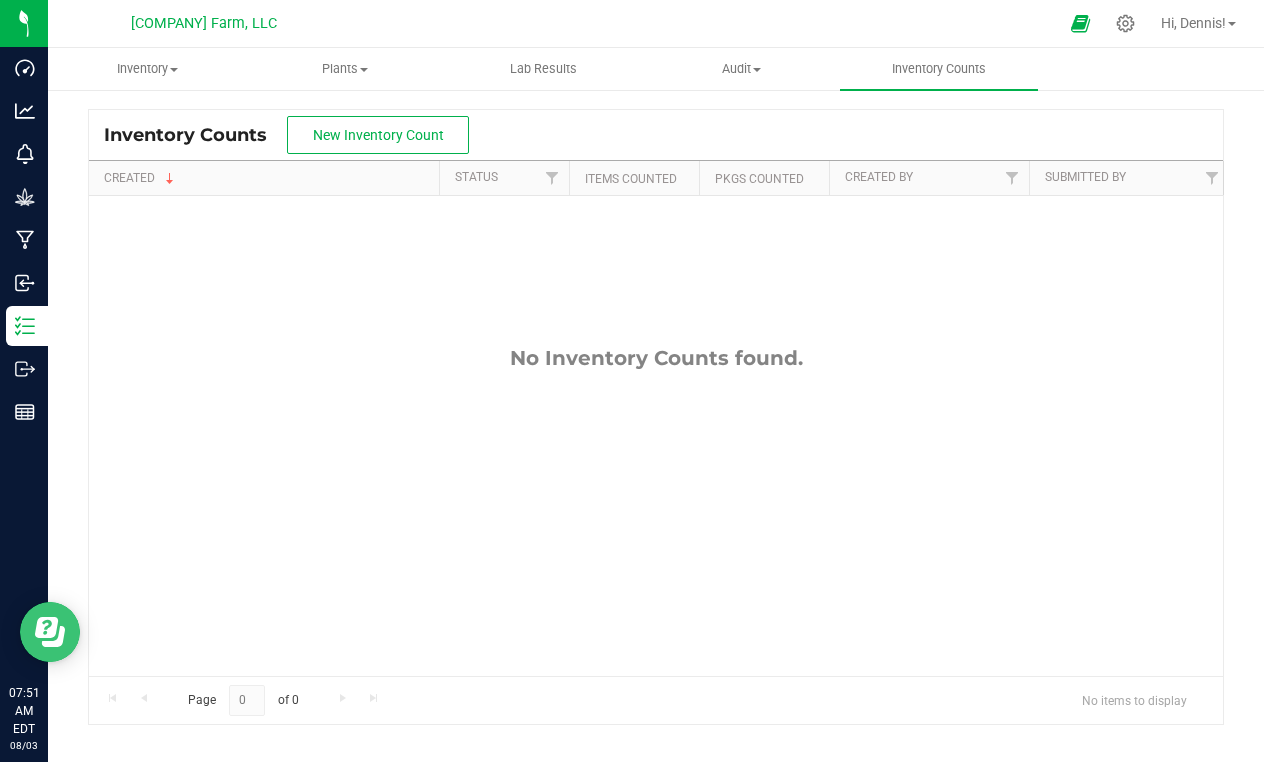 scroll, scrollTop: 0, scrollLeft: 0, axis: both 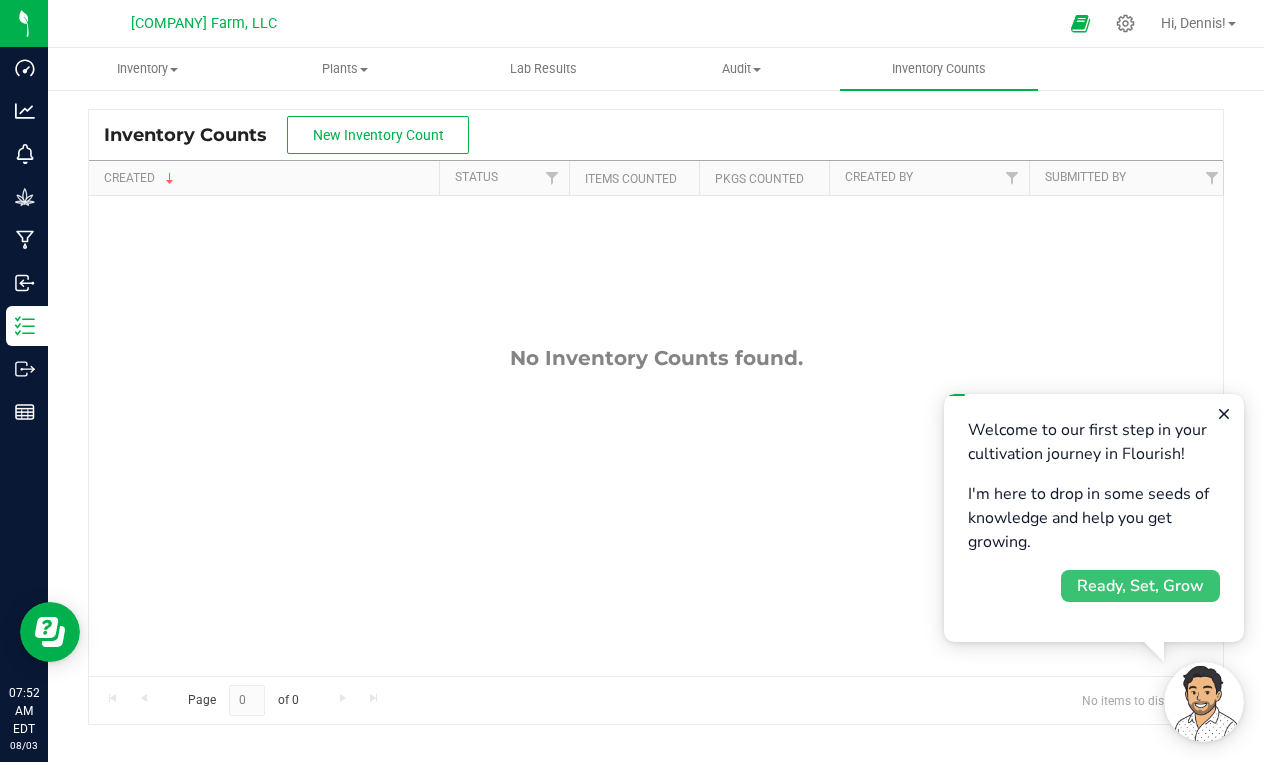 click on "Ready, Set, Grow" at bounding box center [1140, 586] 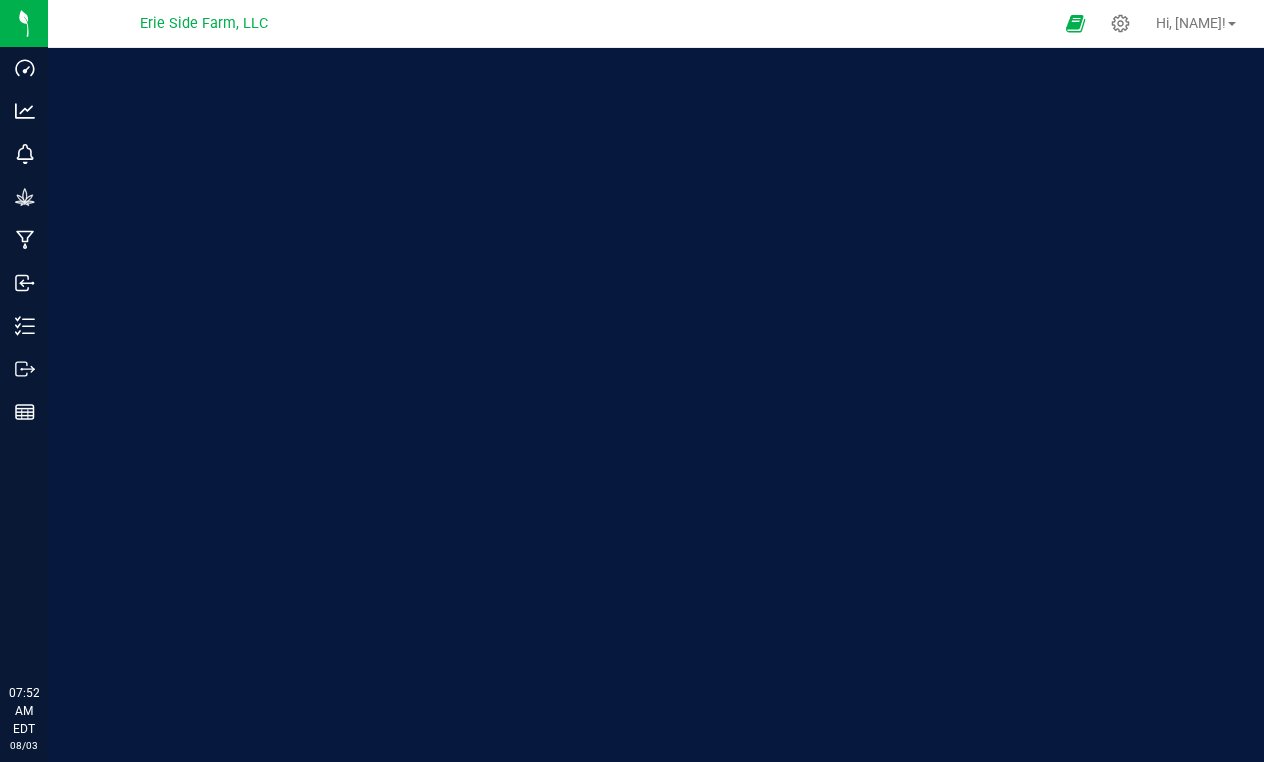 scroll, scrollTop: 0, scrollLeft: 0, axis: both 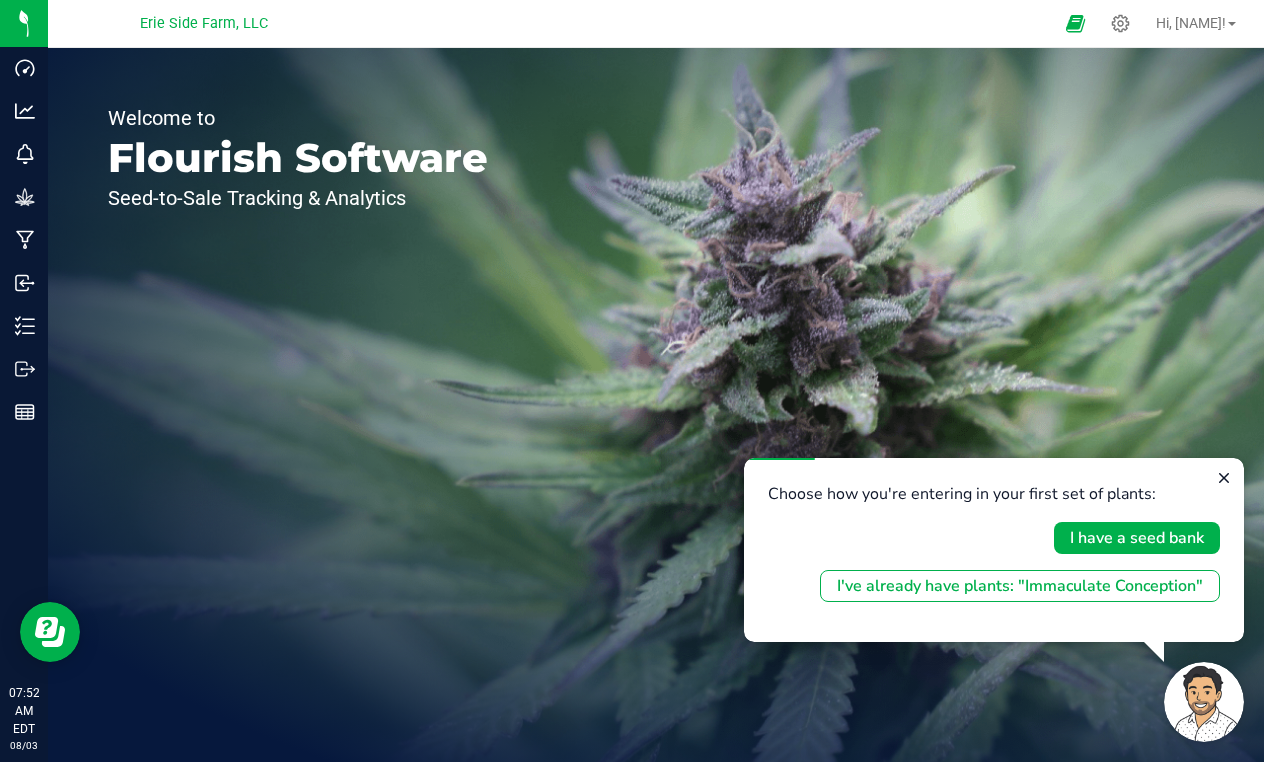 click on "I've already have plants: "Immaculate Conception"" at bounding box center [1020, 586] 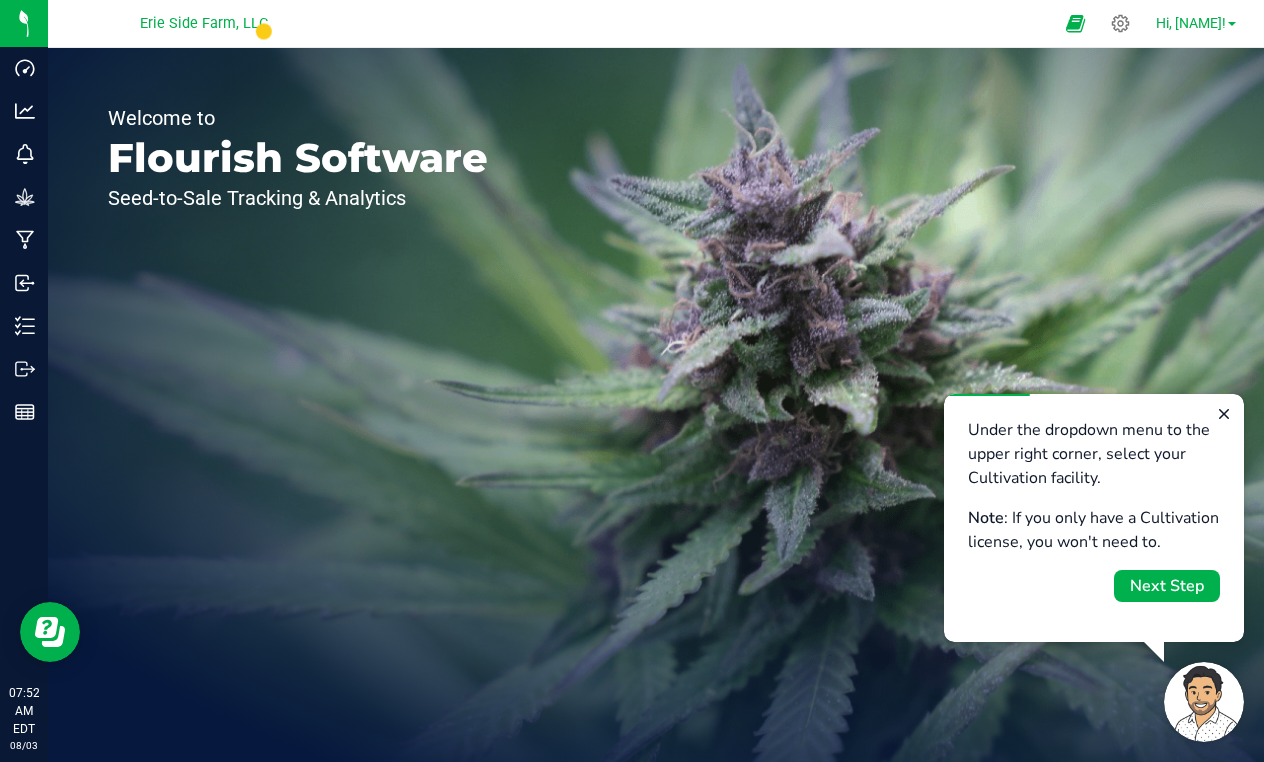 click on "Hi, [NAME]!" at bounding box center [1191, 23] 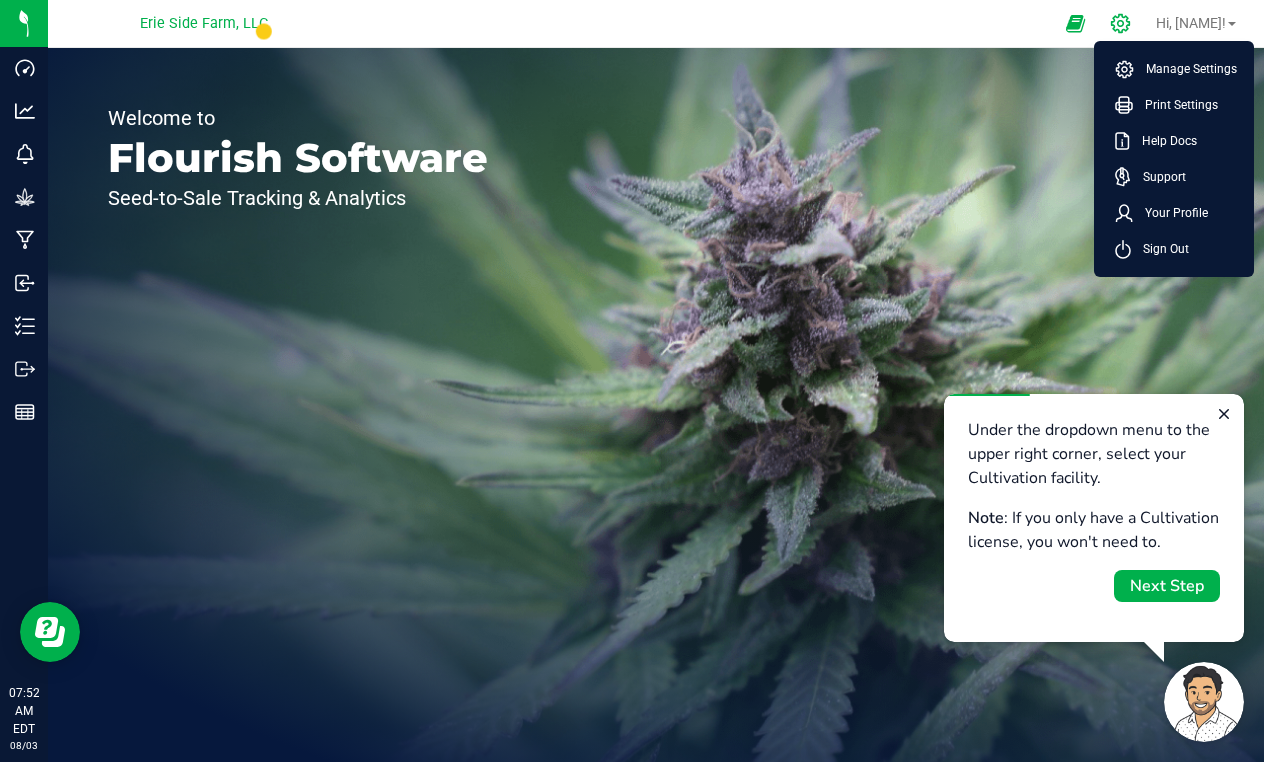 click 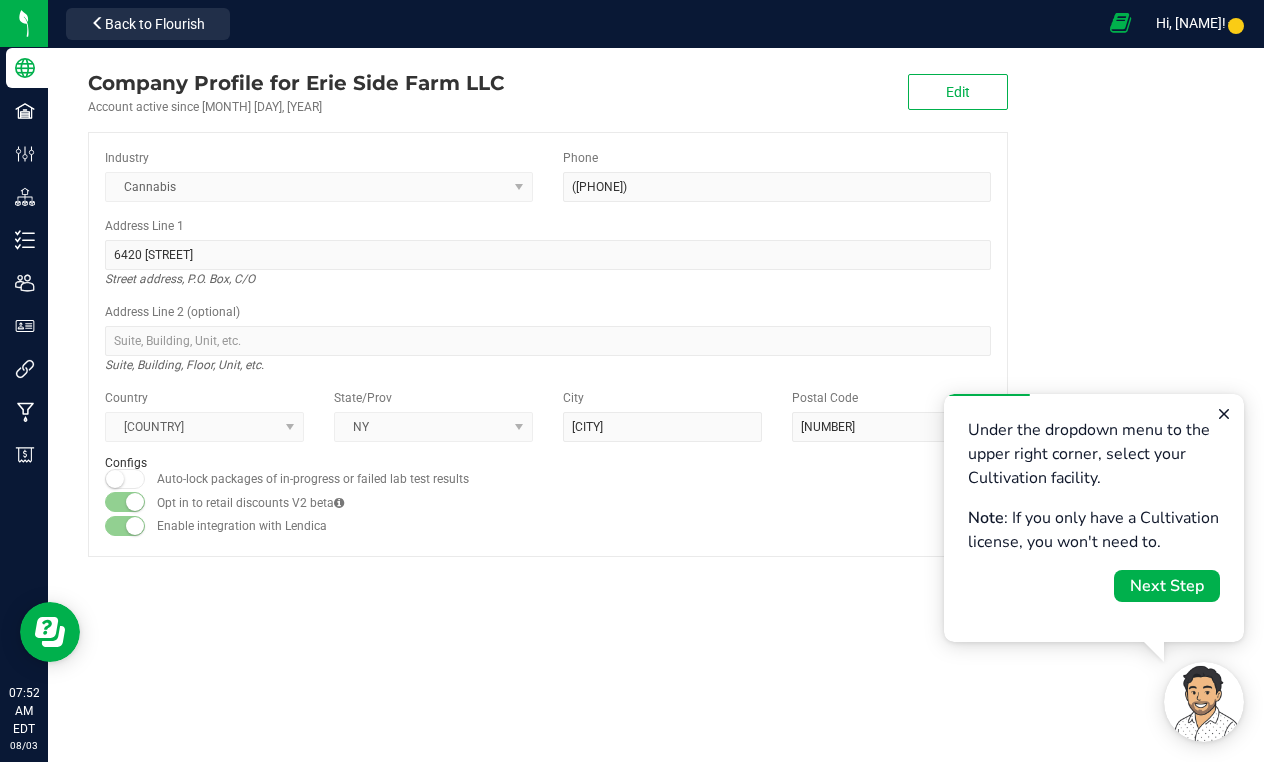 click at bounding box center [1120, 23] 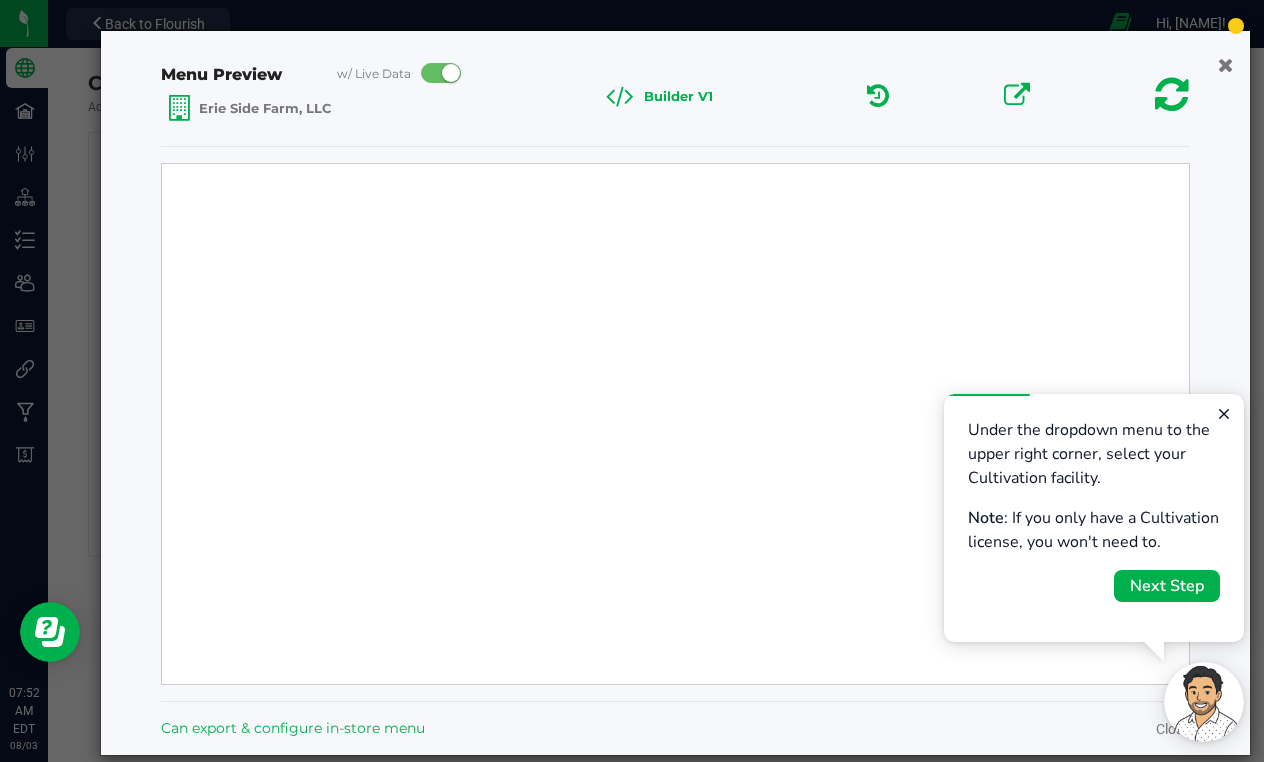 select on "Source Sans Pro" 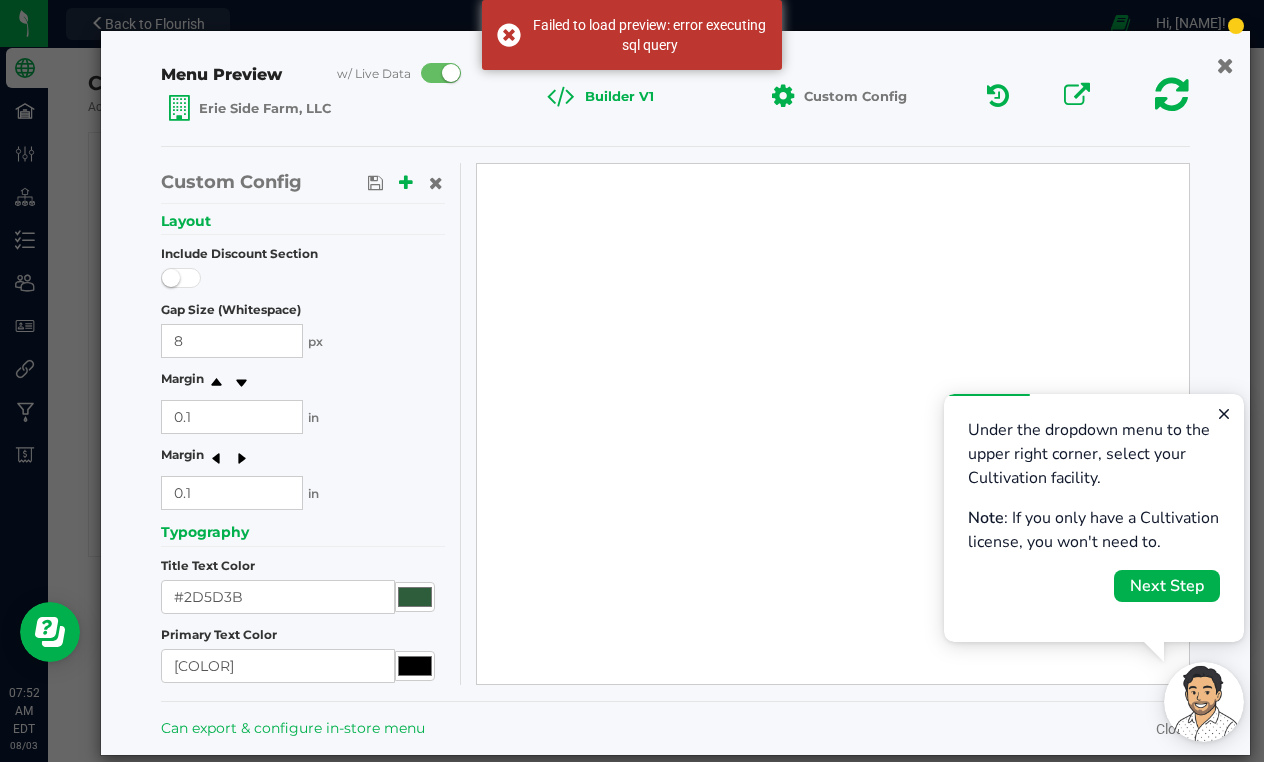 click 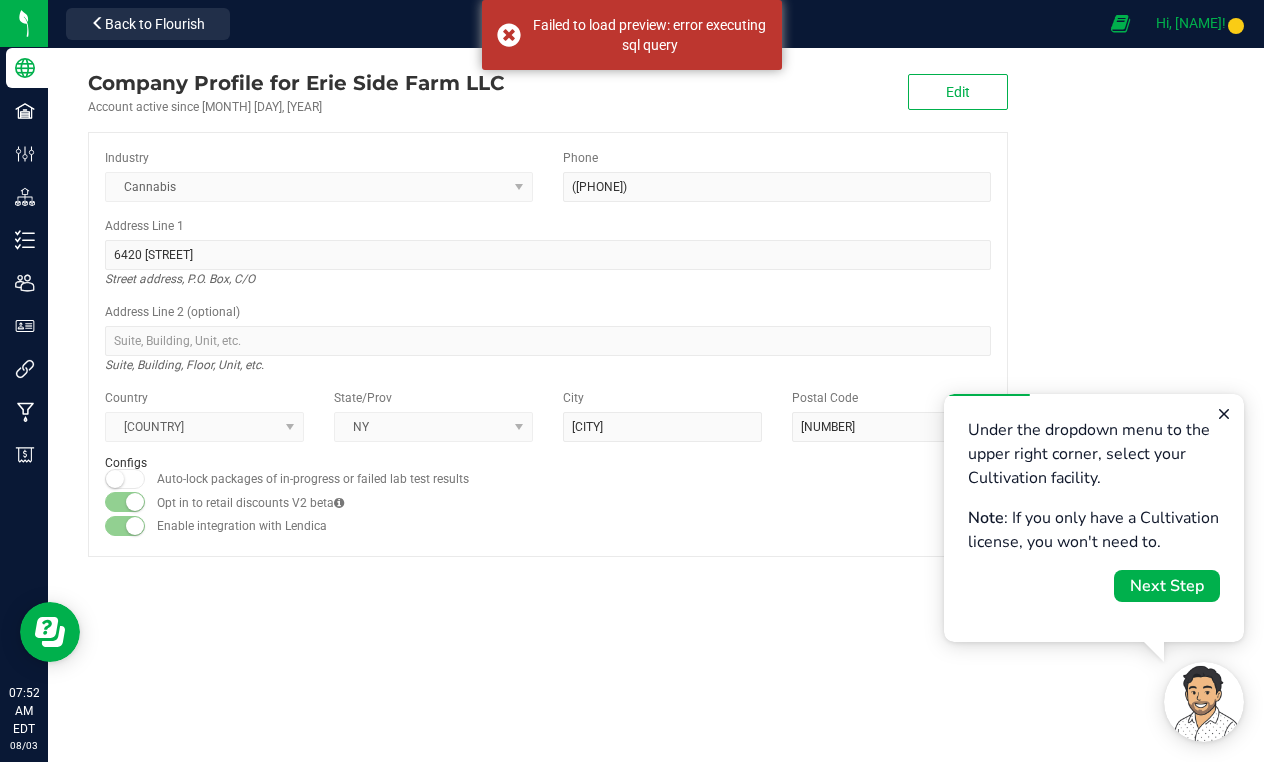 click at bounding box center [1232, 24] 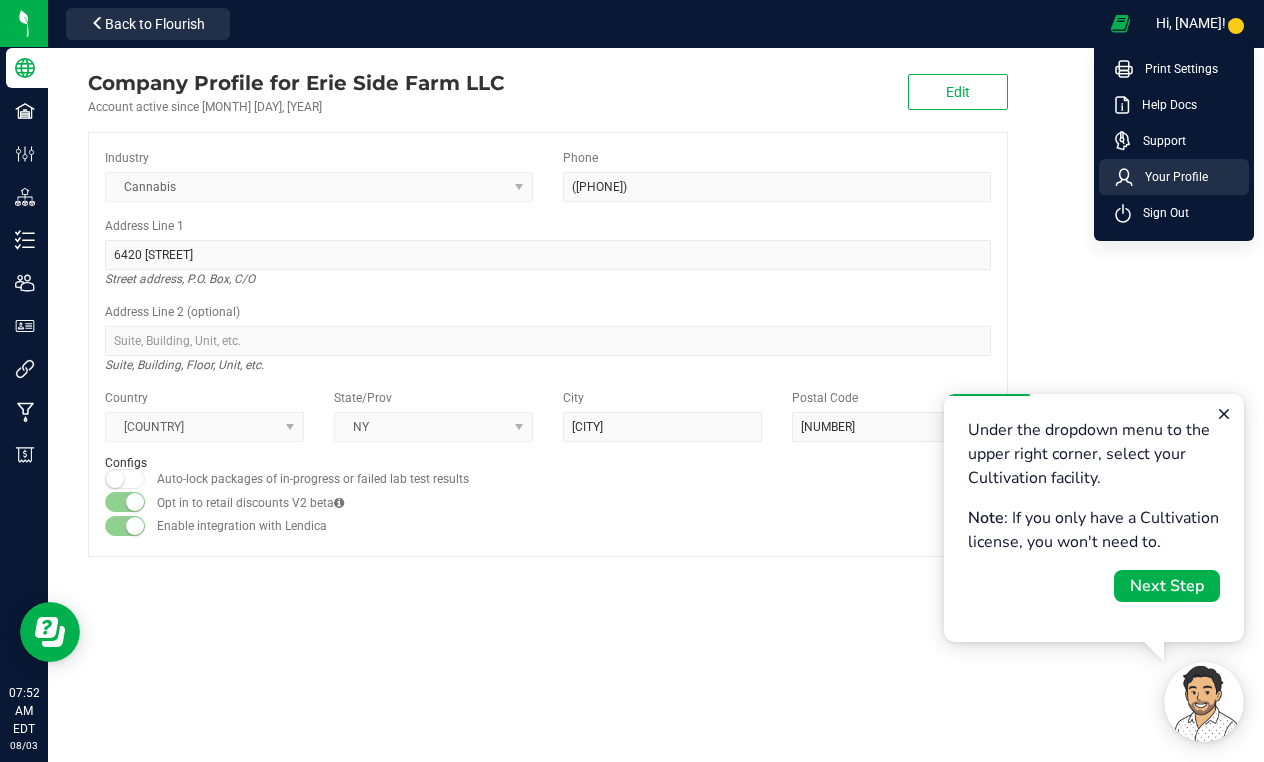 click on "Your Profile" at bounding box center [1170, 177] 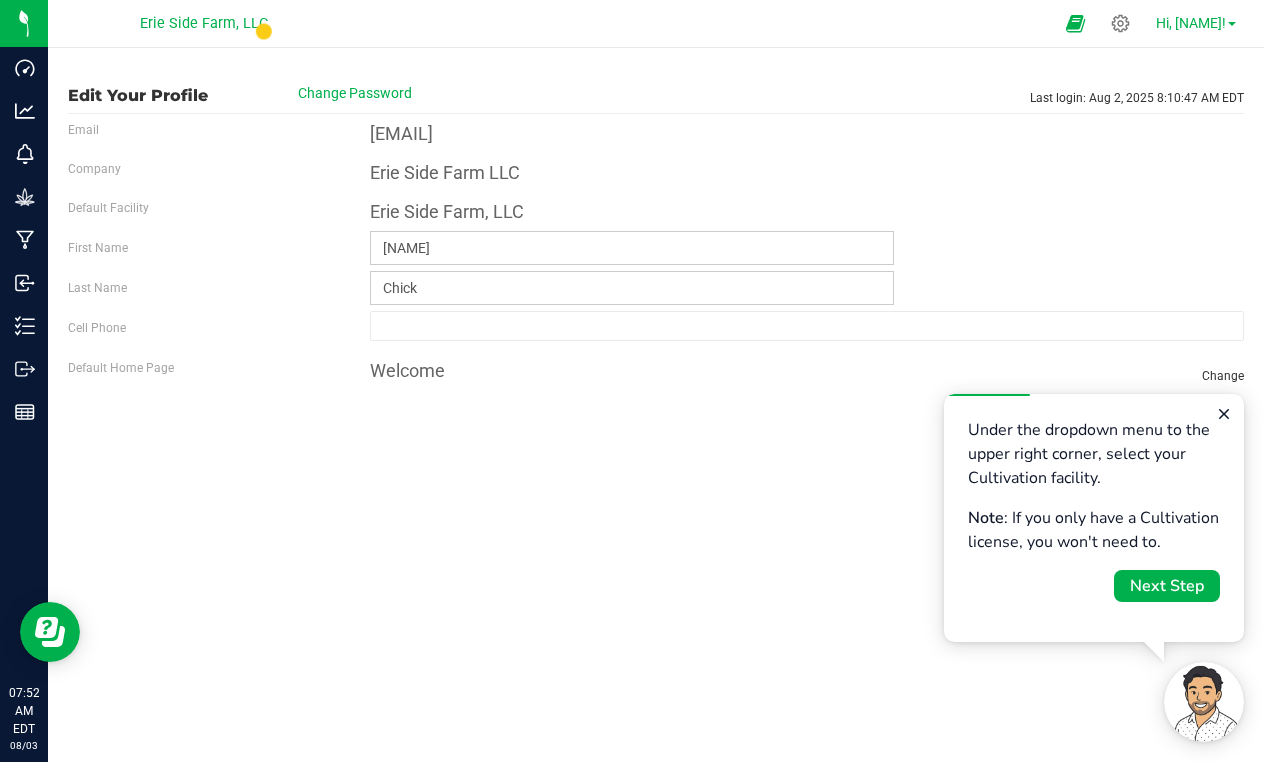 click on "Hi, [NAME]!" at bounding box center (1191, 23) 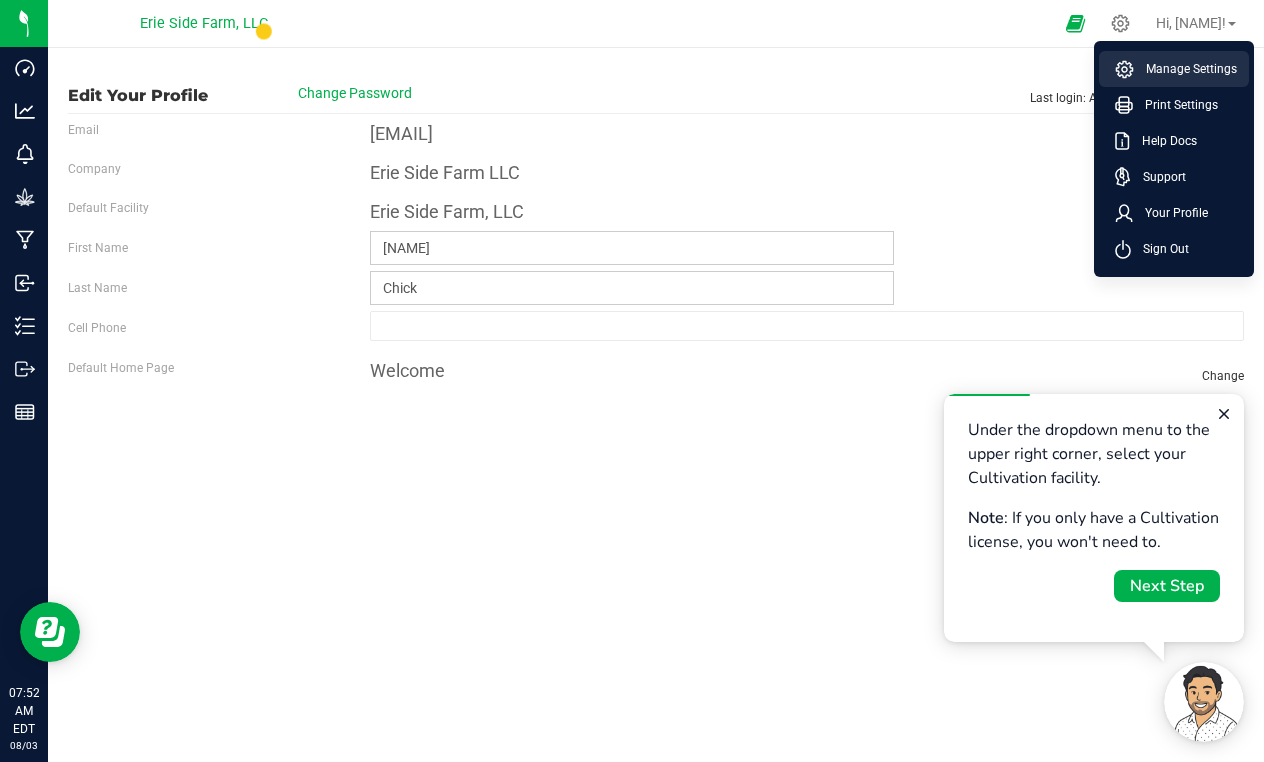click on "Manage Settings" at bounding box center [1185, 69] 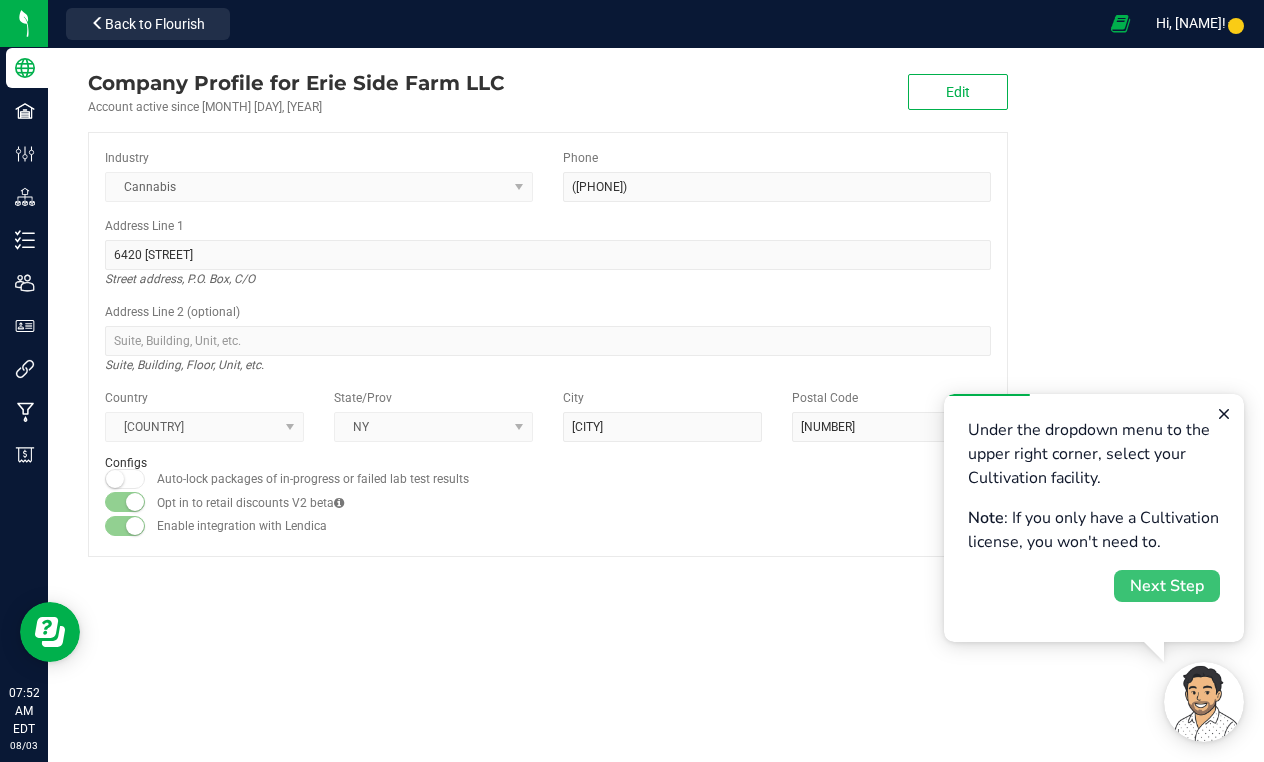 click on "Next Step" at bounding box center [1167, 586] 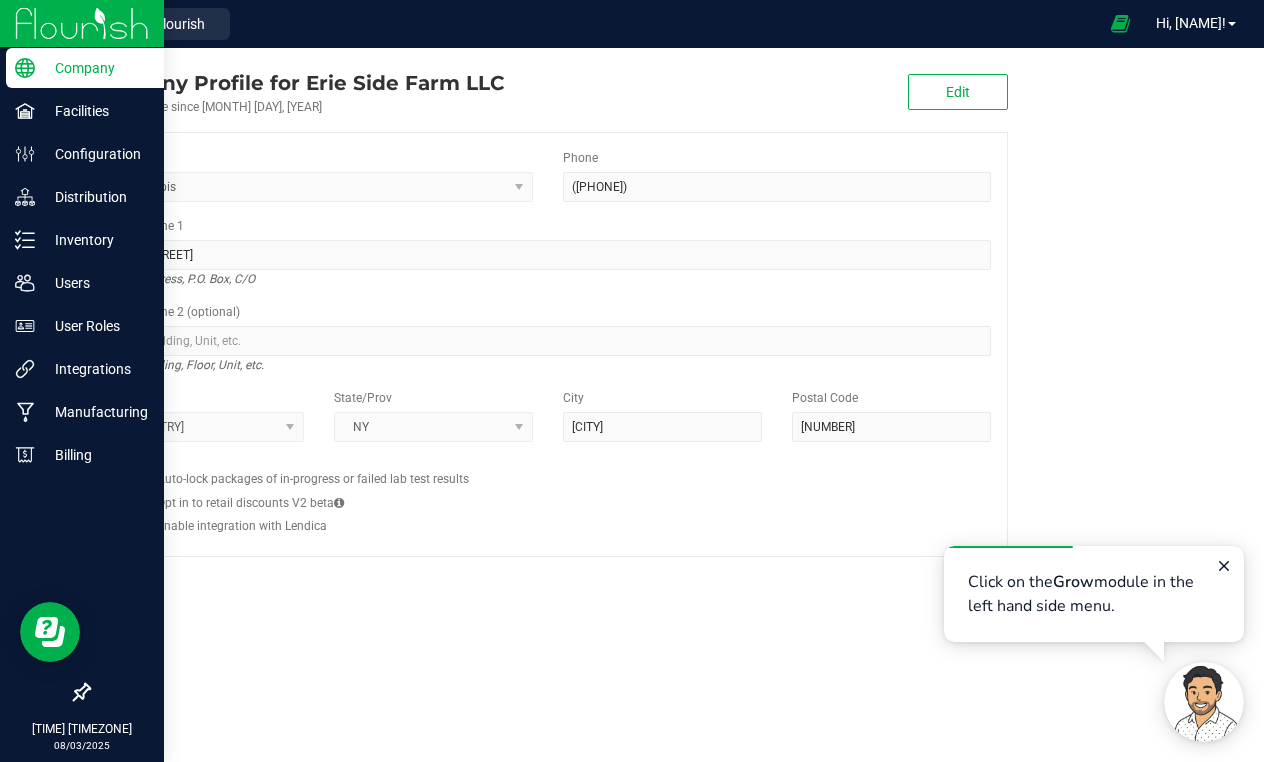 click at bounding box center [82, 23] 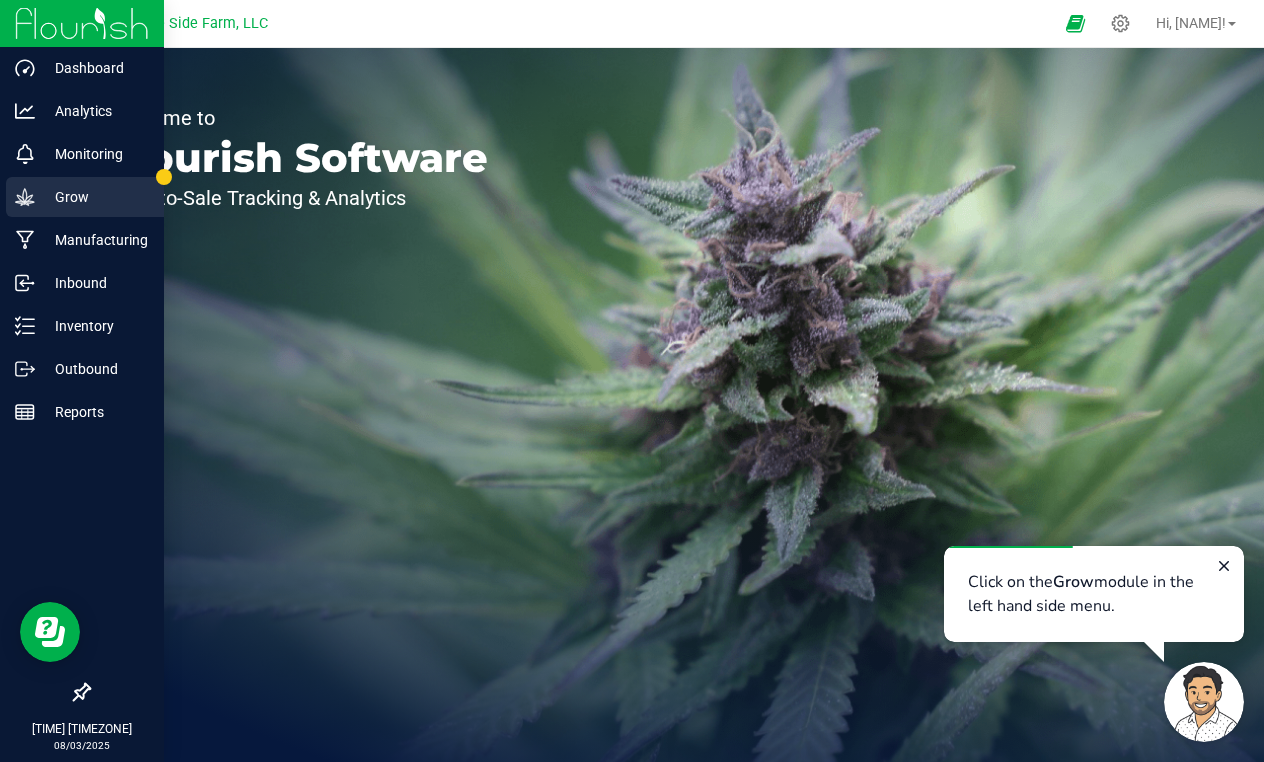 click on "Grow" at bounding box center (85, 197) 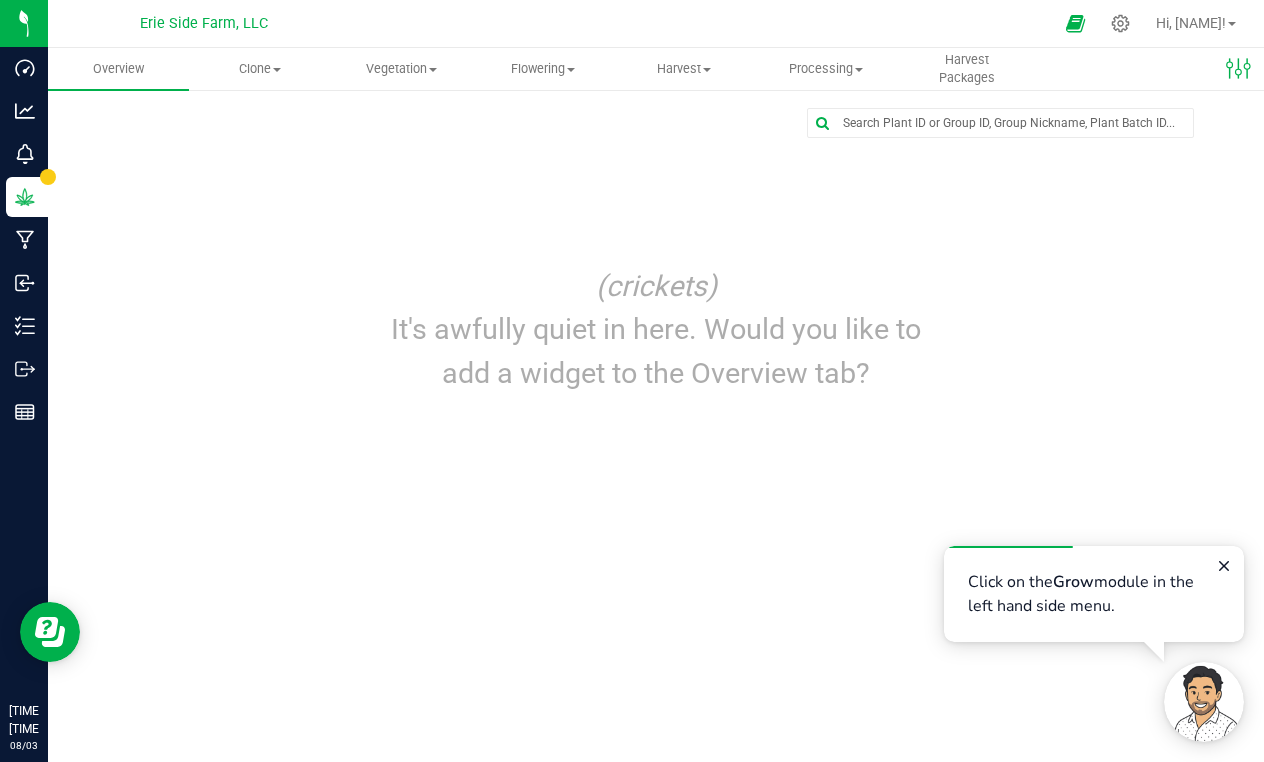 click on "Click on the Grow module in the left hand side menu." at bounding box center [1094, 594] 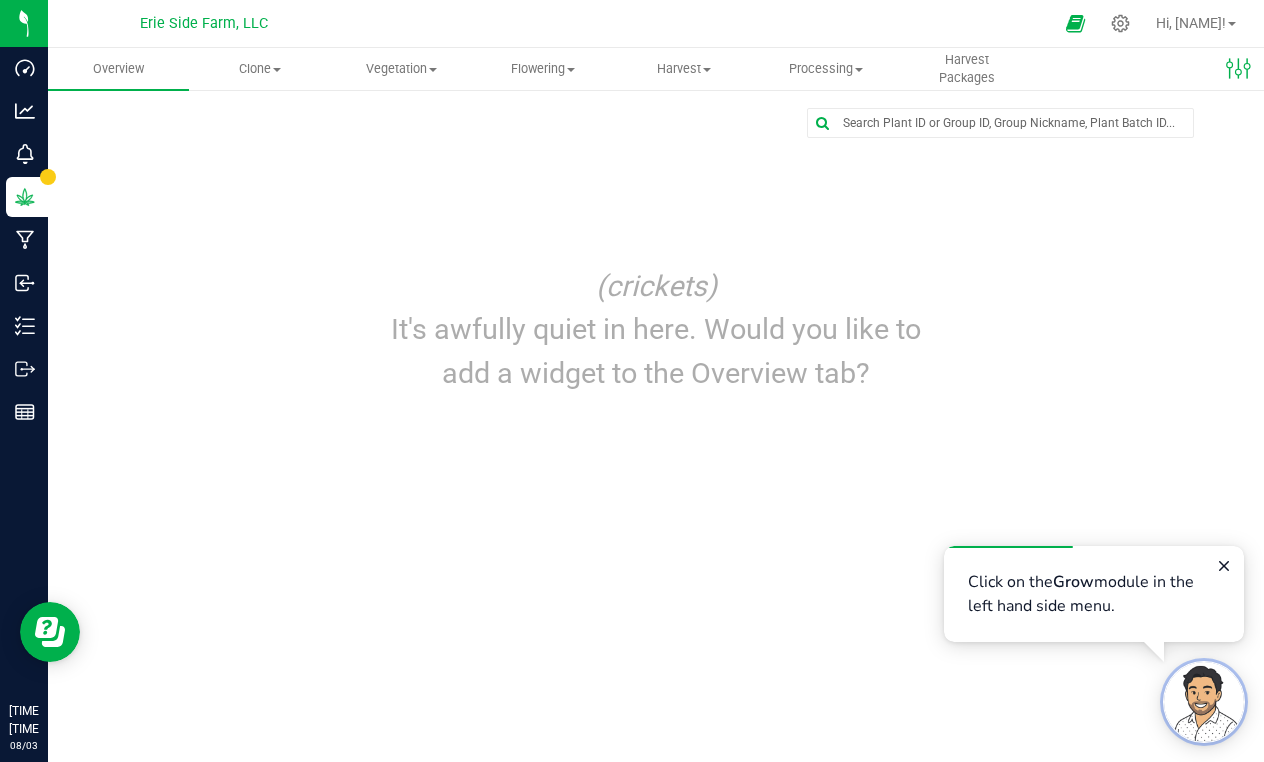 click at bounding box center [1204, 702] 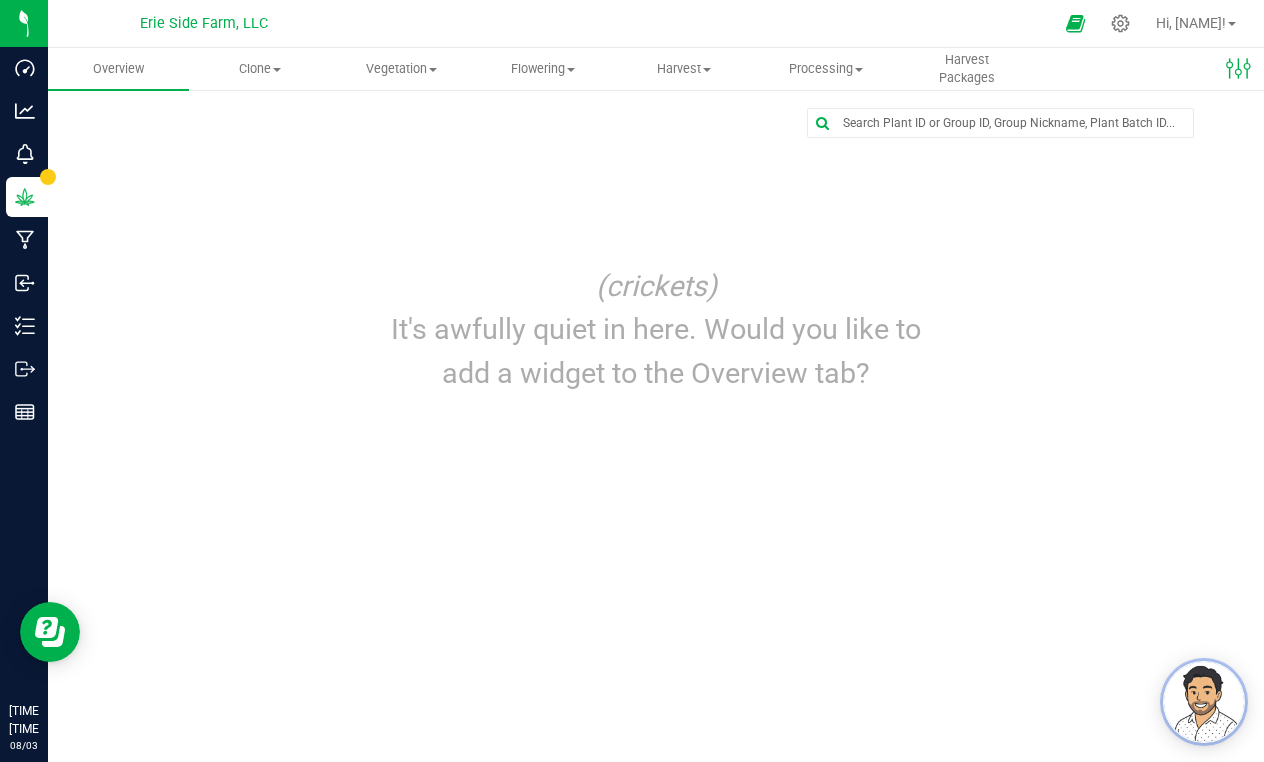click at bounding box center (1204, 702) 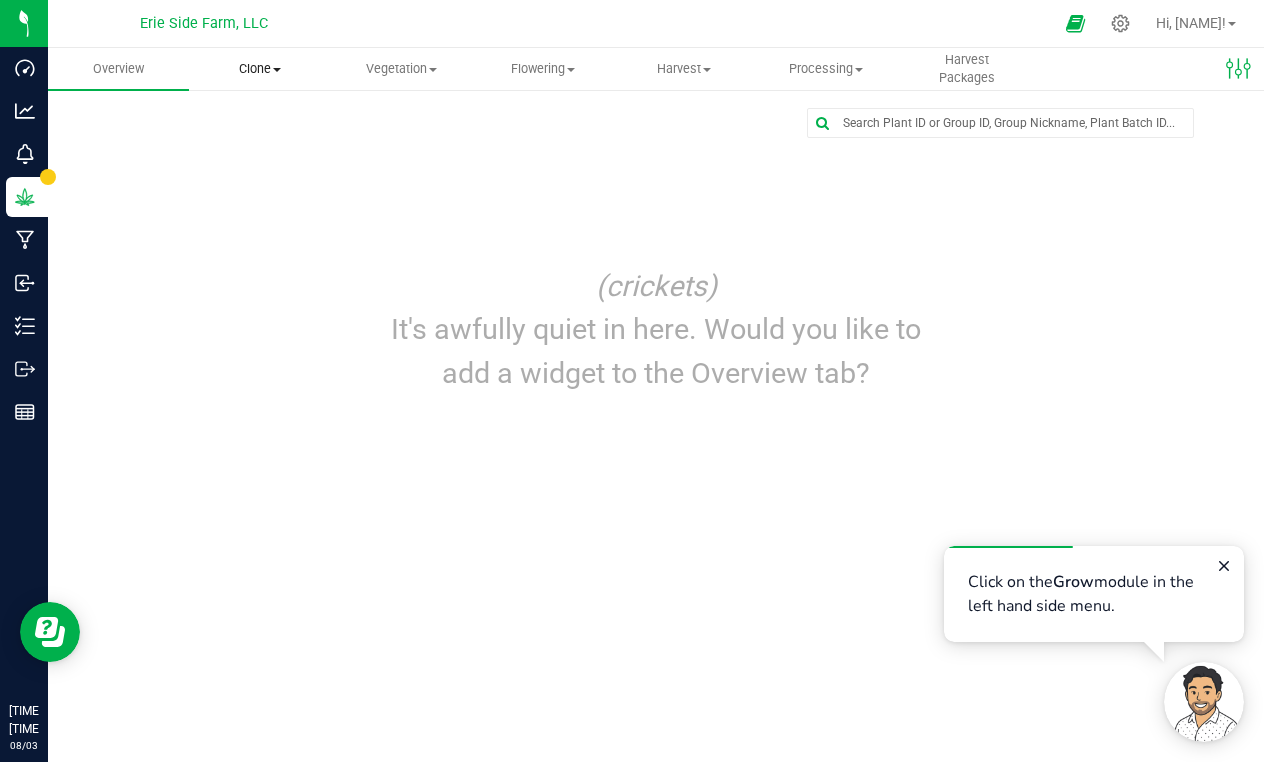 click on "Clone" at bounding box center [259, 69] 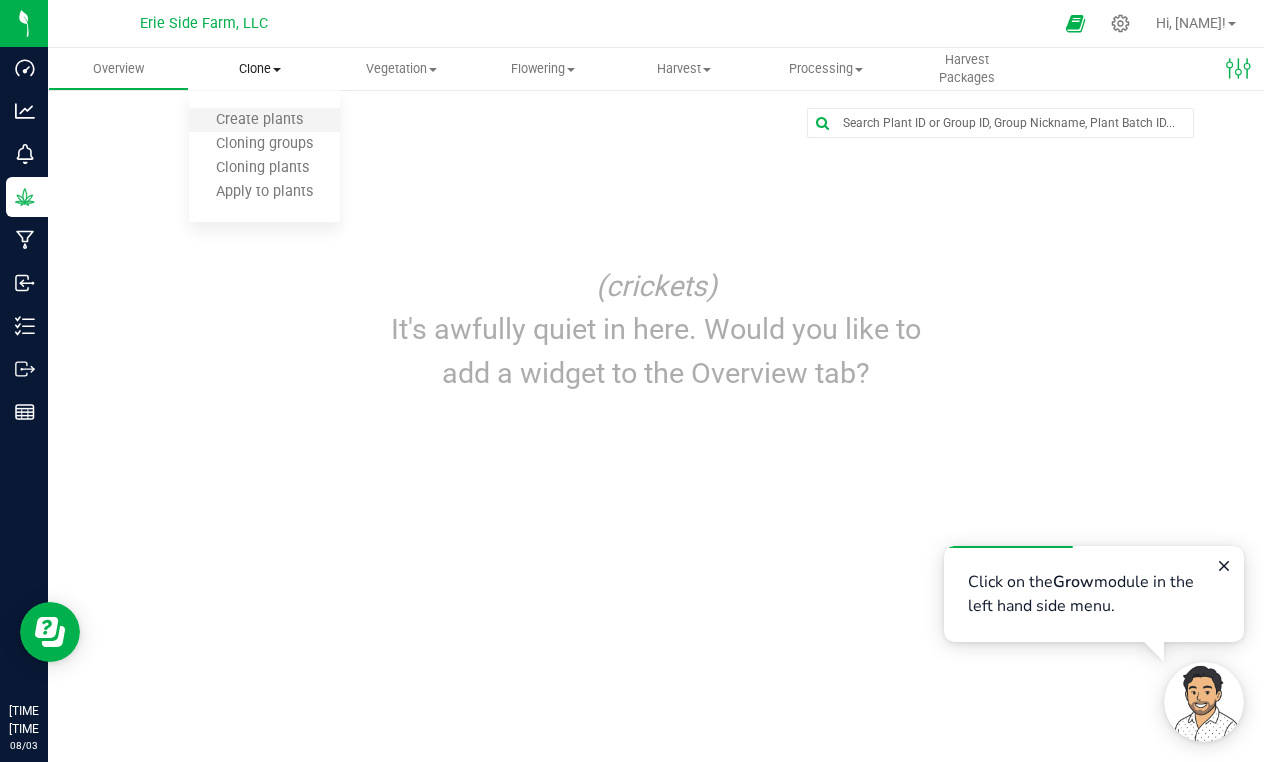 click on "Create plants" at bounding box center (264, 121) 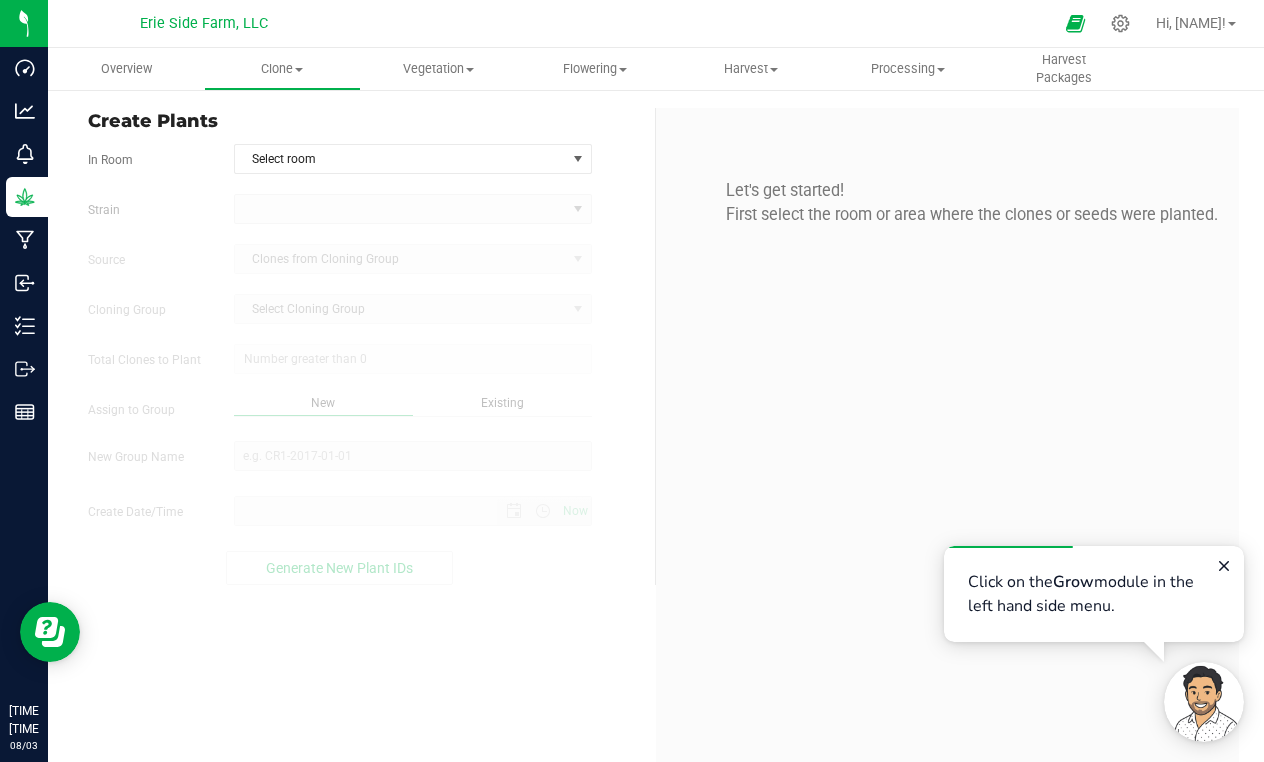 type on "8/3/2025 7:53 AM" 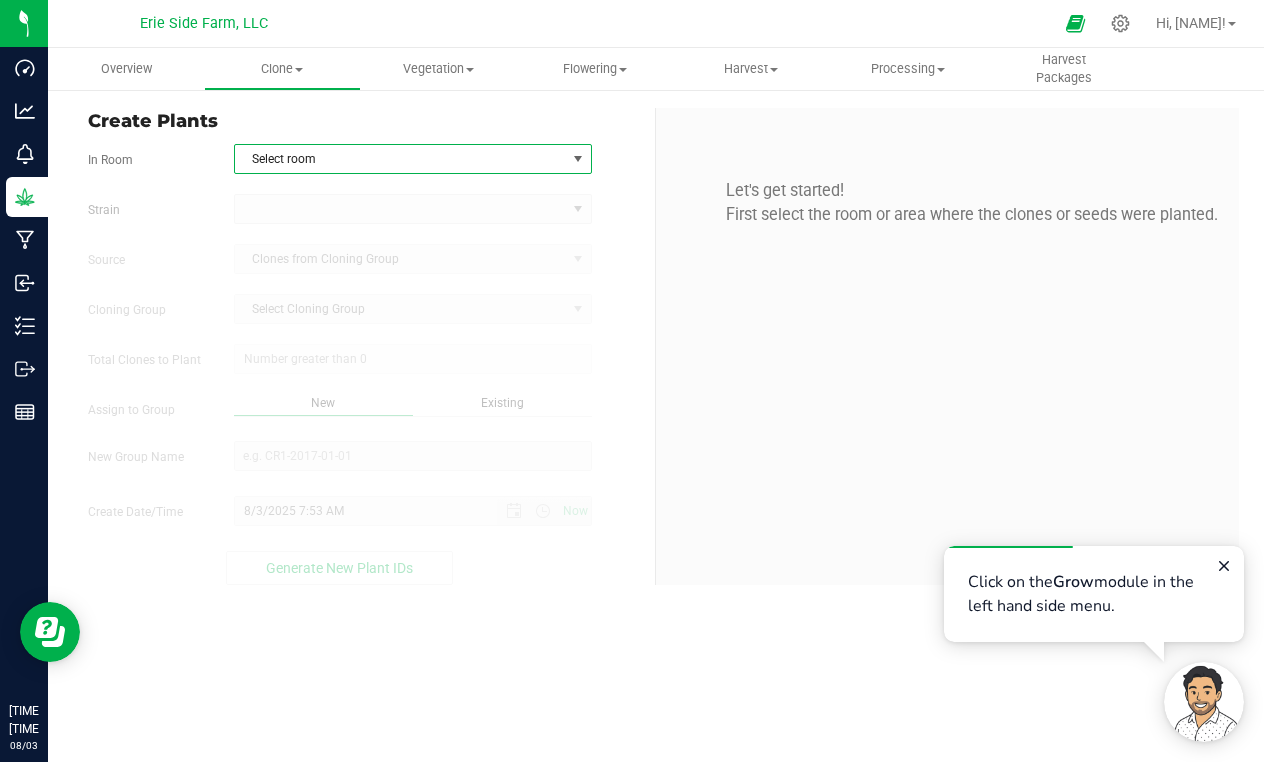 click on "Select room" at bounding box center [400, 159] 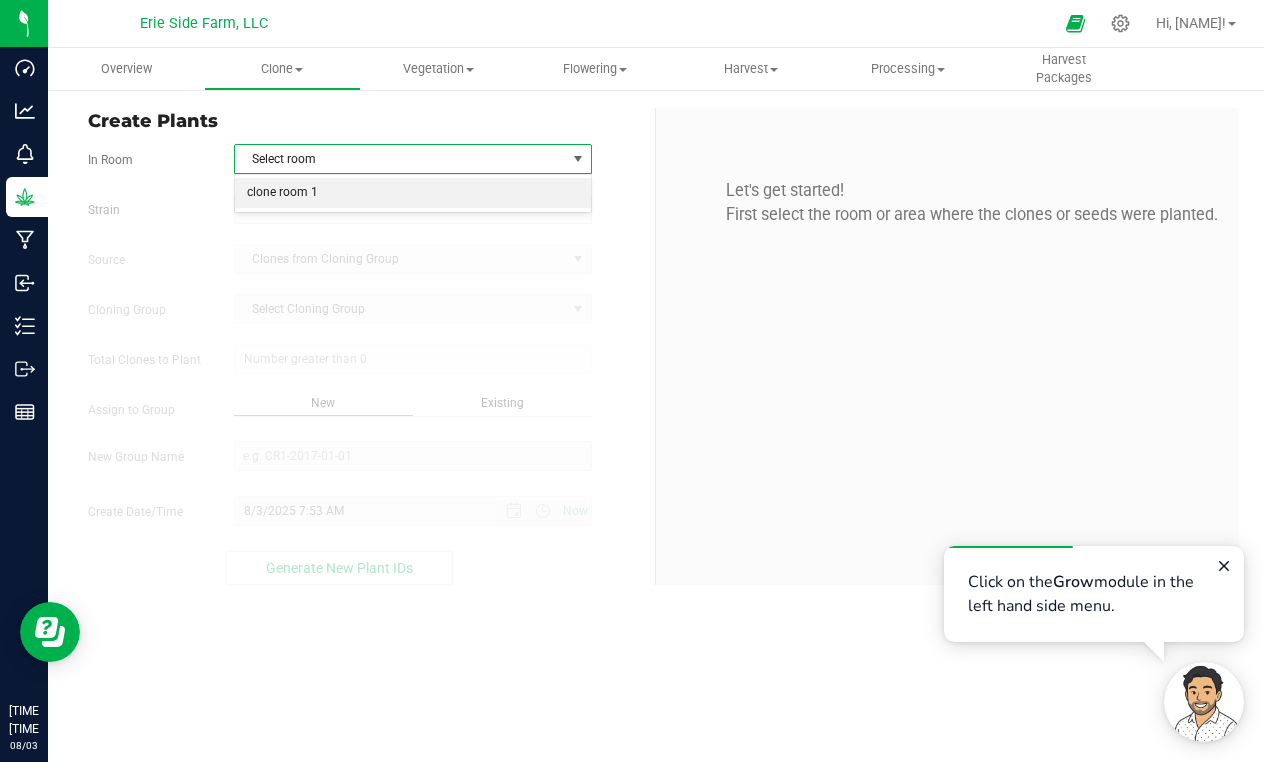 click on "clone room 1" at bounding box center [413, 193] 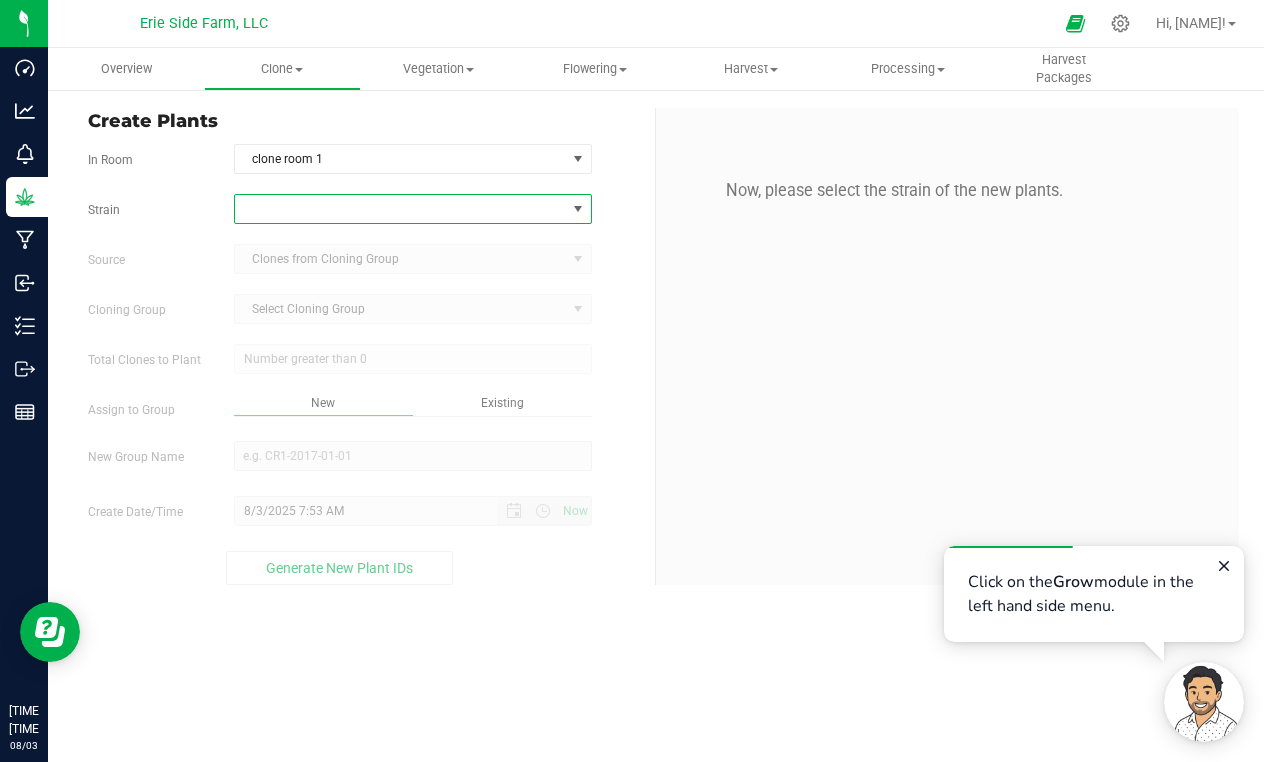 click at bounding box center (400, 209) 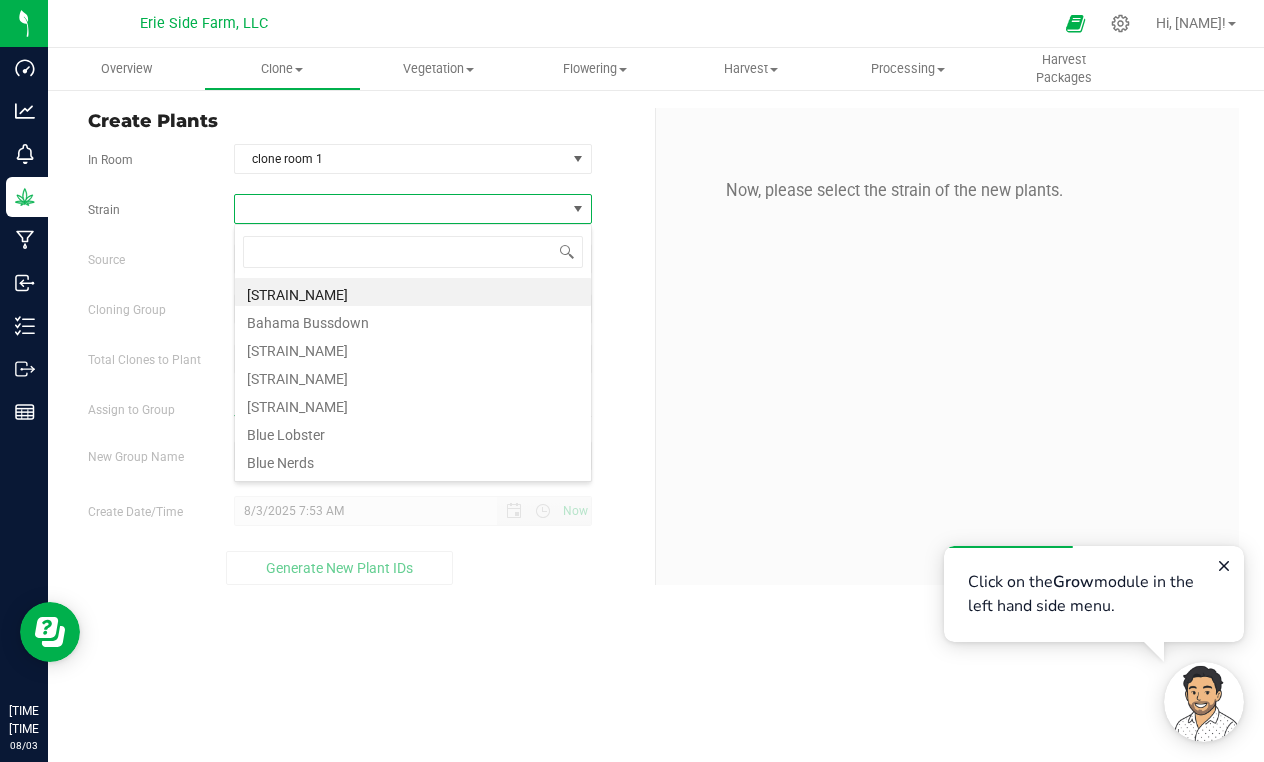 scroll, scrollTop: 99970, scrollLeft: 99642, axis: both 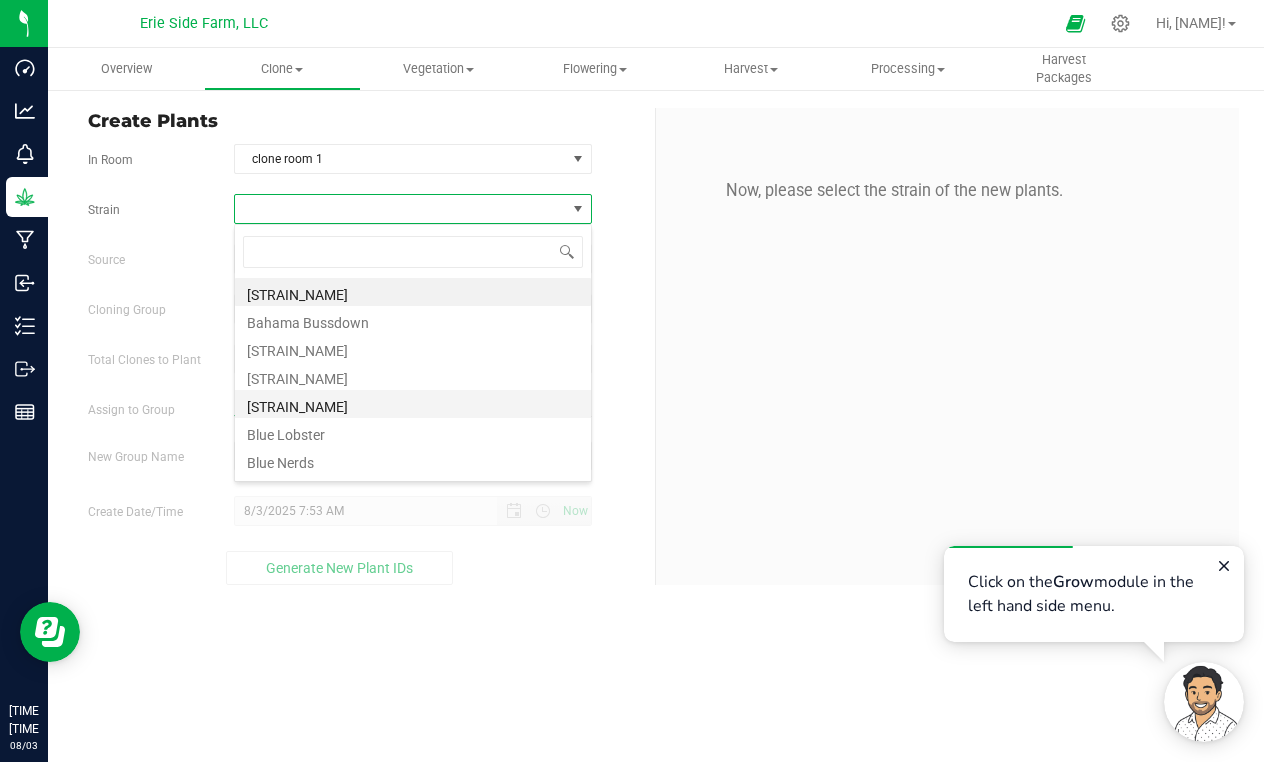 click on "[STRAIN_NAME]" at bounding box center (413, 404) 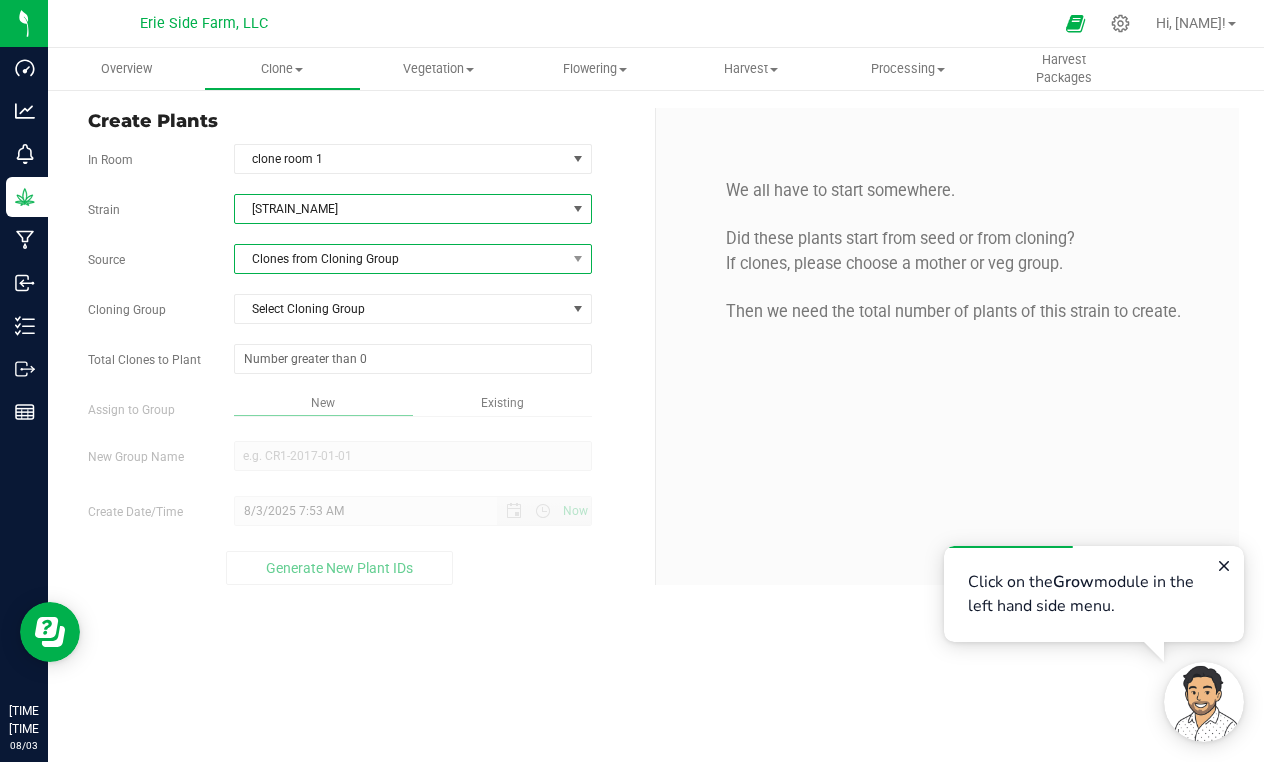 click on "Clones from Cloning Group" at bounding box center [413, 259] 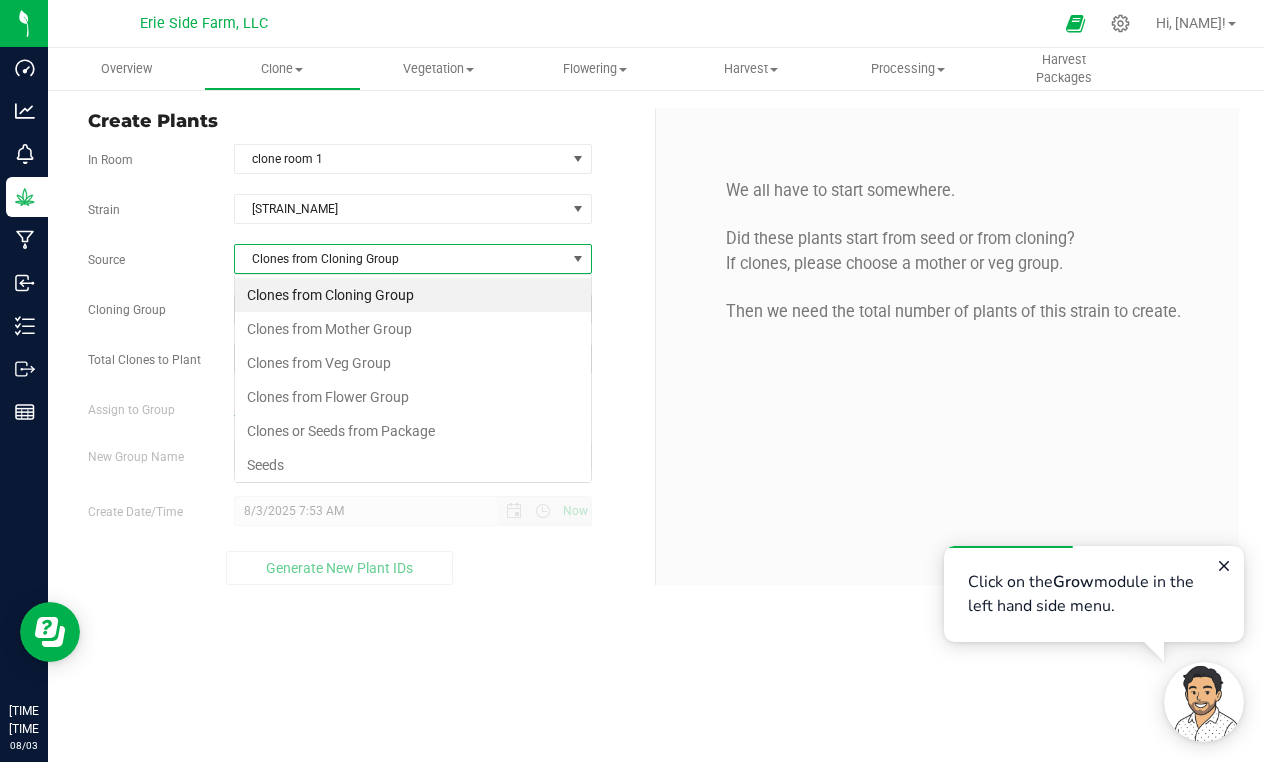 scroll, scrollTop: 99970, scrollLeft: 99642, axis: both 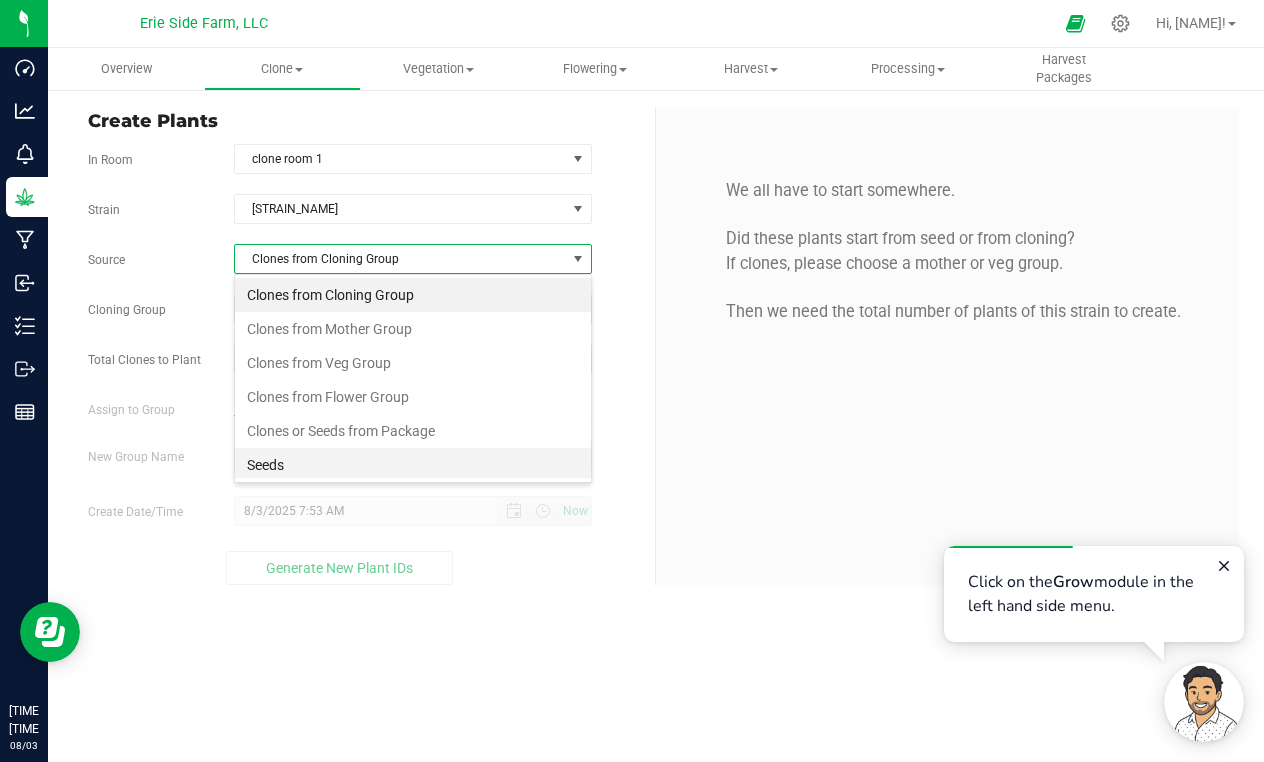 click on "Seeds" at bounding box center (413, 465) 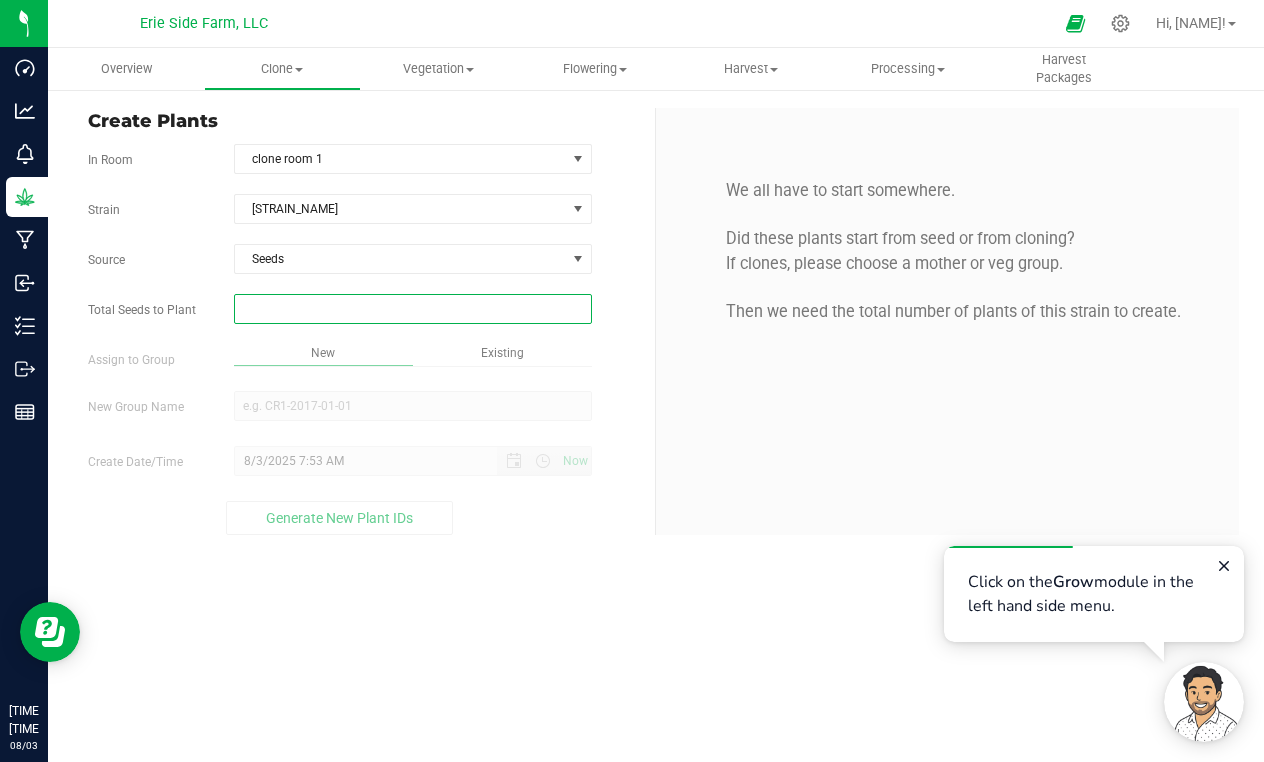 click at bounding box center (413, 309) 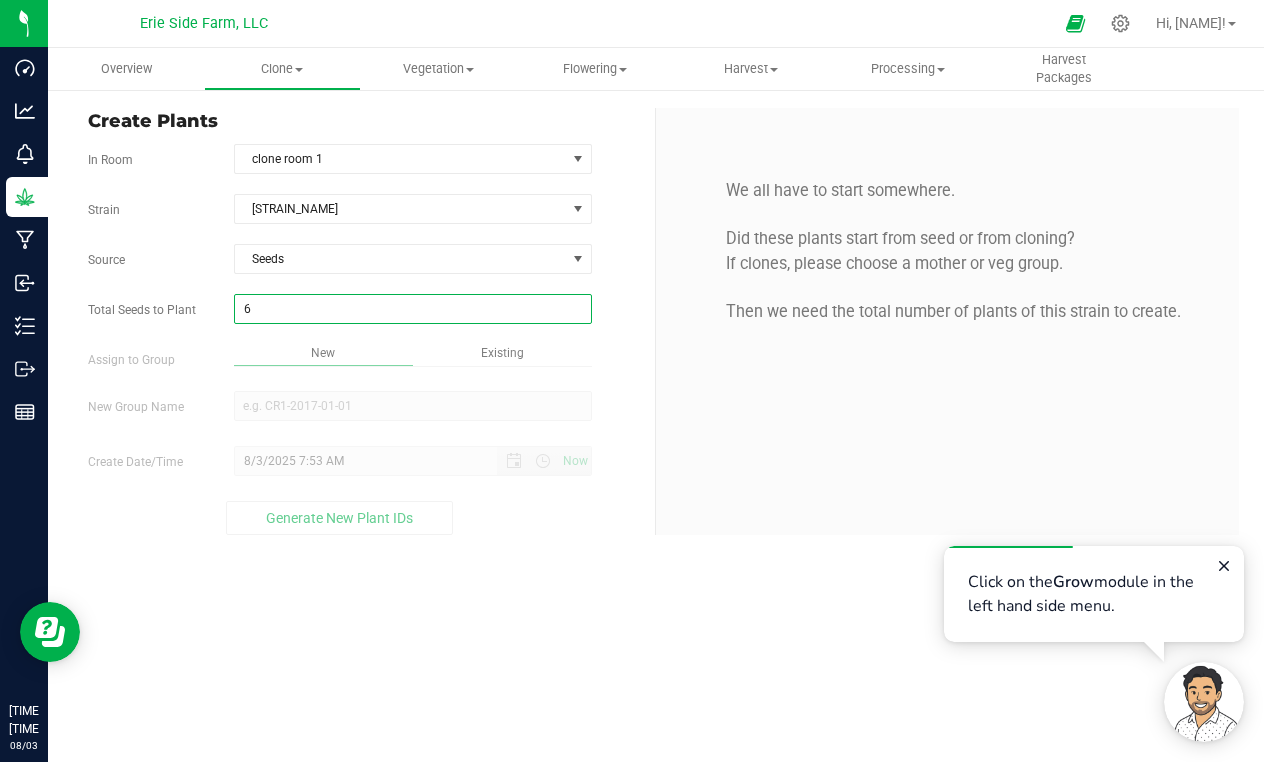 type on "68" 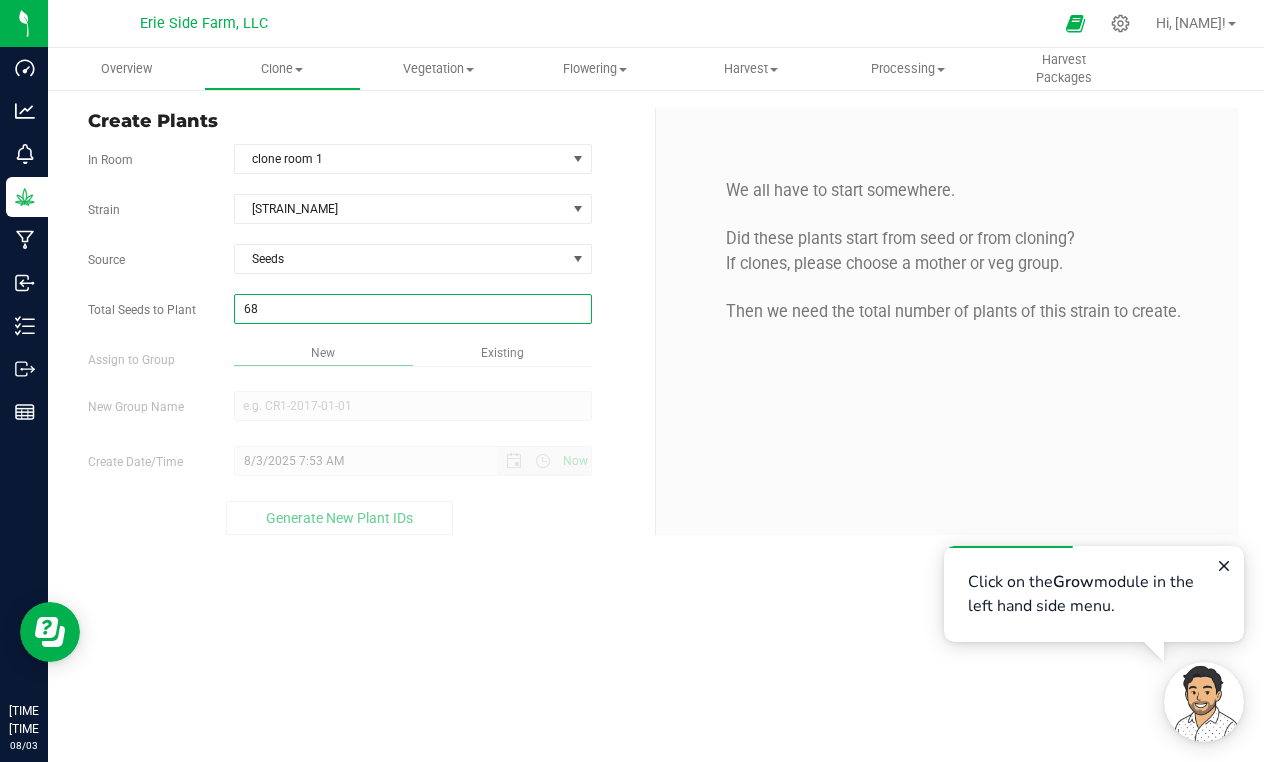 type on "68" 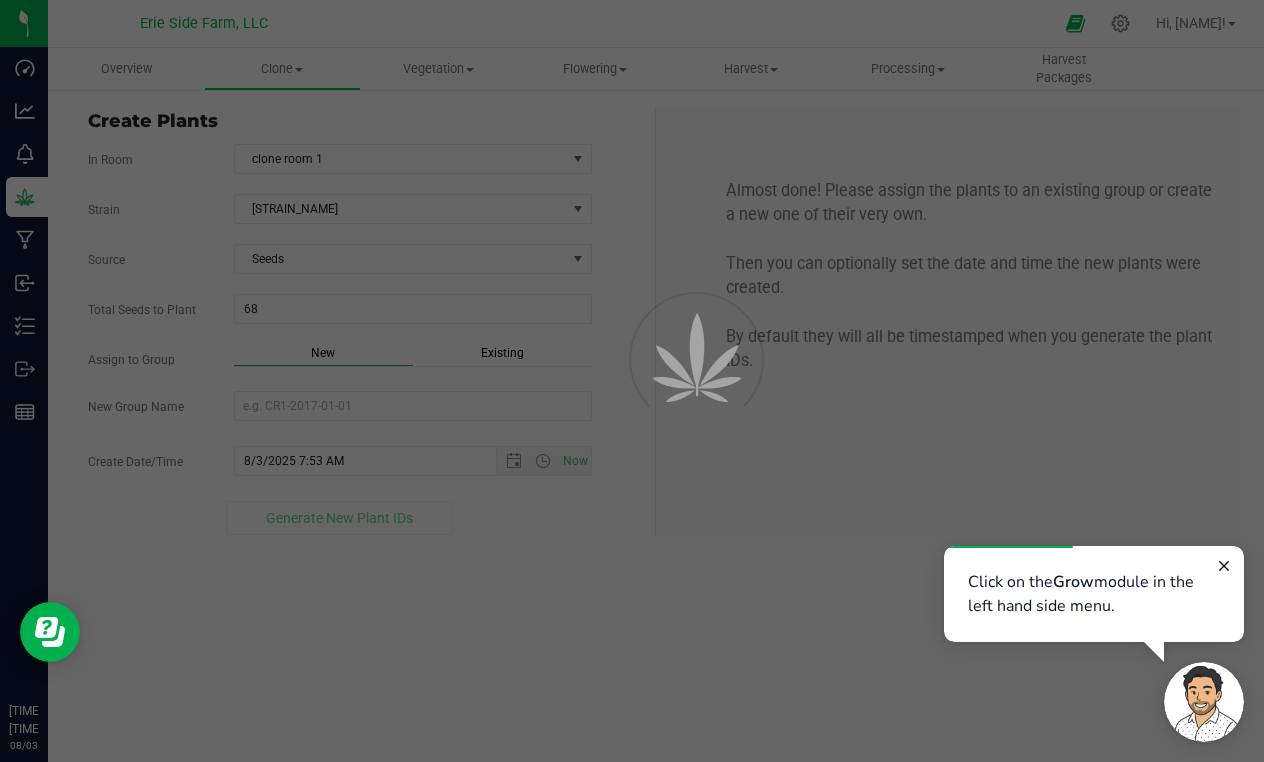 click on "Existing" at bounding box center [502, 353] 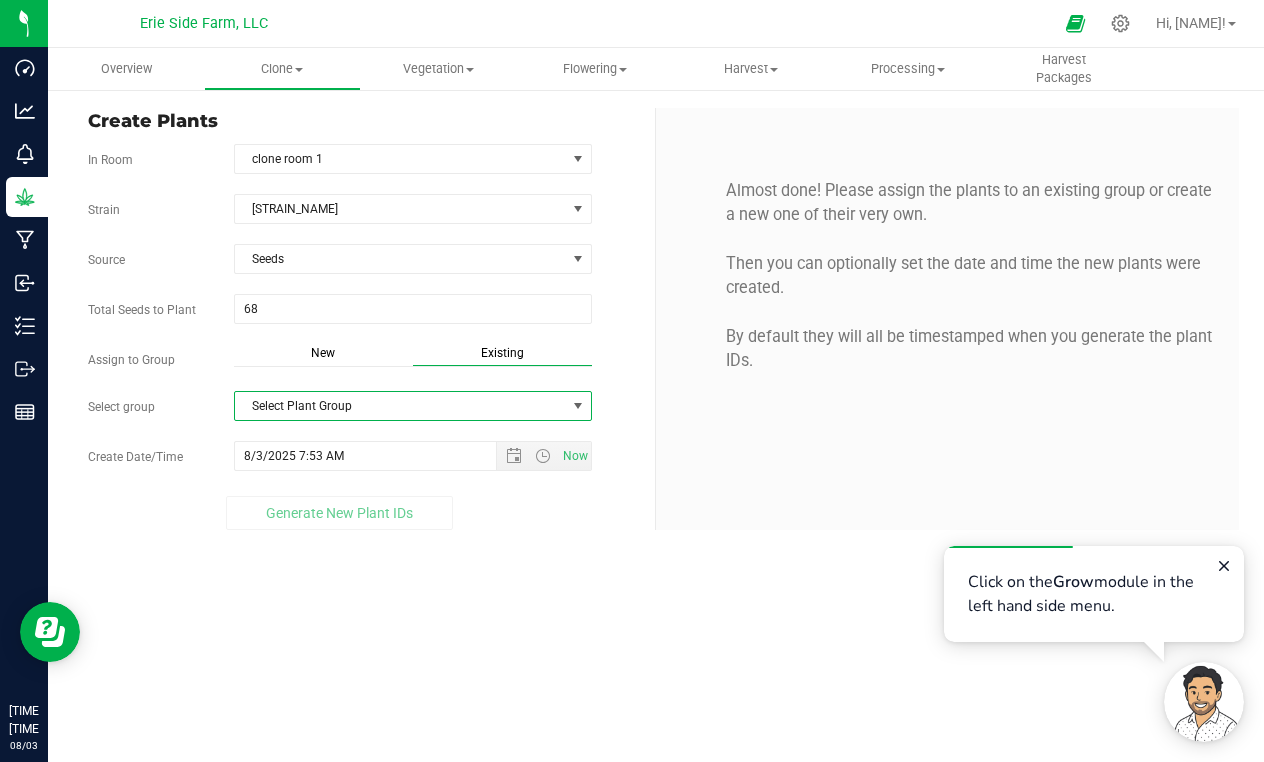 click on "Select Plant Group" at bounding box center (400, 406) 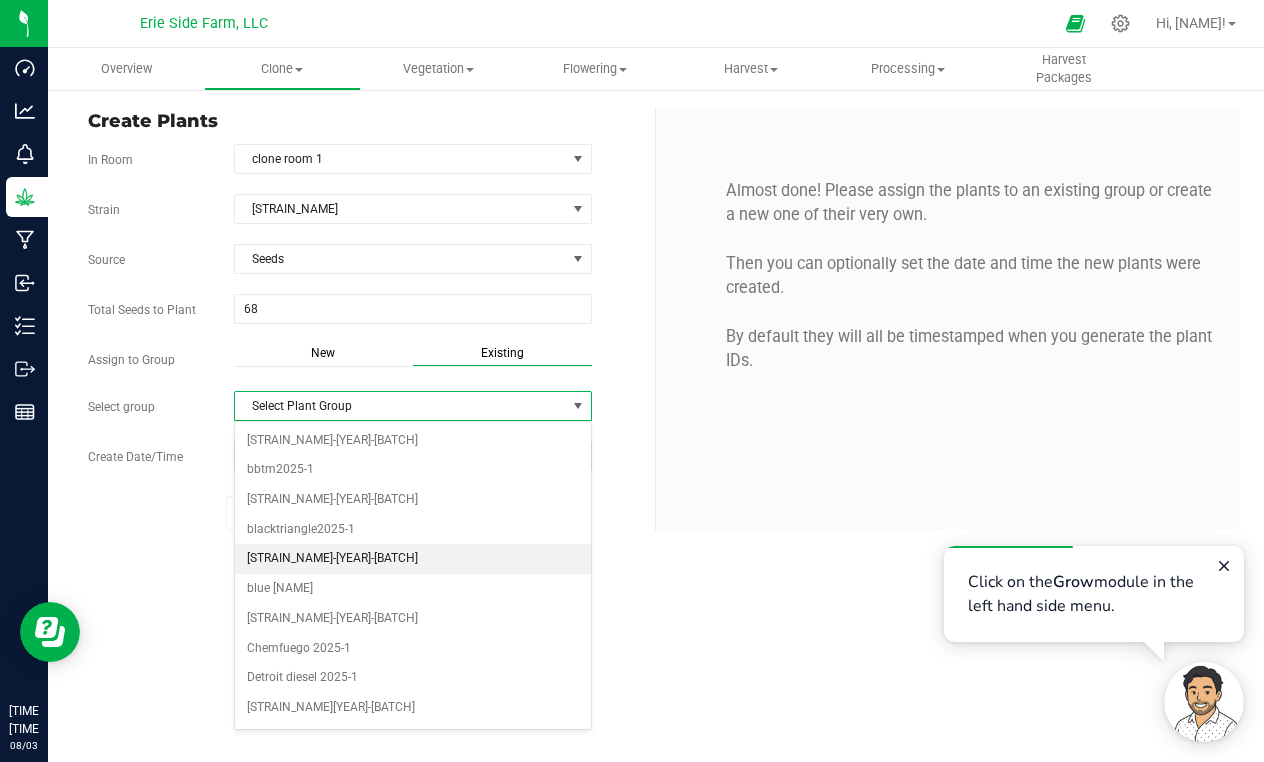 click on "[STRAIN_NAME]-[YEAR]-[BATCH]" at bounding box center [413, 559] 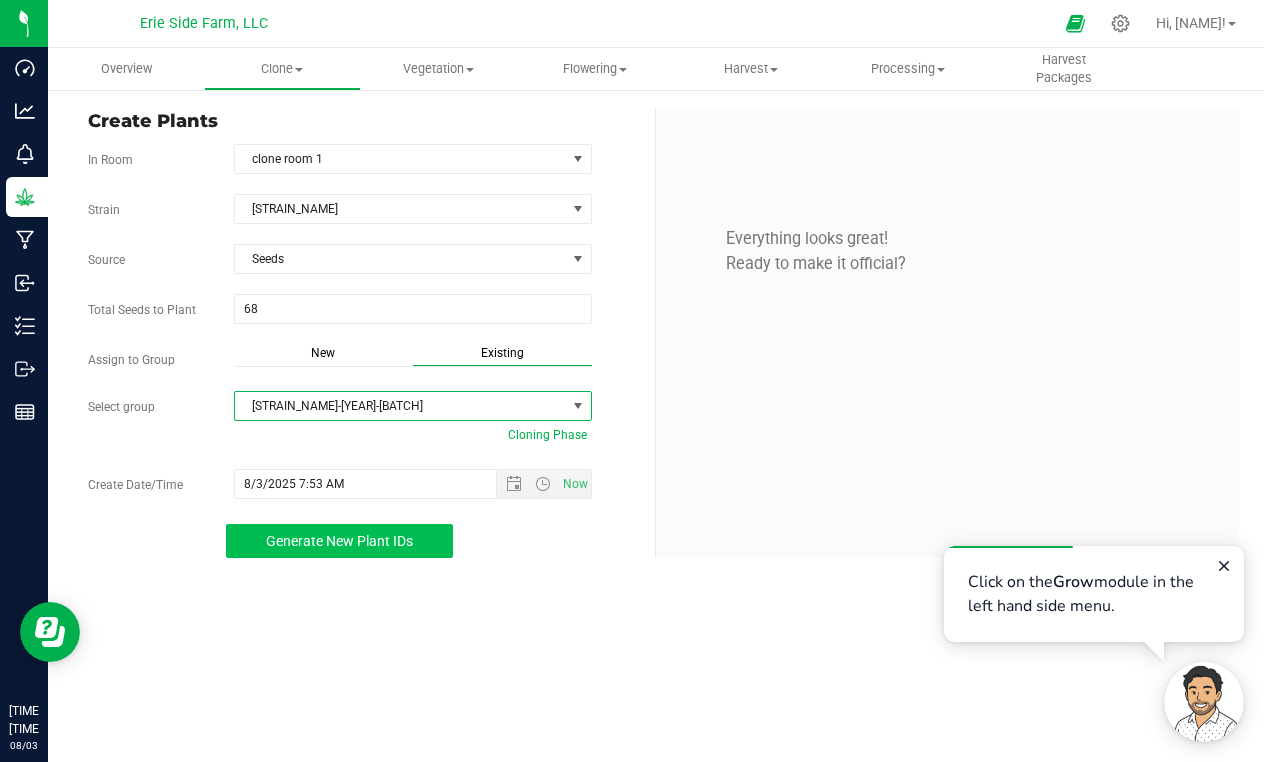click on "Generate New Plant IDs" at bounding box center [339, 541] 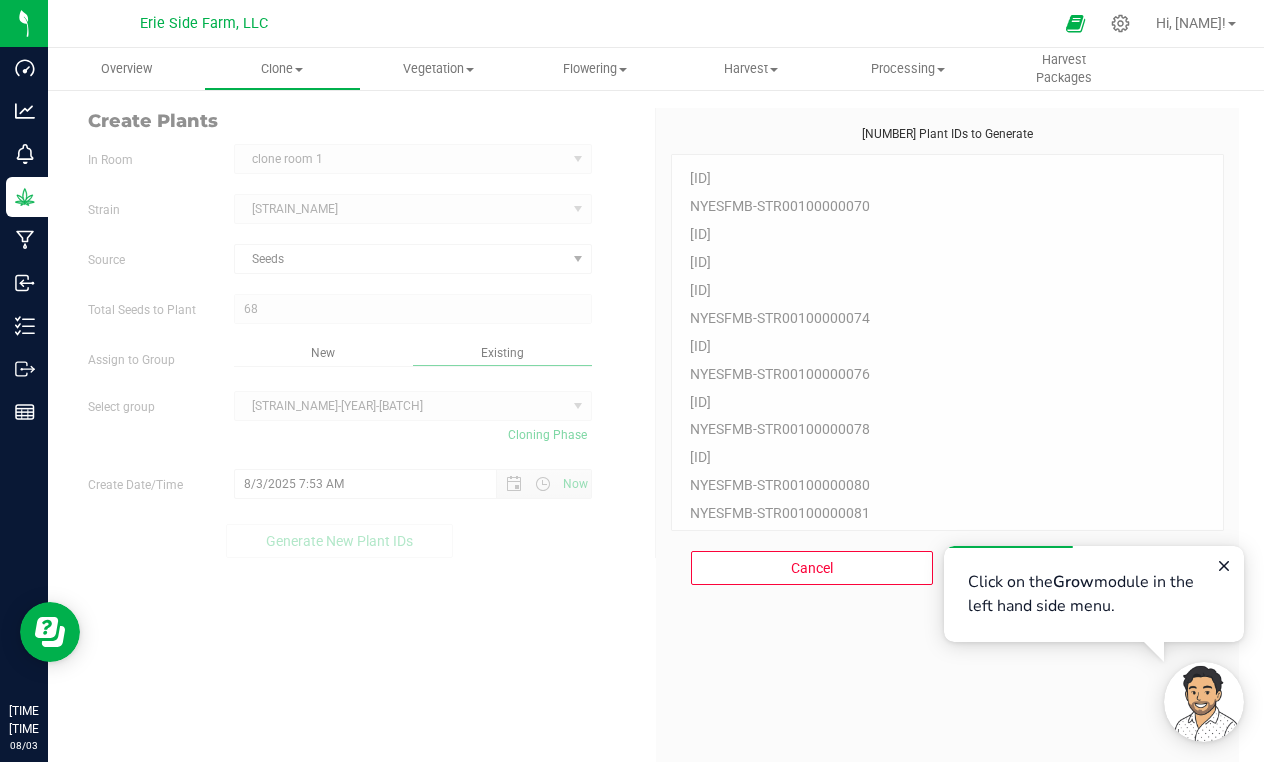 scroll, scrollTop: 60, scrollLeft: 0, axis: vertical 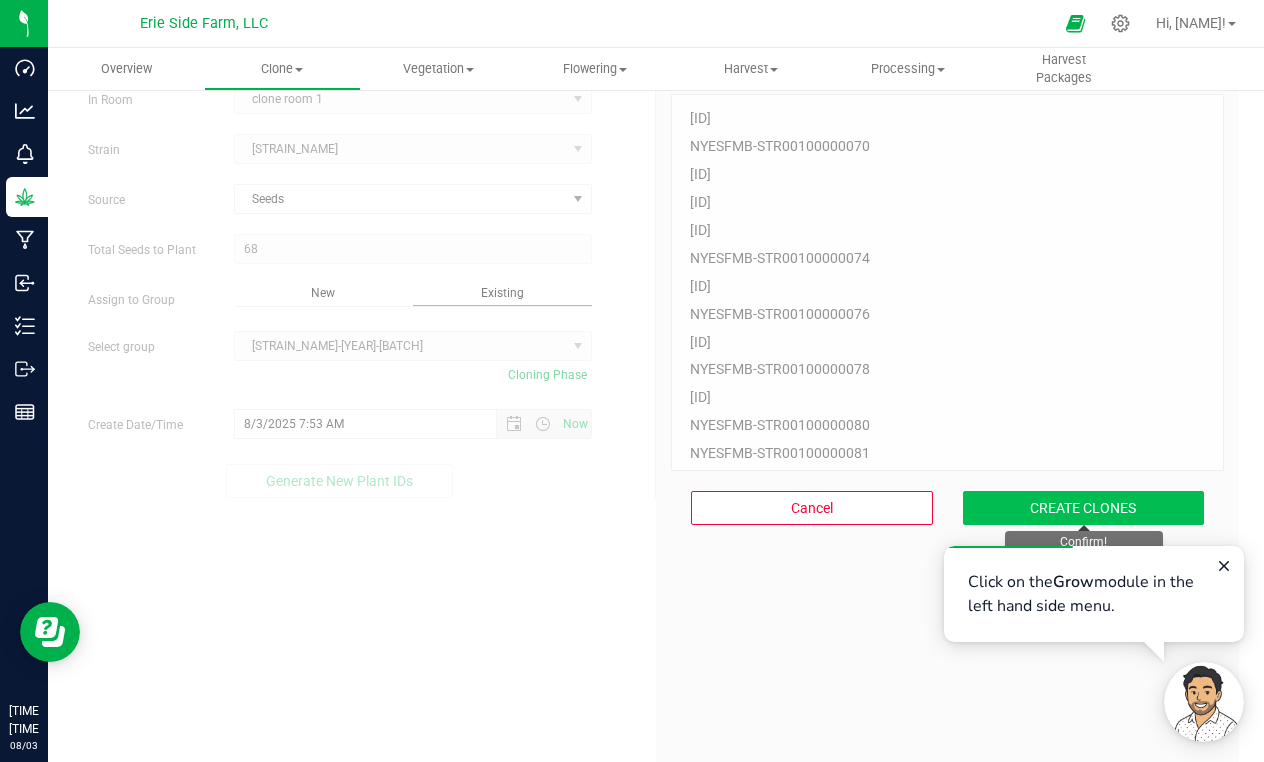 click on "CREATE CLONES" at bounding box center [1084, 508] 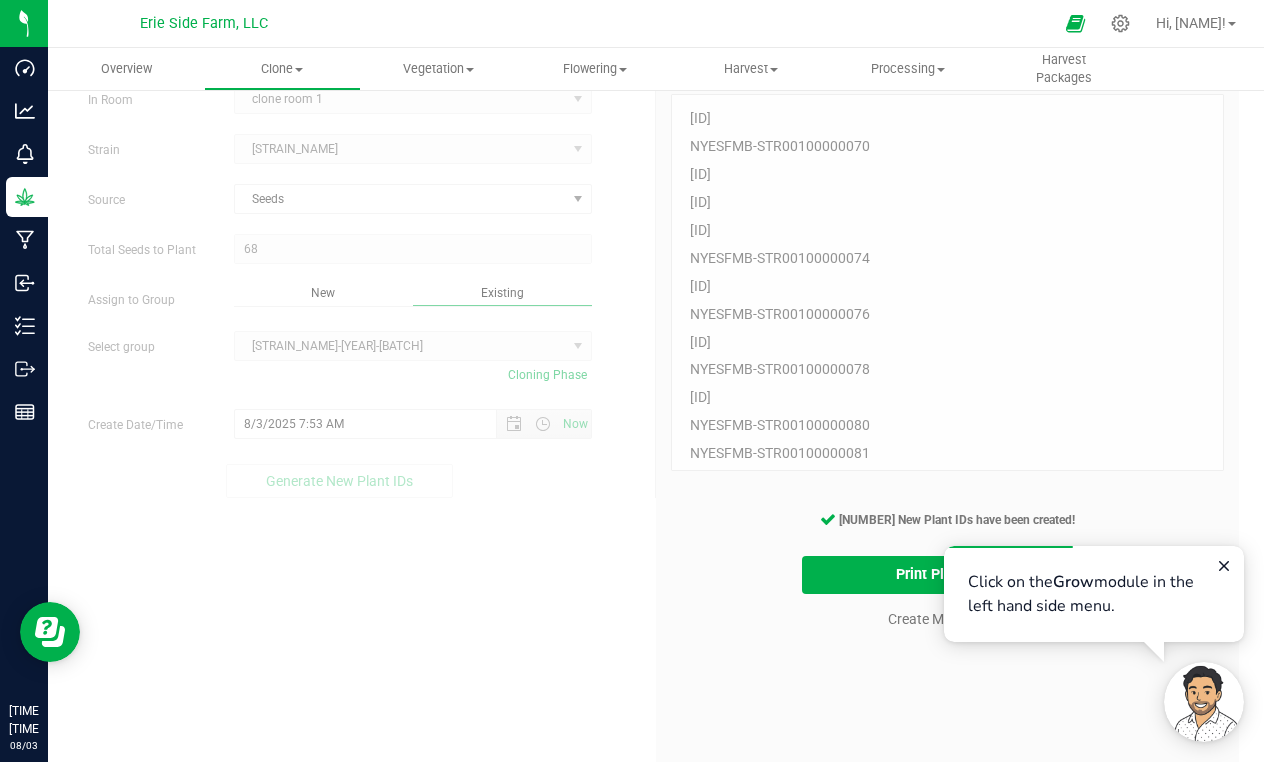 click on "68 Plant IDs to Generate
NYESFMB-STR00100000069 NYESFMB-STR00100000070 NYESFMB-STR00100000071 NYESFMB-STR00100000072 NYESFMB-STR00100000073 NYESFMB-STR00100000074 NYESFMB-STR00100000075 NYESFMB-STR00100000076 NYESFMB-STR00100000077 NYESFMB-STR00100000078 NYESFMB-STR00100000079 NYESFMB-STR00100000080 NYESFMB-STR00100000081 NYESFMB-STR00100000082 NYESFMB-STR00100000083 NYESFMB-STR00100000084 NYESFMB-STR00100000085 NYESFMB-STR00100000086 NYESFMB-STR00100000087 NYESFMB-STR00100000088 NYESFMB-STR00100000089 NYESFMB-STR00100000090 NYESFMB-STR00100000091 NYESFMB-STR00100000092 NYESFMB-STR00100000093 NYESFMB-STR00100000094 NYESFMB-STR00100000095 NYESFMB-STR00100000096 NYESFMB-STR00100000097 NYESFMB-STR00100000098 NYESFMB-STR00100000099 NYESFMB-STR00100000100 NYESFMB-STR00100000101 NYESFMB-STR00100000102 NYESFMB-STR00100000103 NYESFMB-STR00100000104 NYESFMB-STR00100000105 NYESFMB-STR00100000106 NYESFMB-STR00100000107" at bounding box center [947, 446] 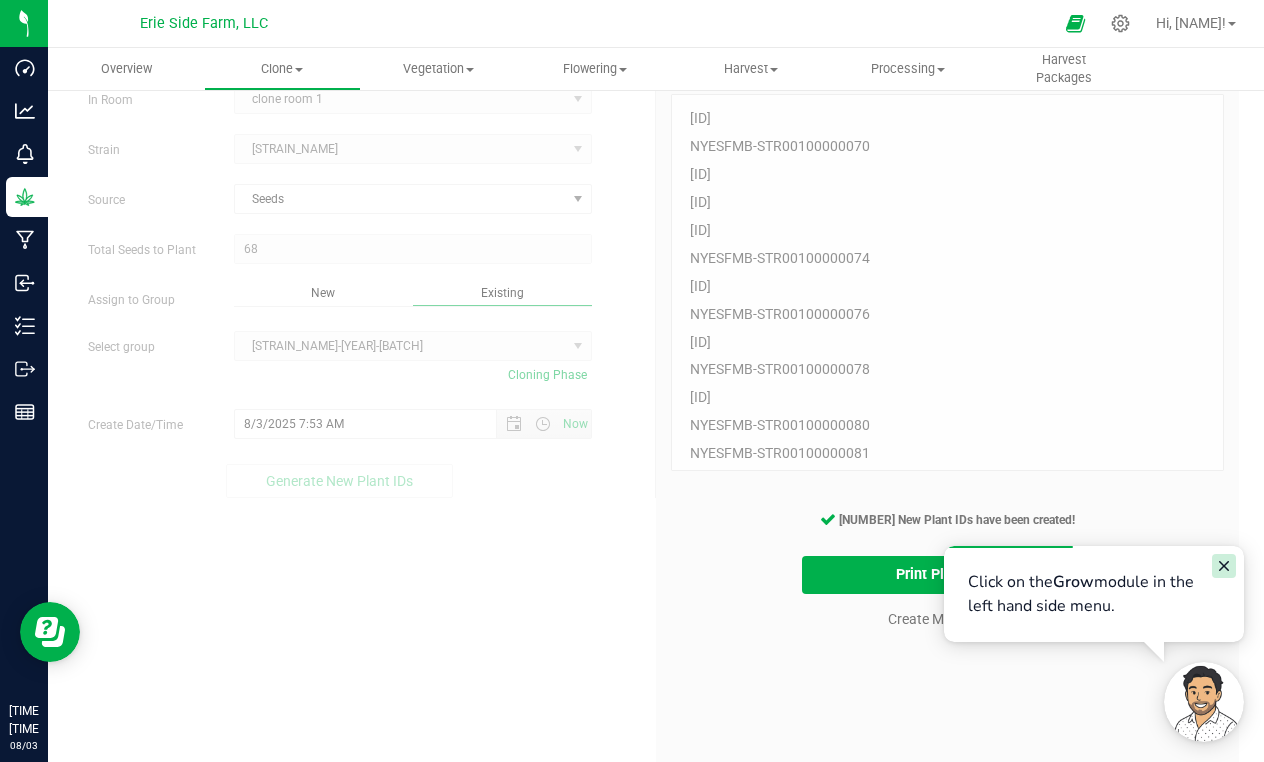 click 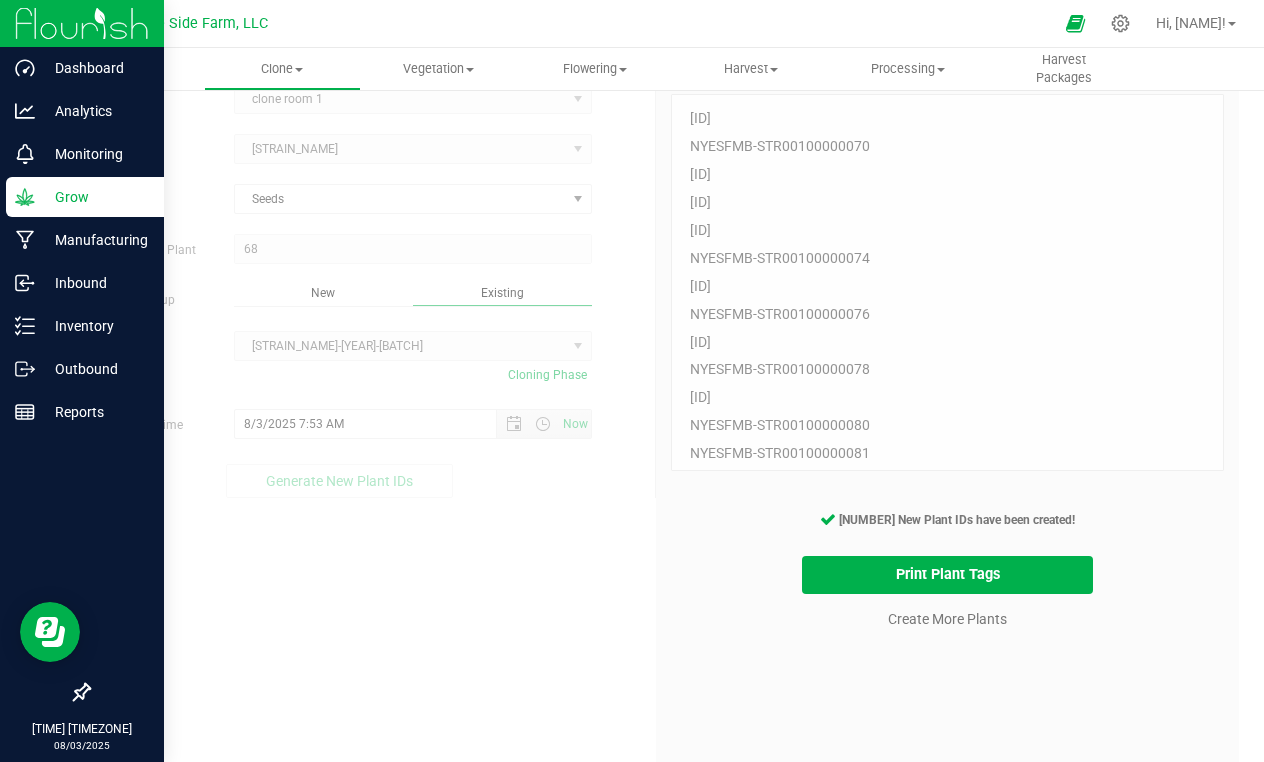 click on "Grow" at bounding box center (95, 197) 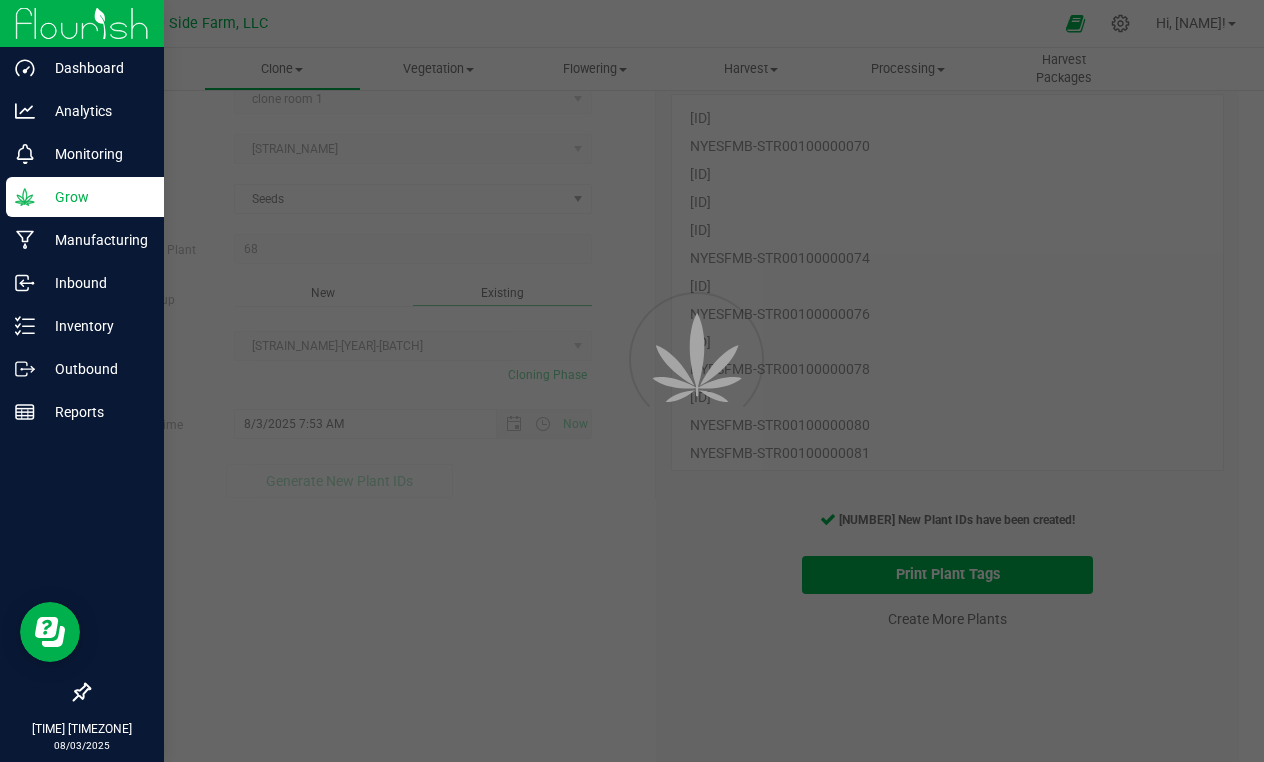 scroll, scrollTop: 0, scrollLeft: 0, axis: both 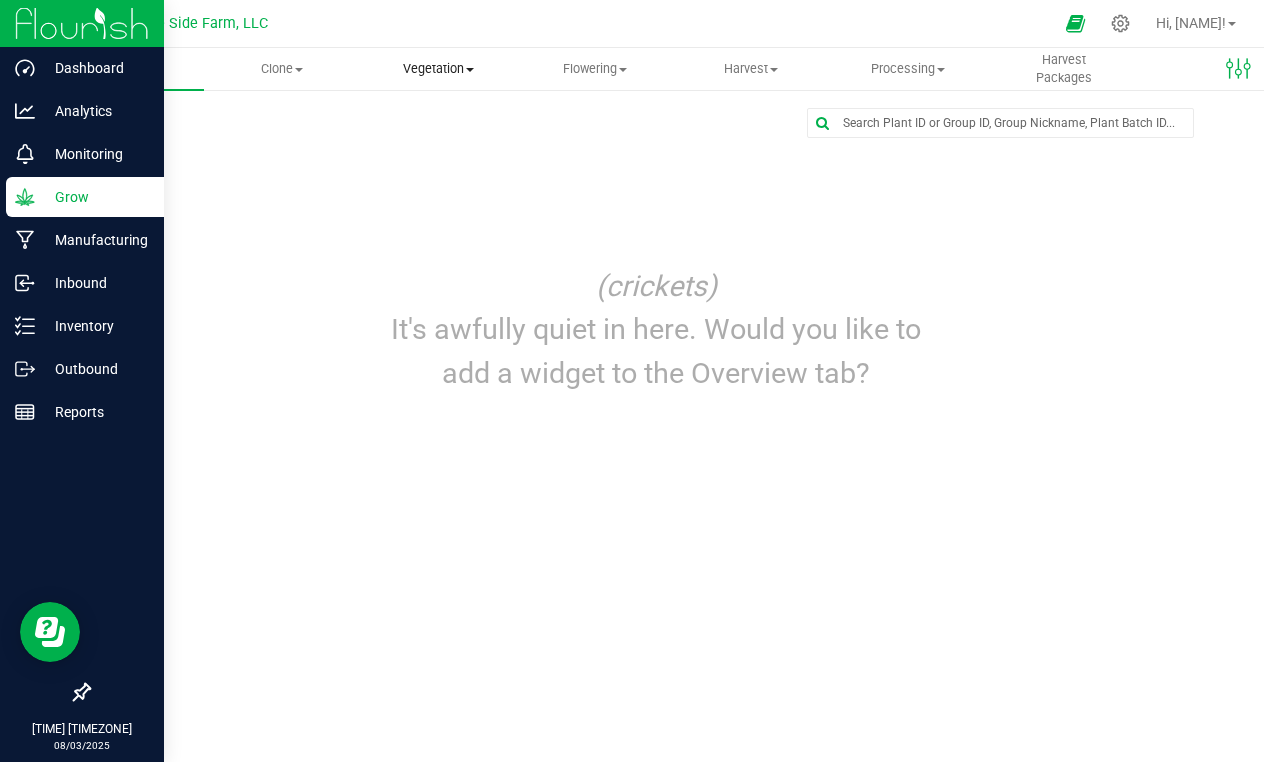 click on "Vegetation" at bounding box center [439, 69] 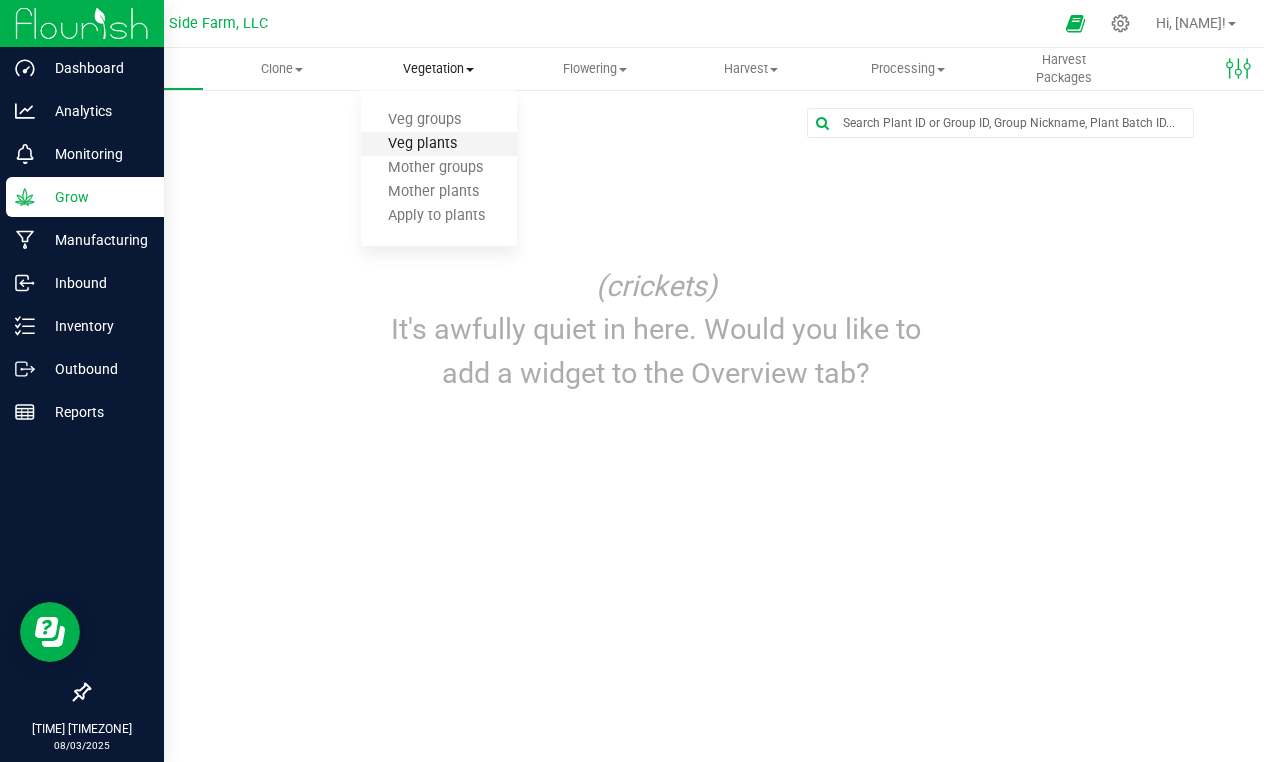 click on "Veg plants" at bounding box center (422, 144) 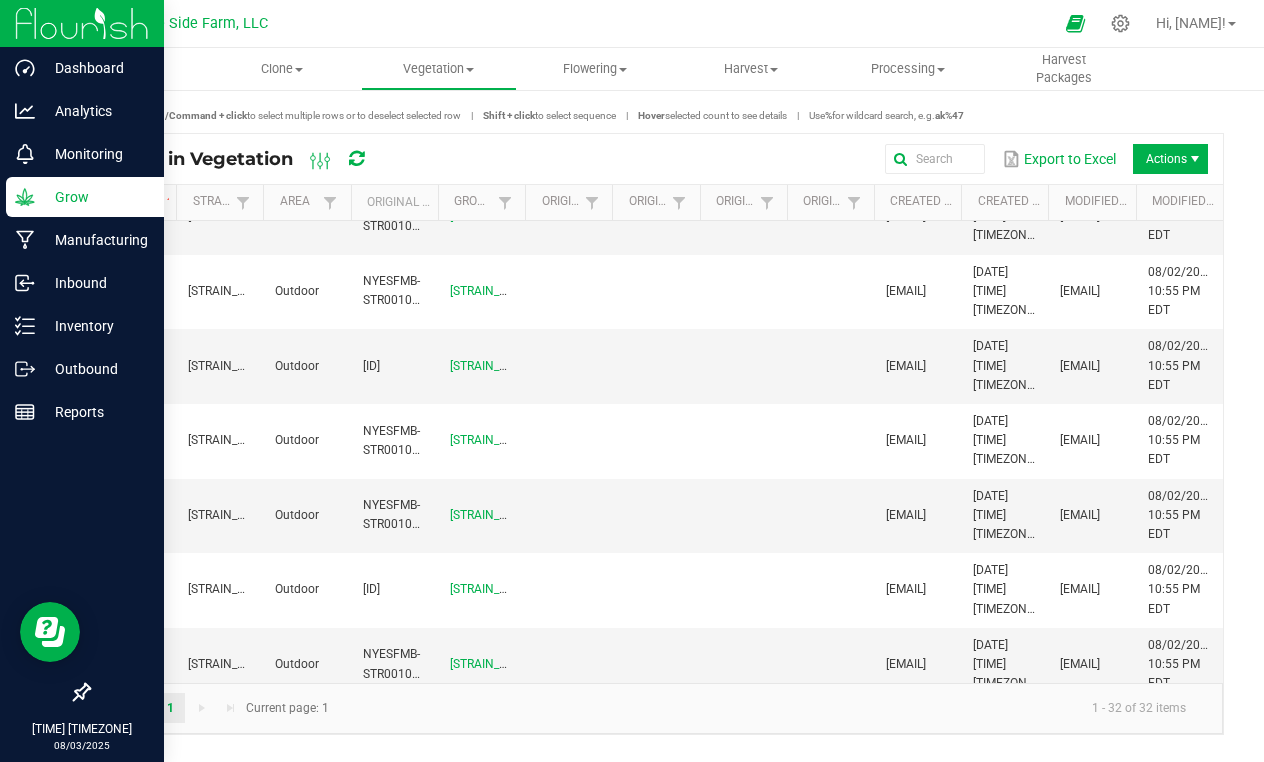 scroll, scrollTop: 1905, scrollLeft: 0, axis: vertical 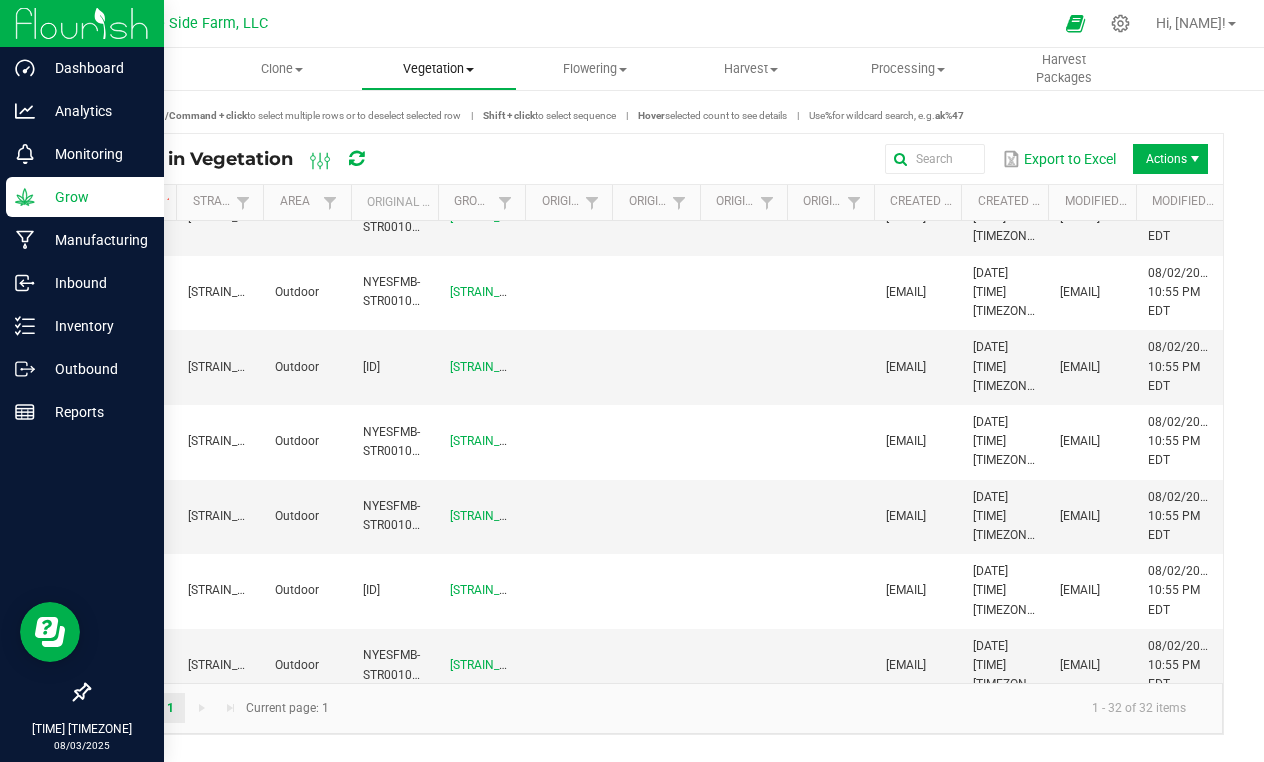 click on "Vegetation
Veg groups
Veg plants
Mother groups
Mother plants
Apply to plants" at bounding box center (439, 69) 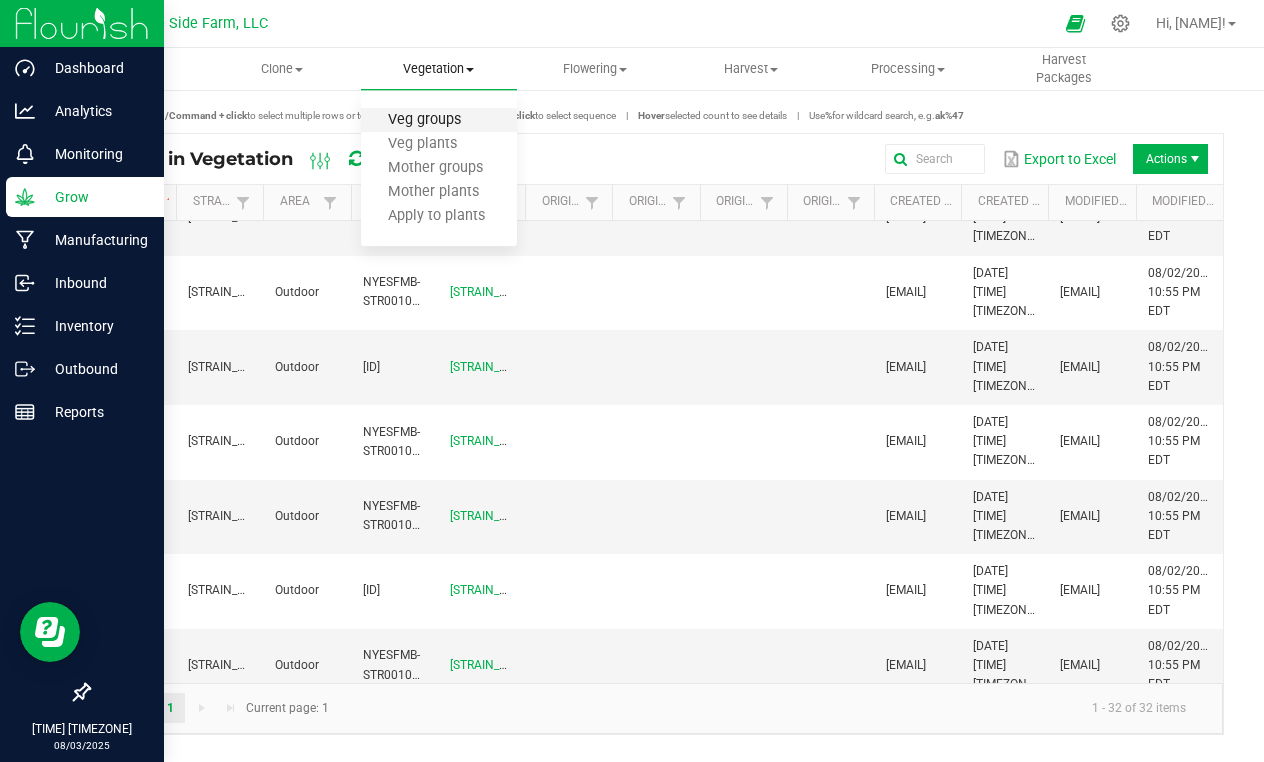 click on "Veg groups" at bounding box center [424, 120] 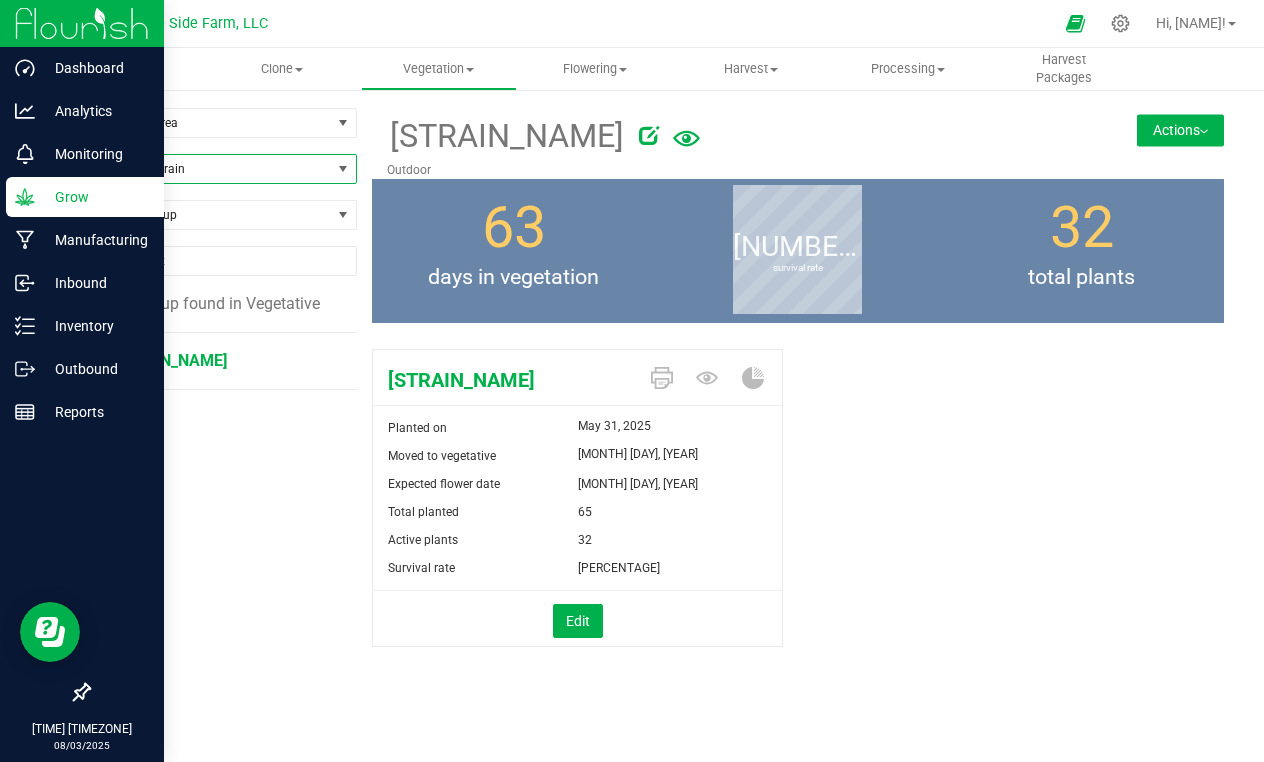 click on "Filter by Strain" at bounding box center [210, 169] 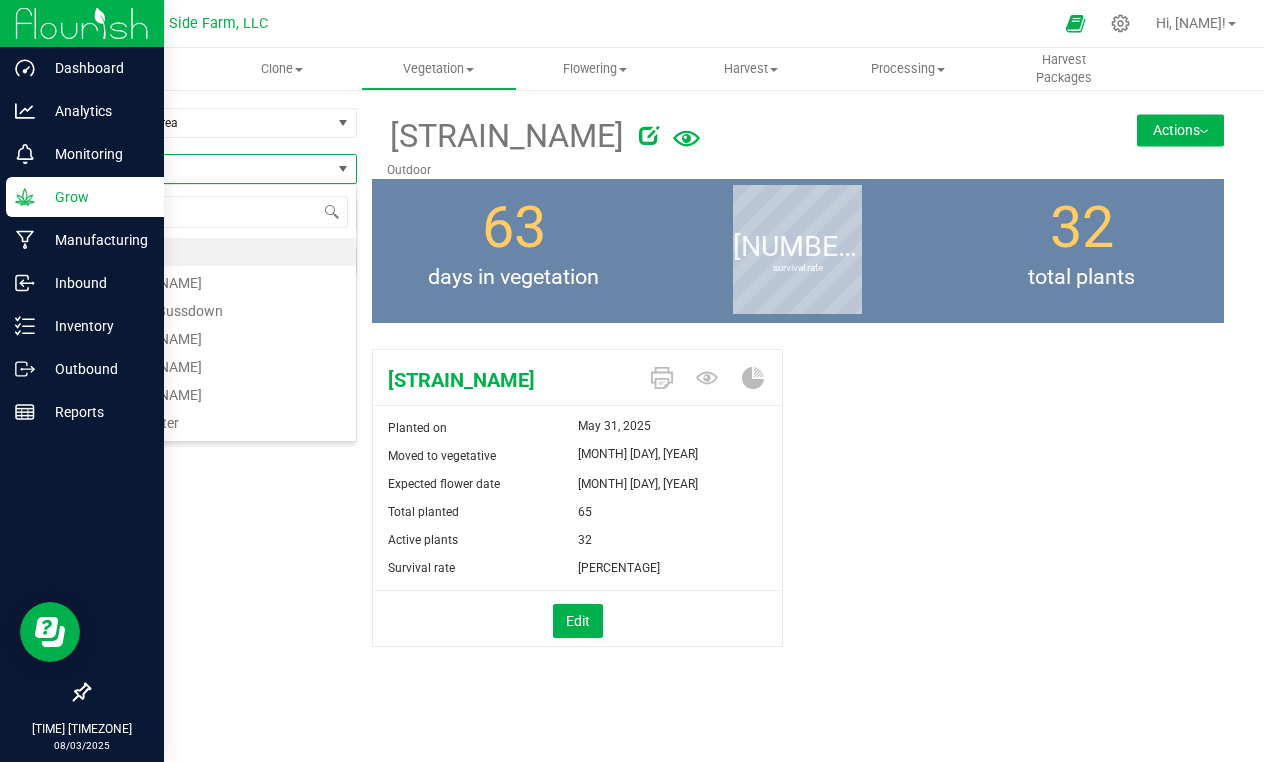 scroll, scrollTop: 99970, scrollLeft: 99731, axis: both 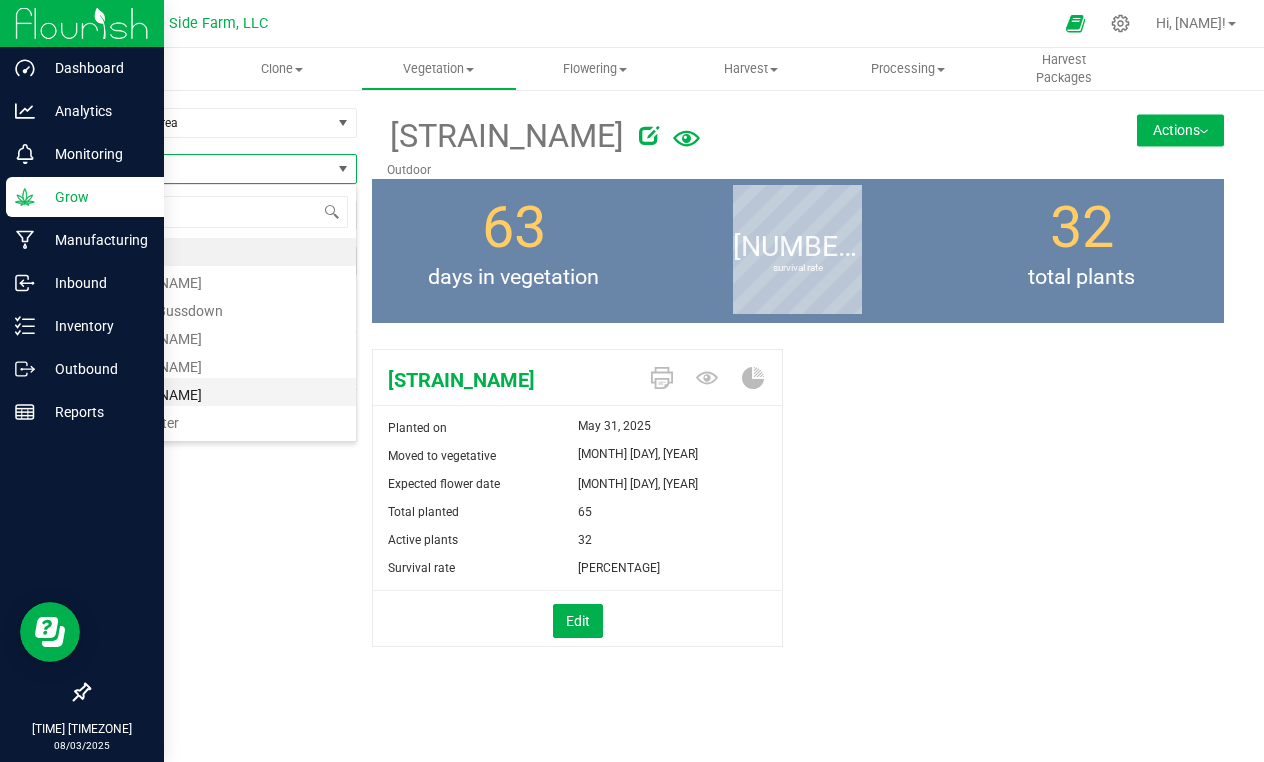 click on "[STRAIN_NAME]" at bounding box center (222, 392) 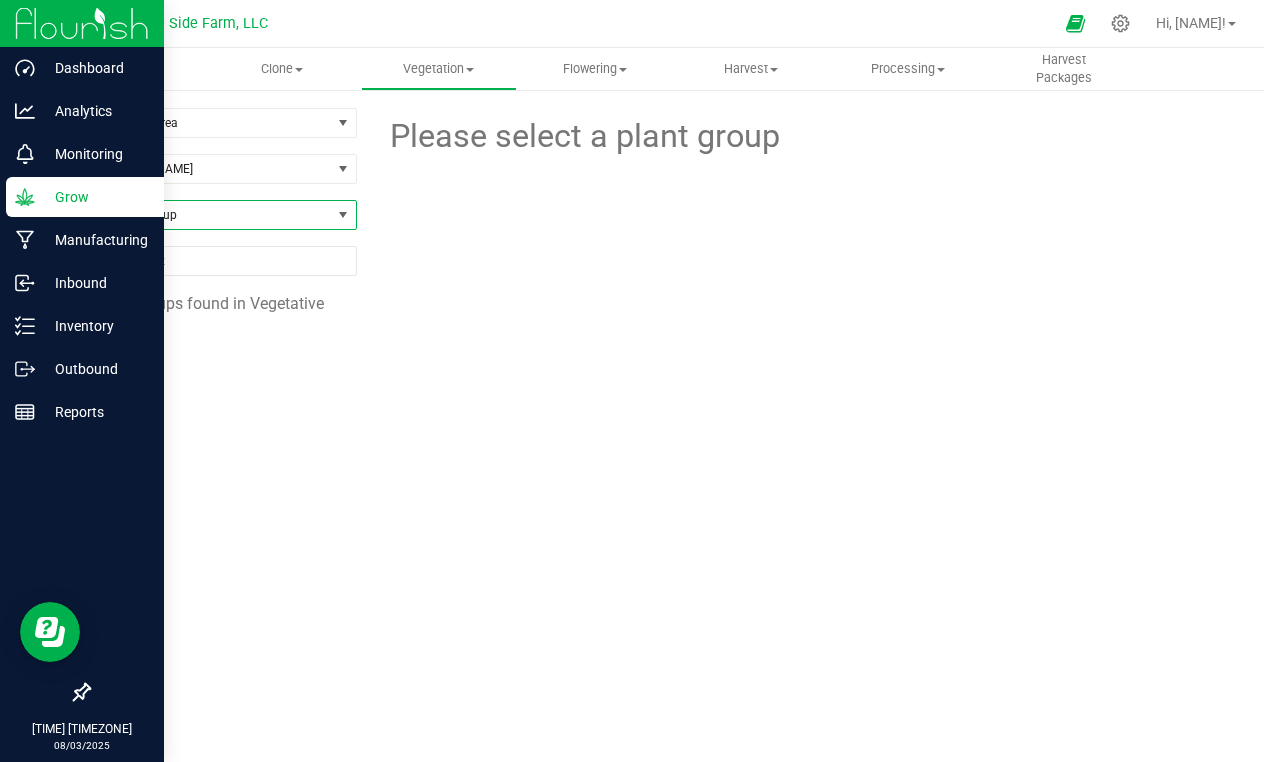 click on "Find a Group" at bounding box center (210, 215) 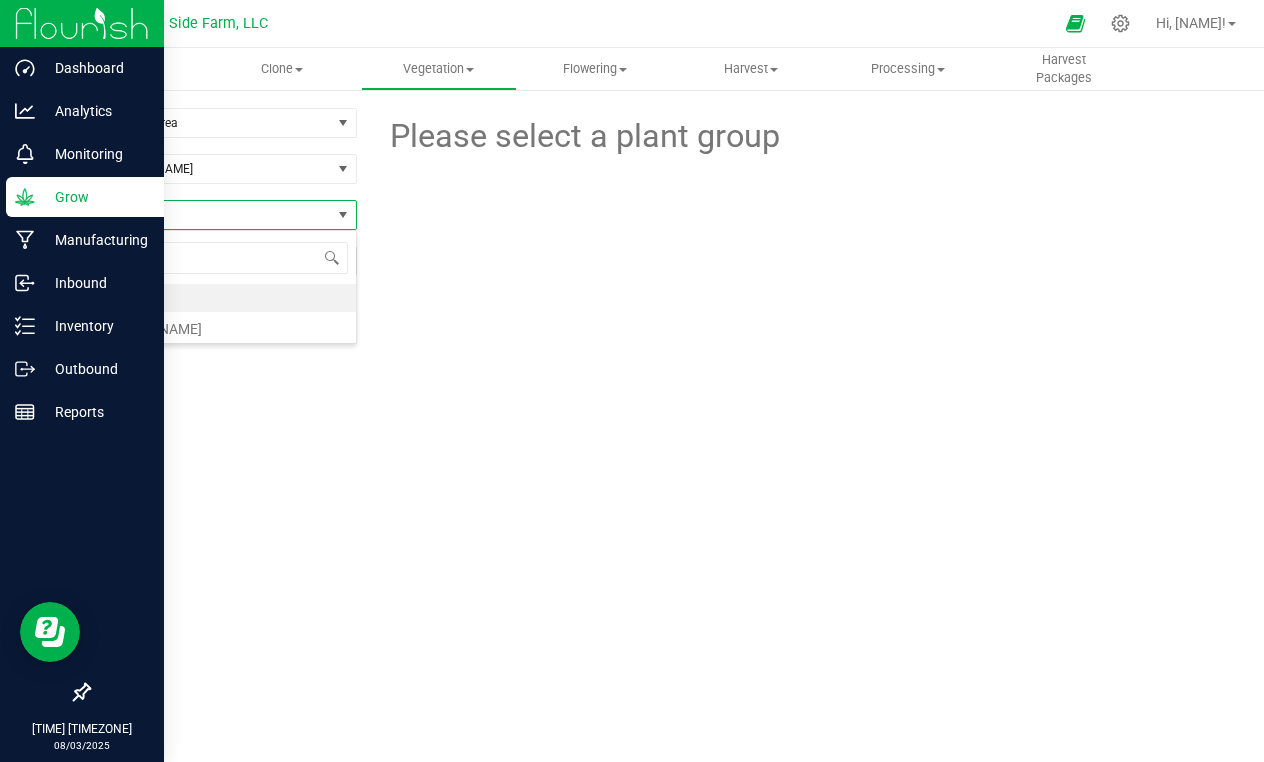 scroll, scrollTop: 99970, scrollLeft: 99731, axis: both 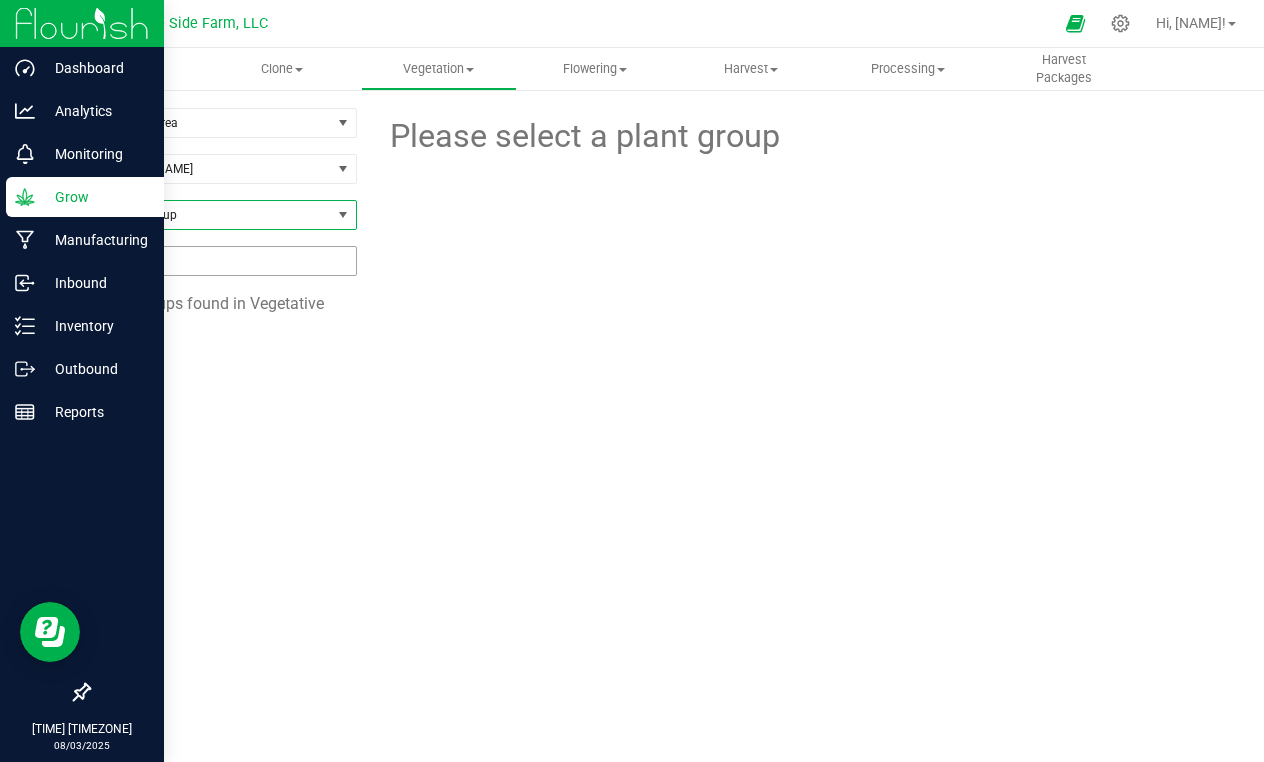 click at bounding box center (222, 261) 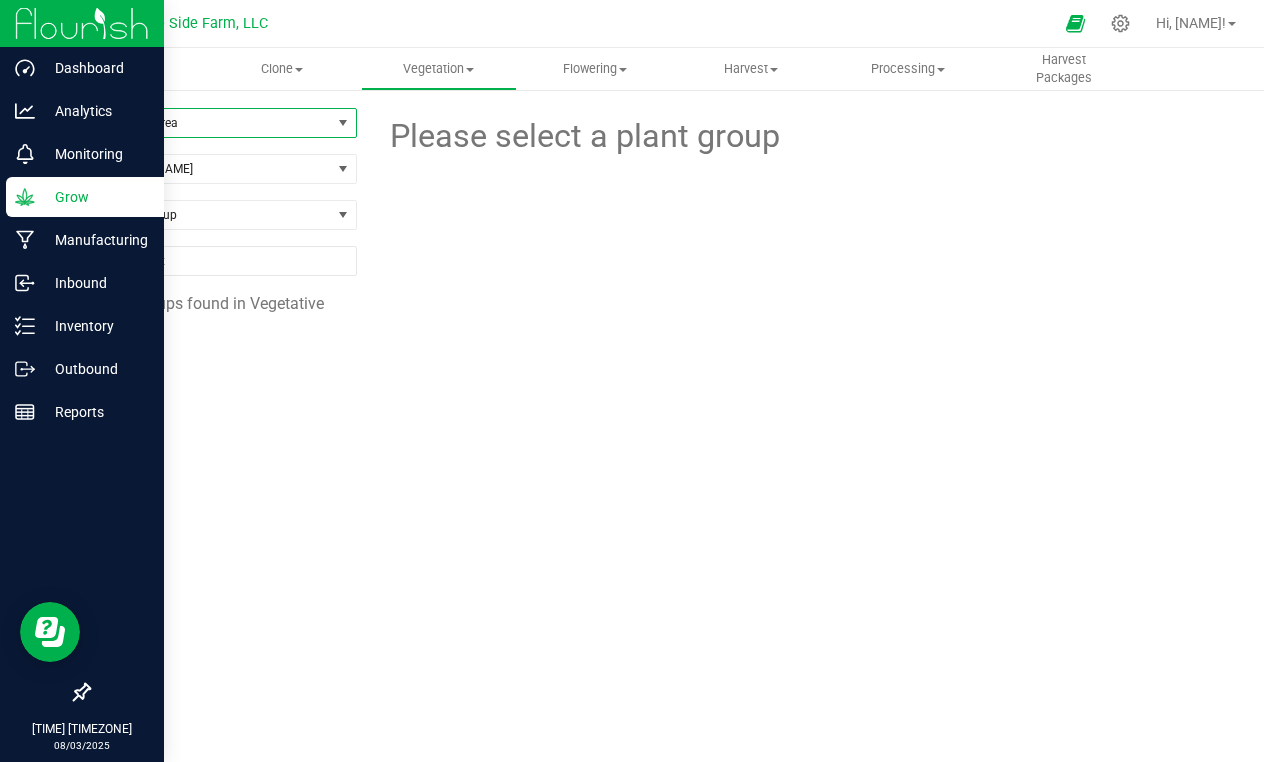 click on "Filter by Area" at bounding box center (210, 123) 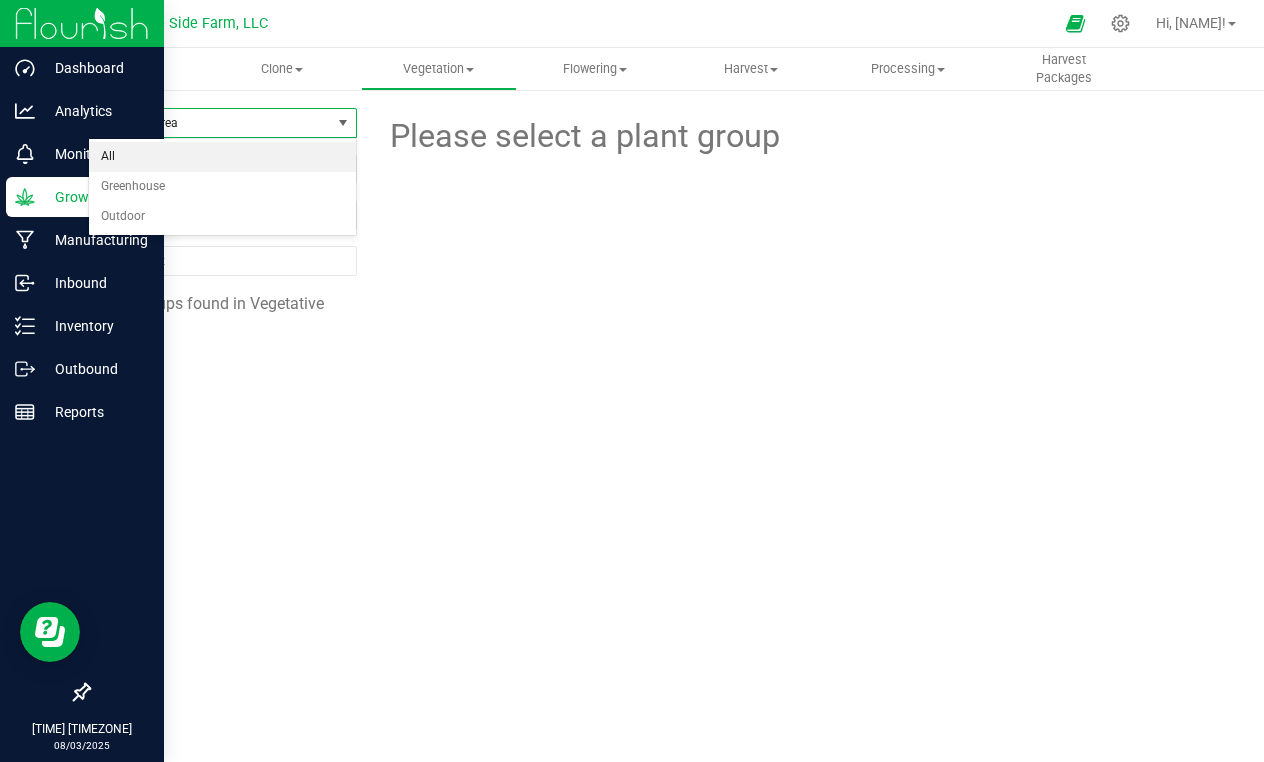 click on "All" at bounding box center (222, 157) 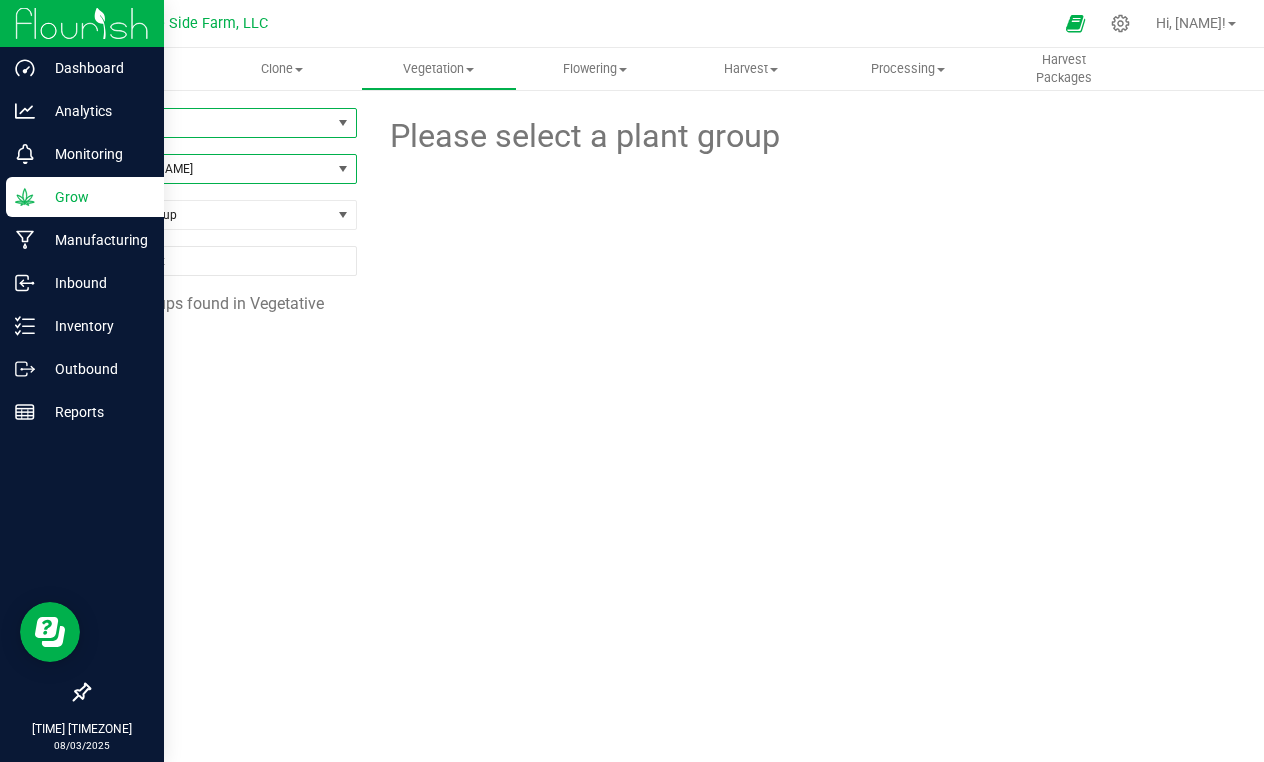 click on "[STRAIN_NAME]" at bounding box center (210, 169) 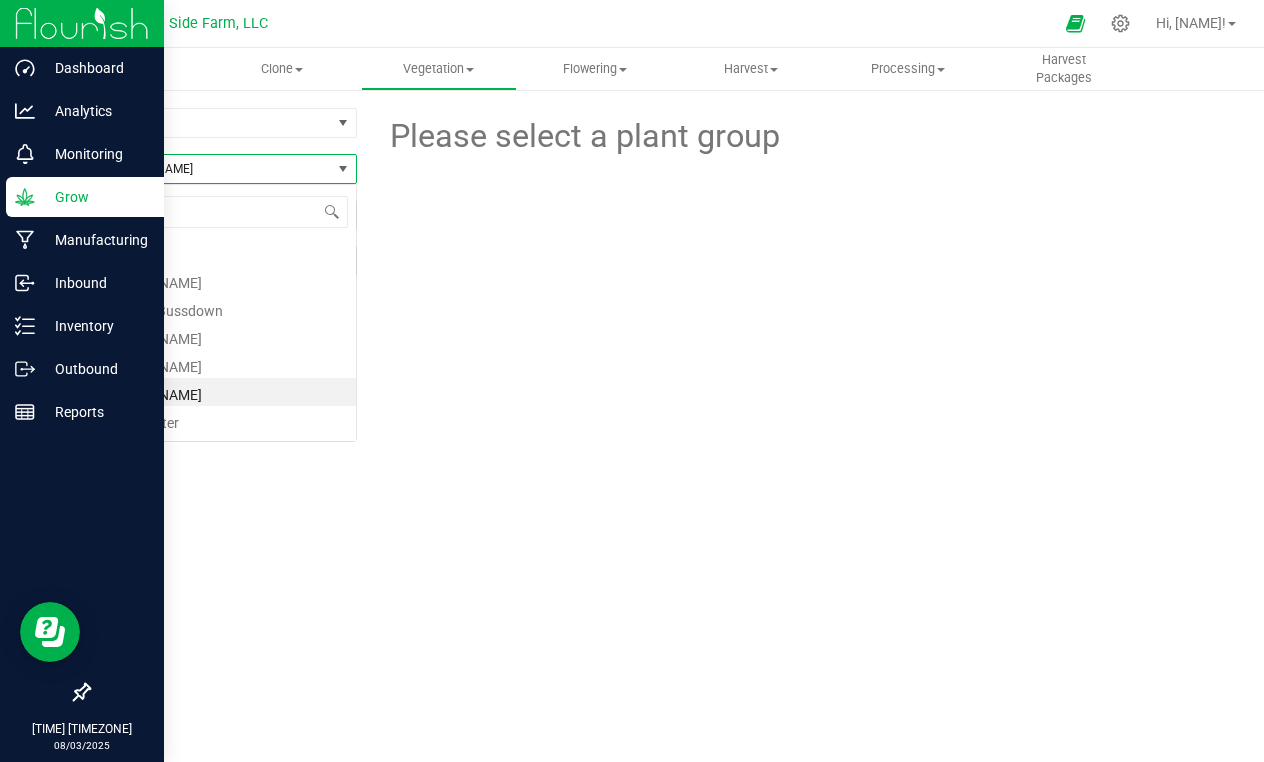 scroll, scrollTop: 99970, scrollLeft: 99731, axis: both 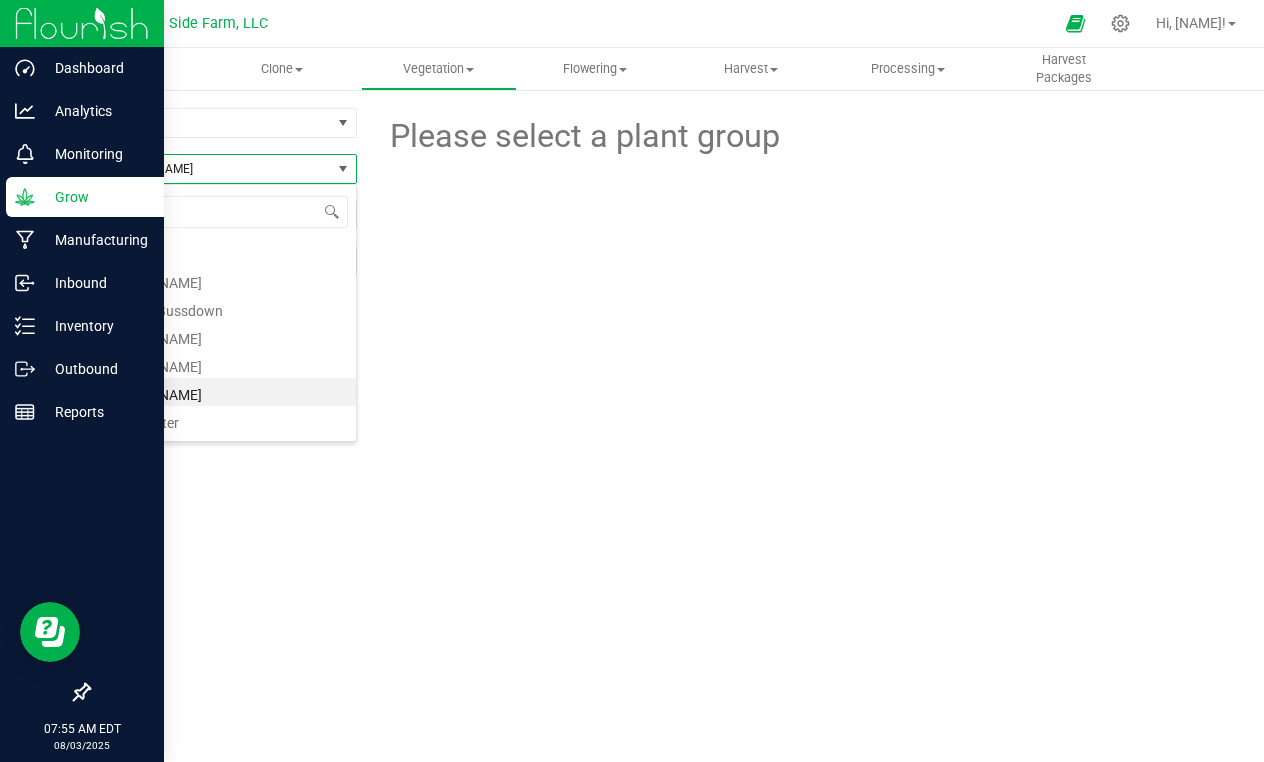 click at bounding box center [798, 231] 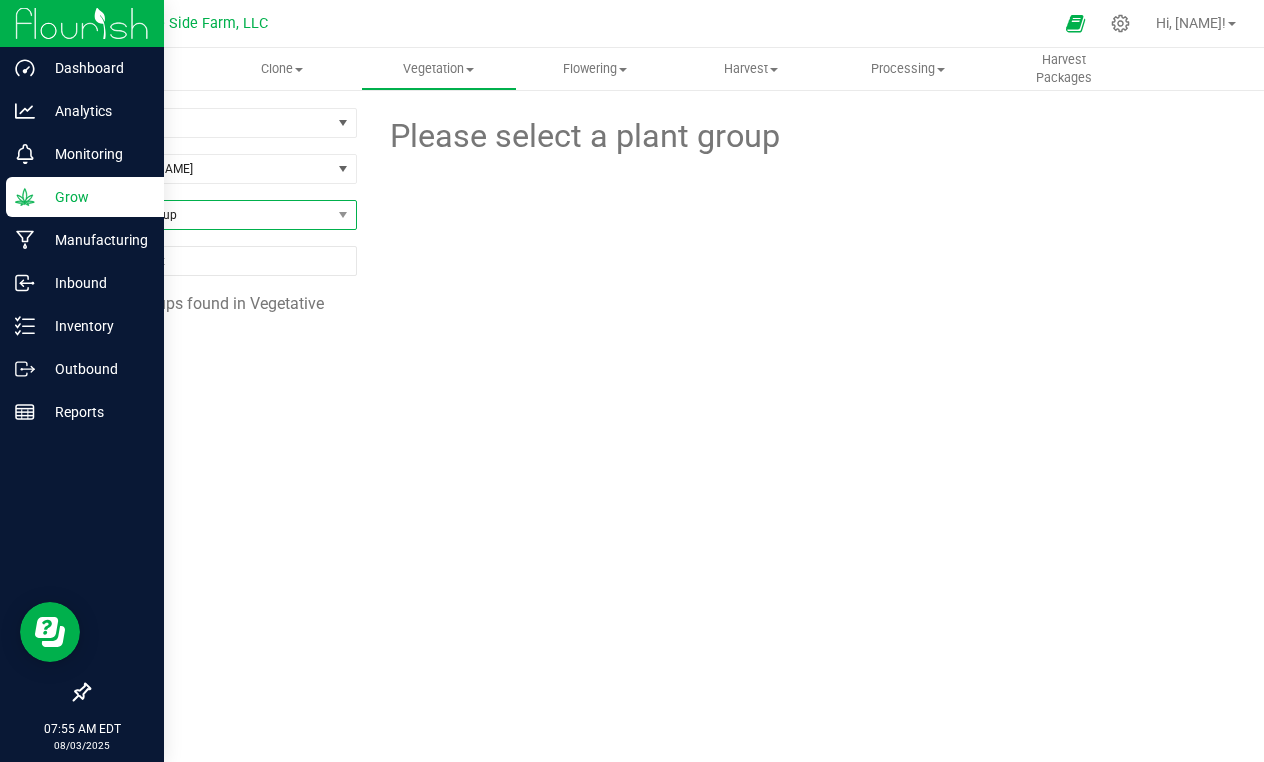 click on "Find a Group" at bounding box center [210, 215] 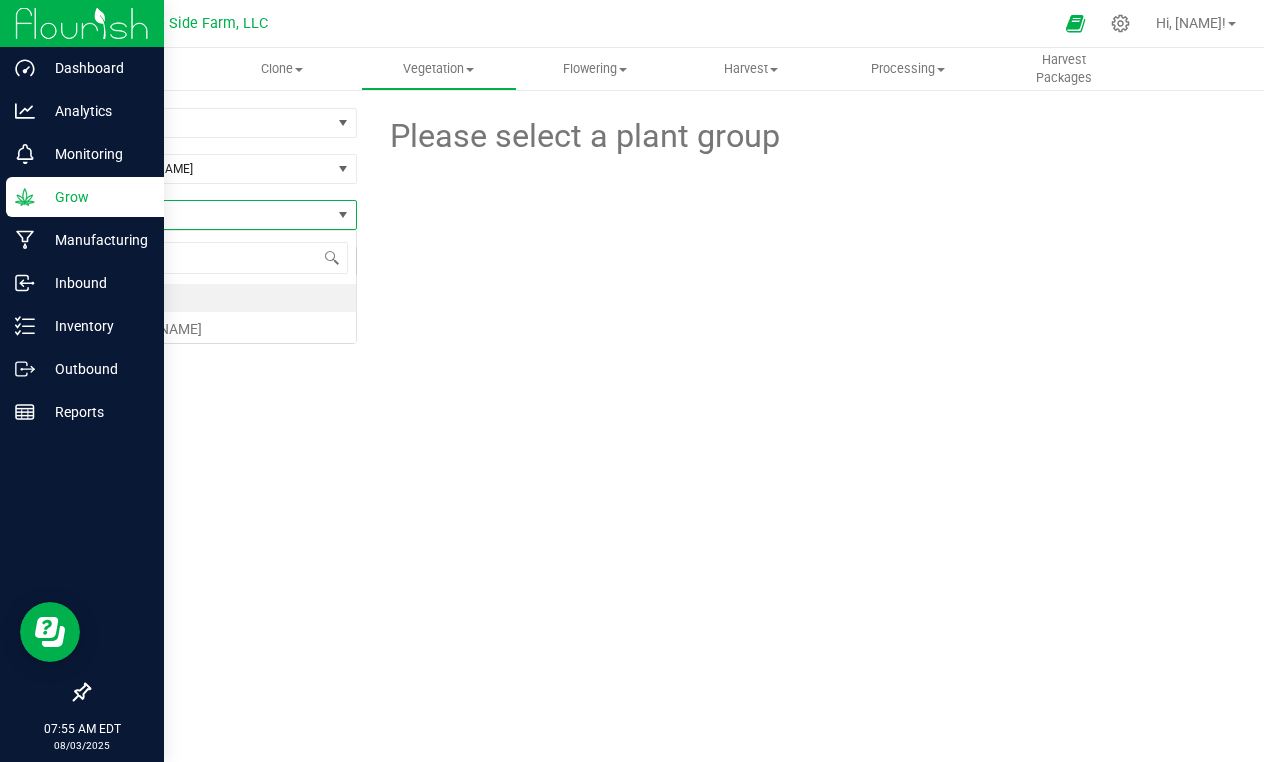 scroll, scrollTop: 99970, scrollLeft: 99731, axis: both 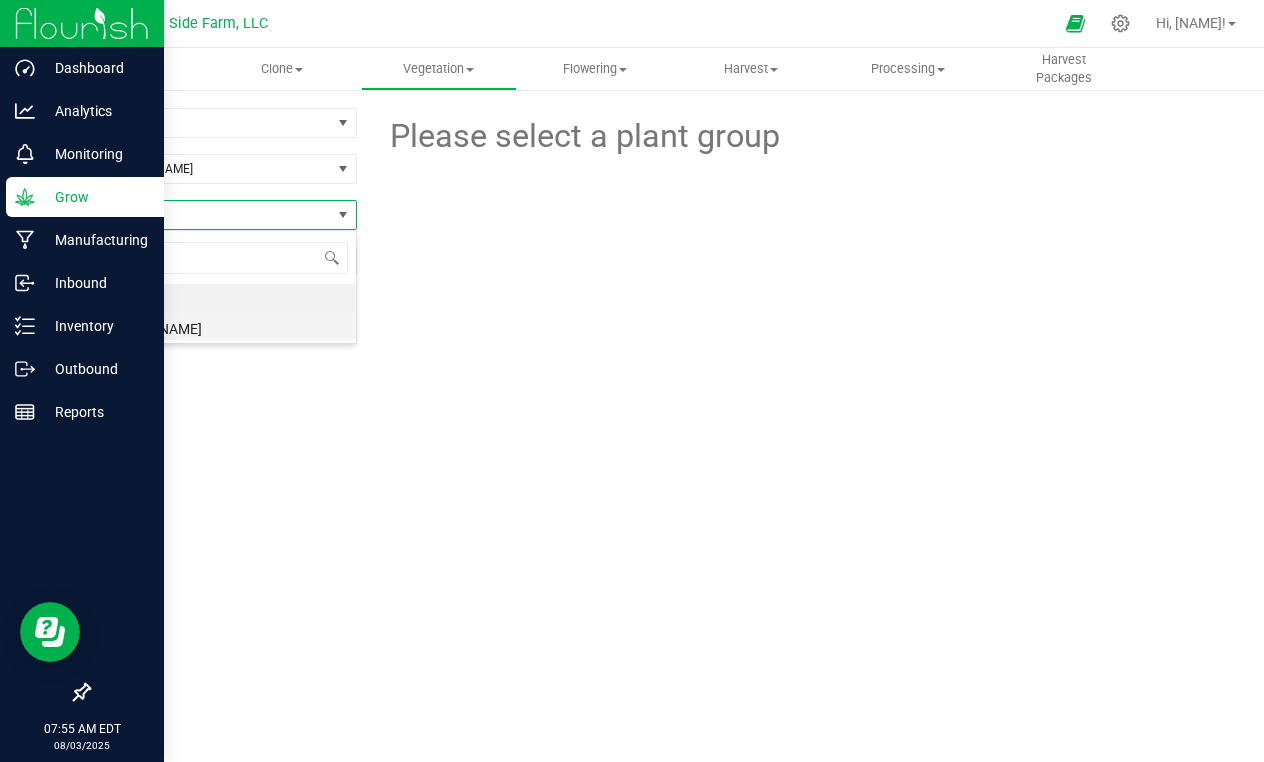 click on "[STRAIN_NAME]" at bounding box center [222, 326] 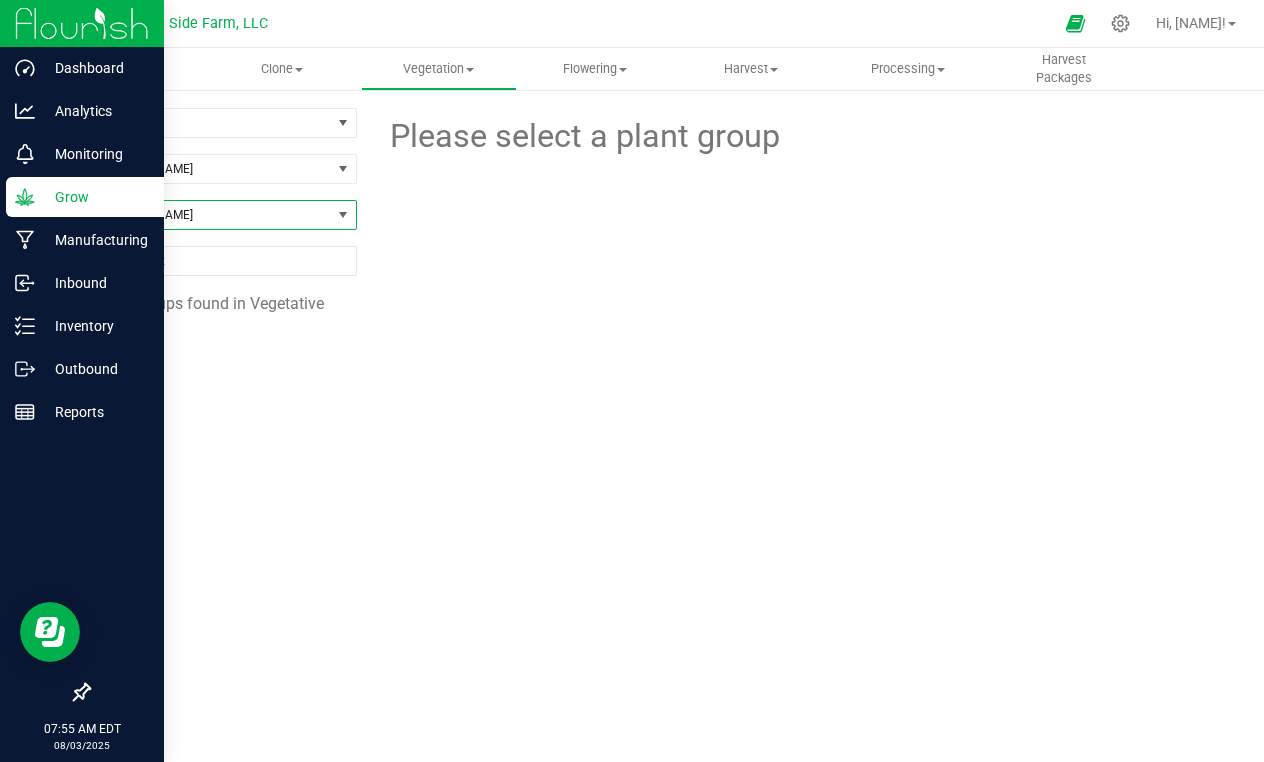 click on "[STRAIN_NAME]" at bounding box center (210, 215) 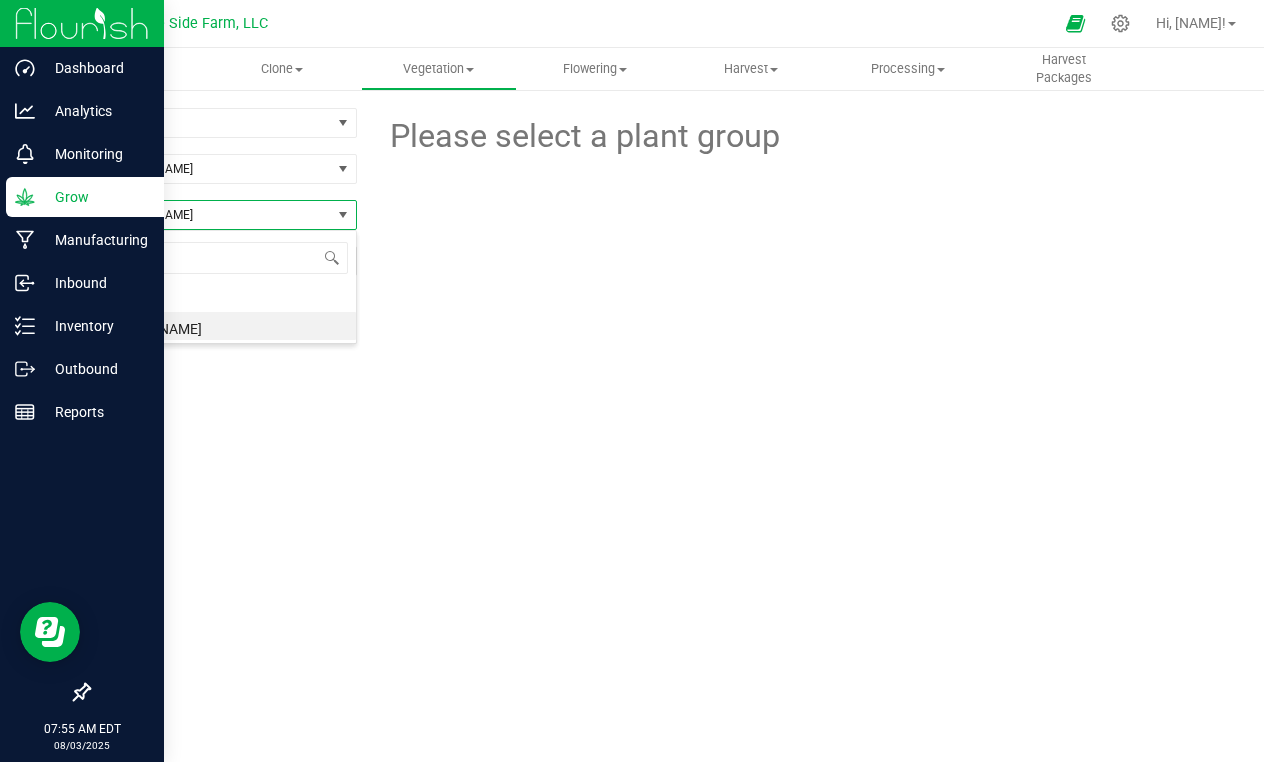 scroll, scrollTop: 99970, scrollLeft: 99731, axis: both 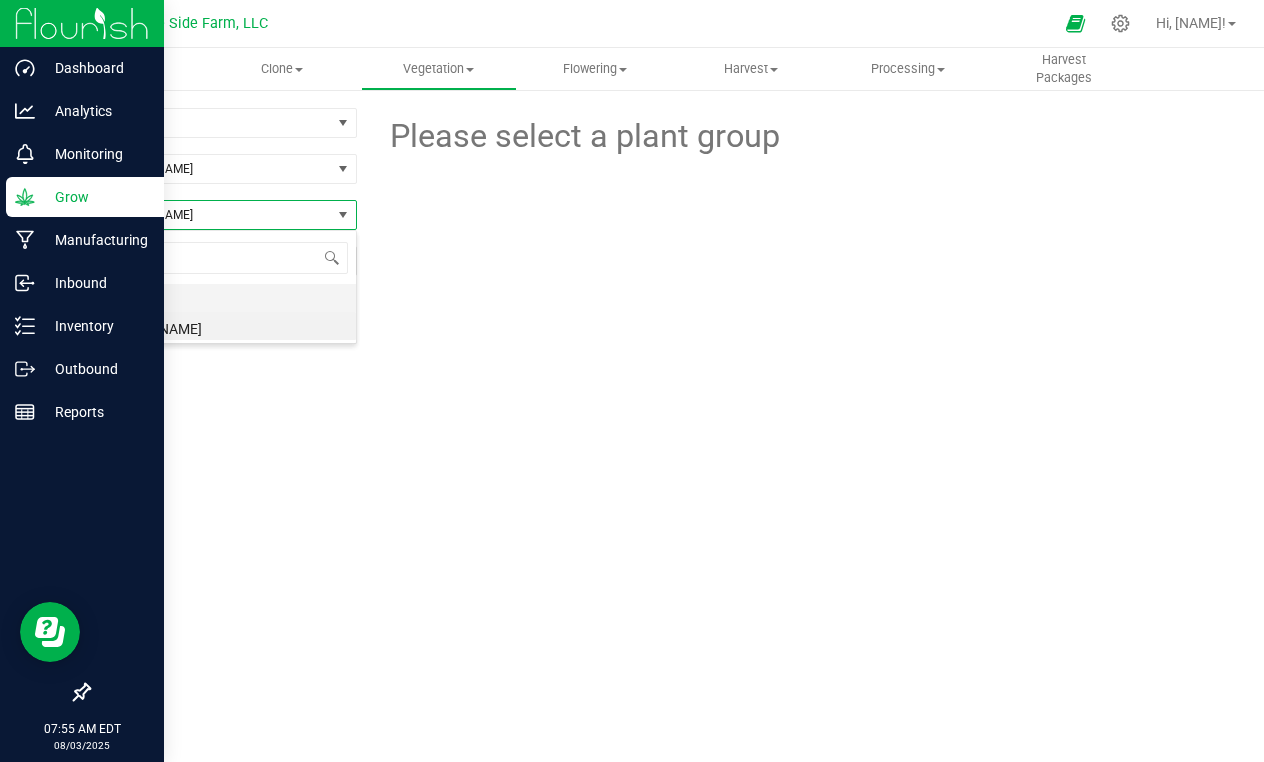 click on "All" at bounding box center (222, 298) 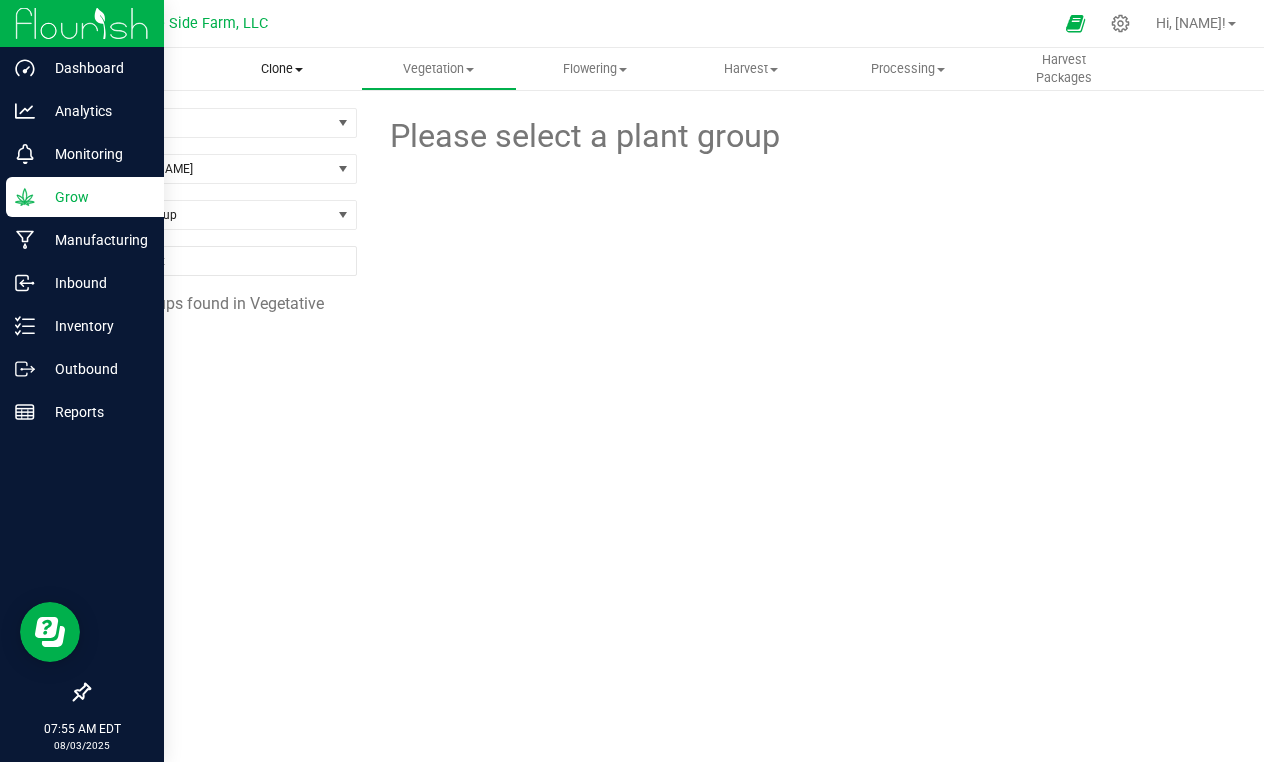 click on "Clone" at bounding box center [282, 69] 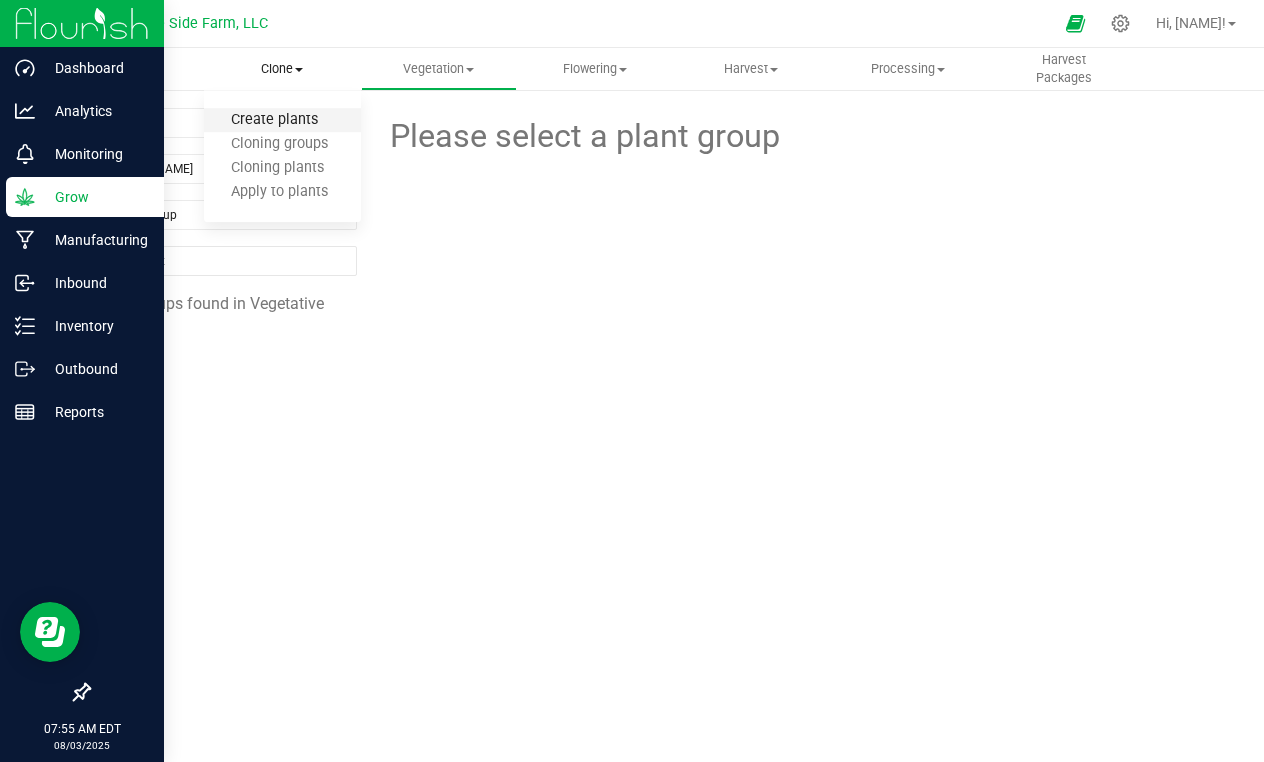 click on "Create plants" at bounding box center (274, 120) 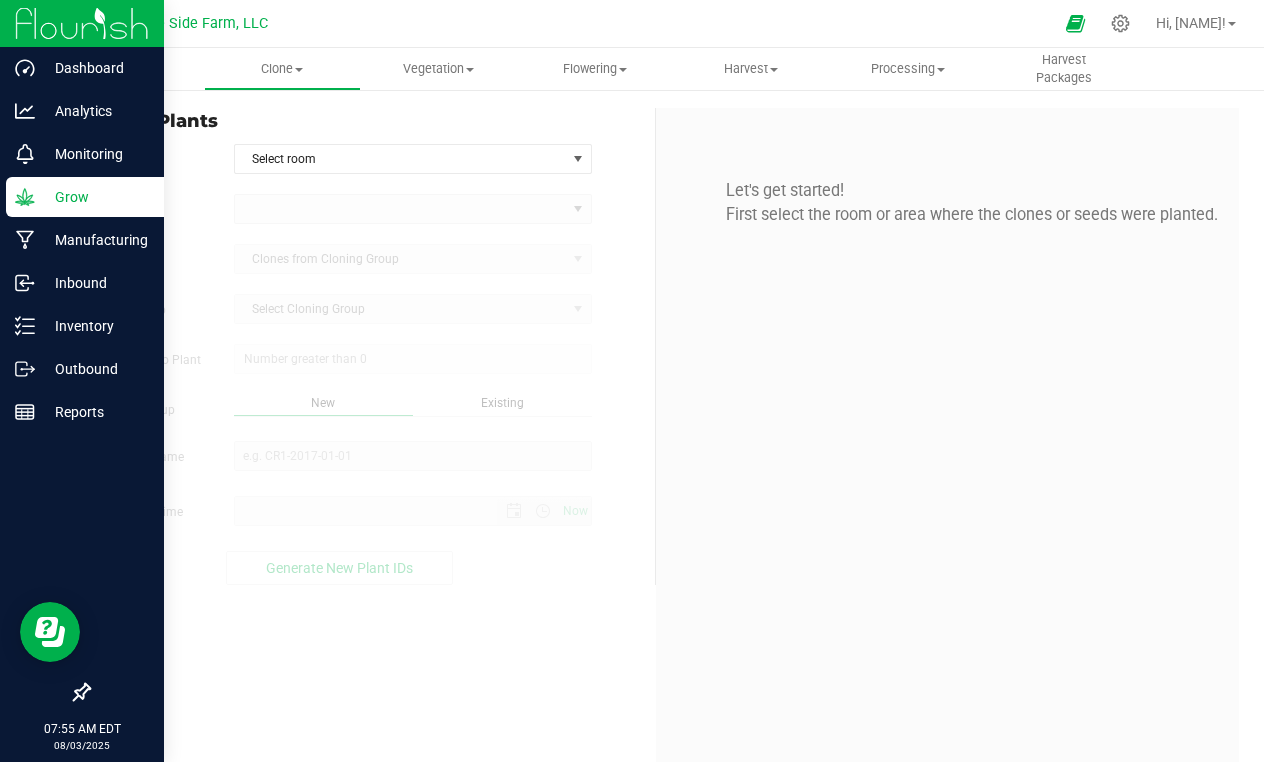 type on "[DATE] [TIME]" 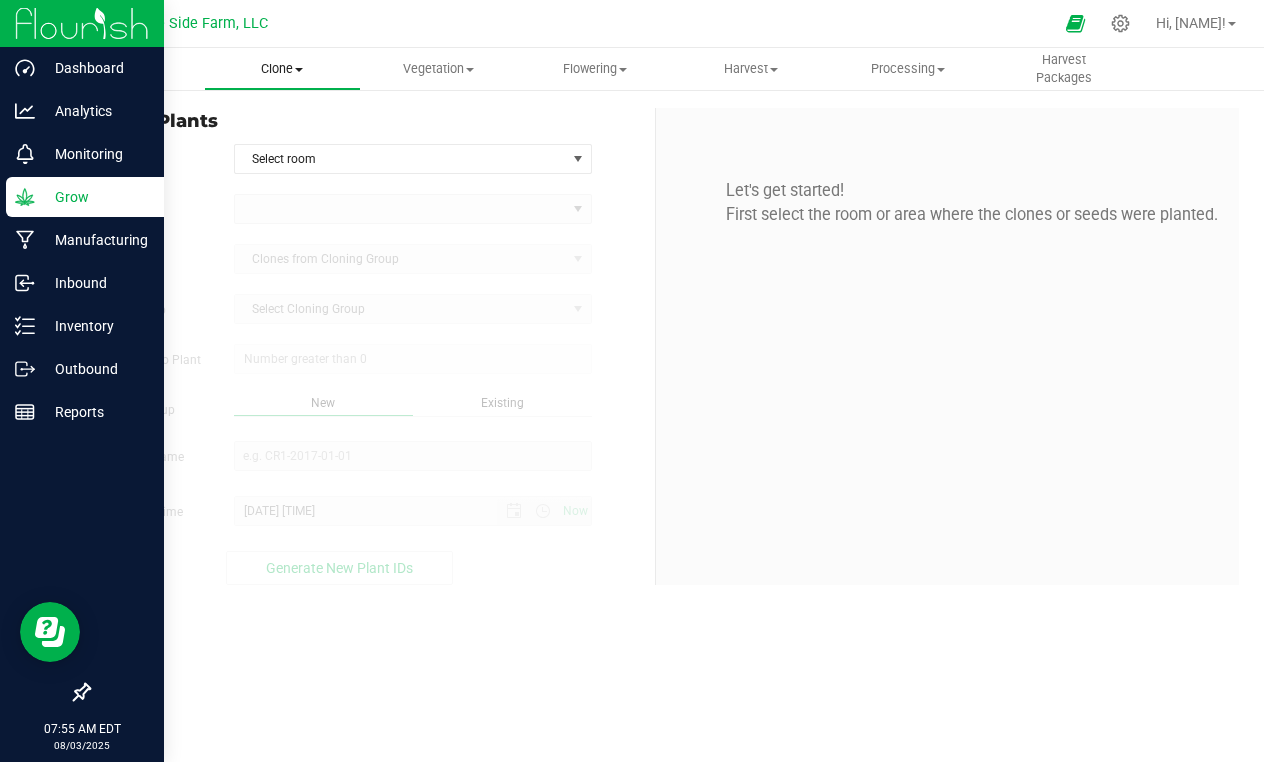 click on "Clone" at bounding box center [282, 69] 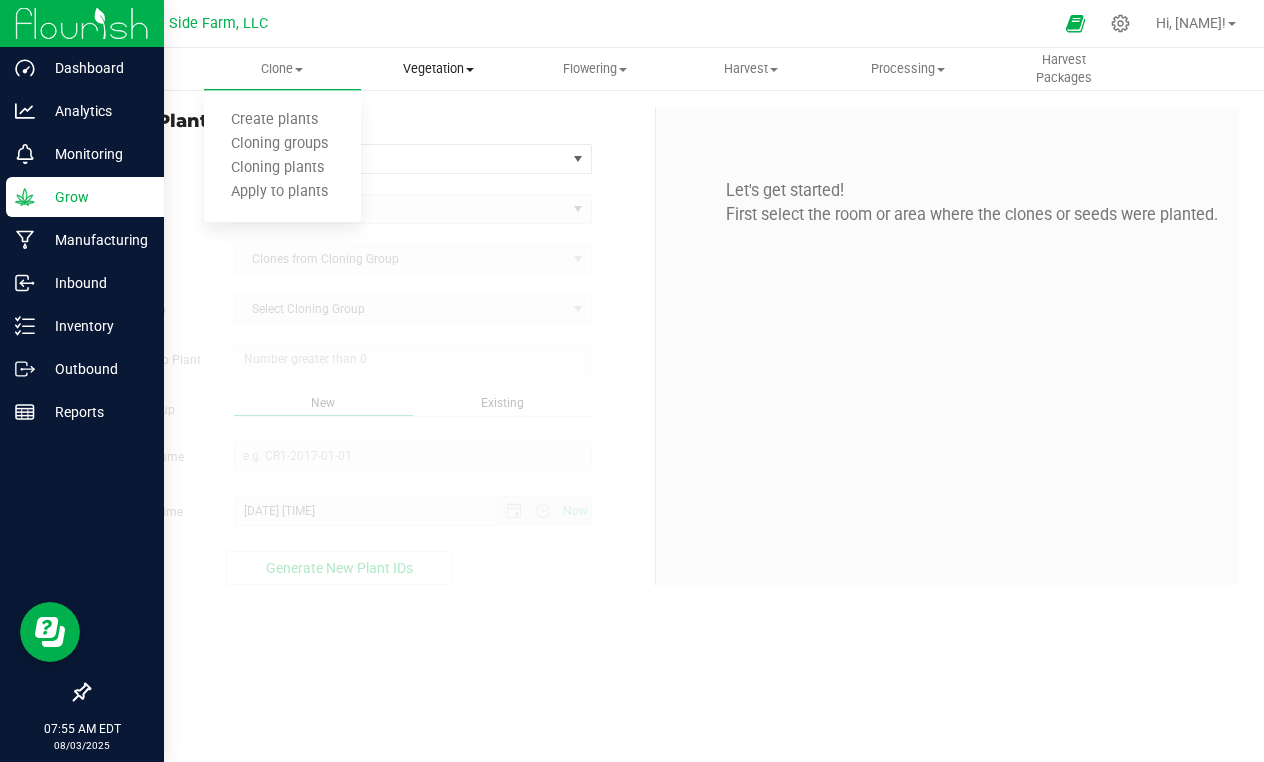 click on "Vegetation" at bounding box center [439, 69] 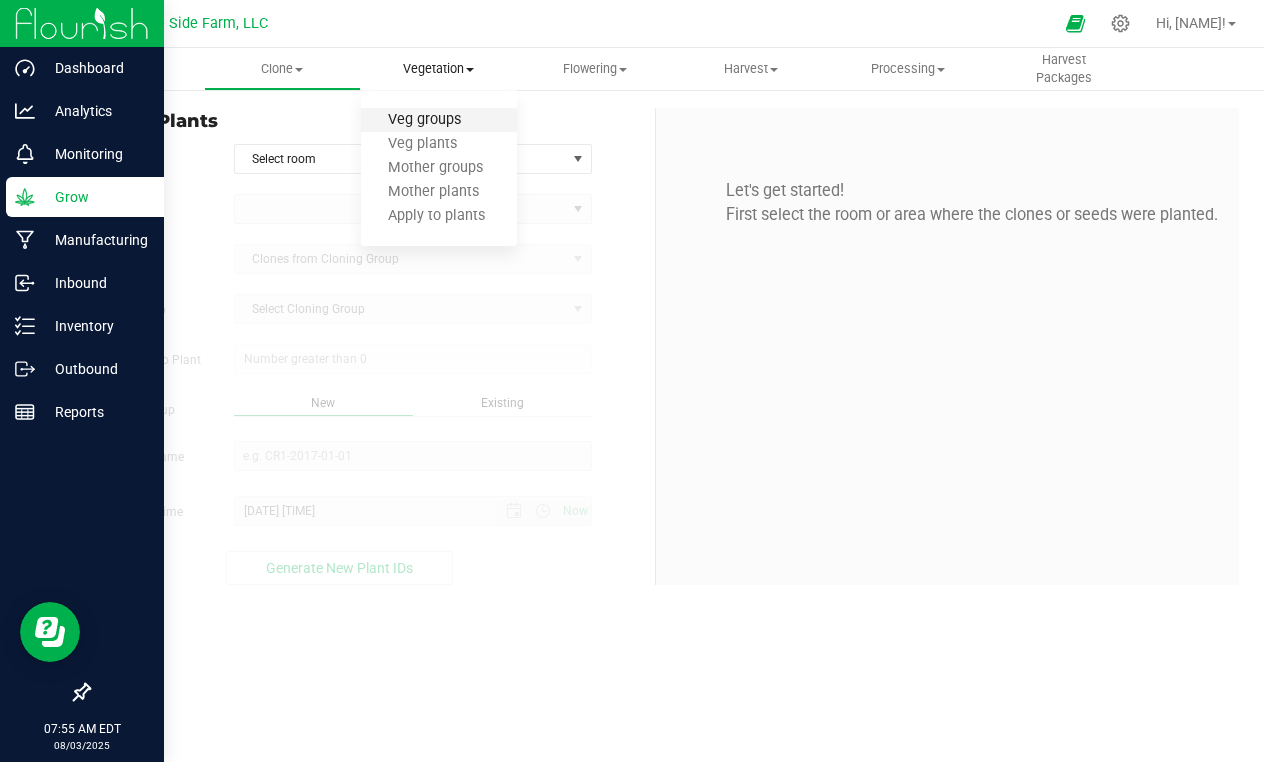 click on "Veg groups" at bounding box center [424, 120] 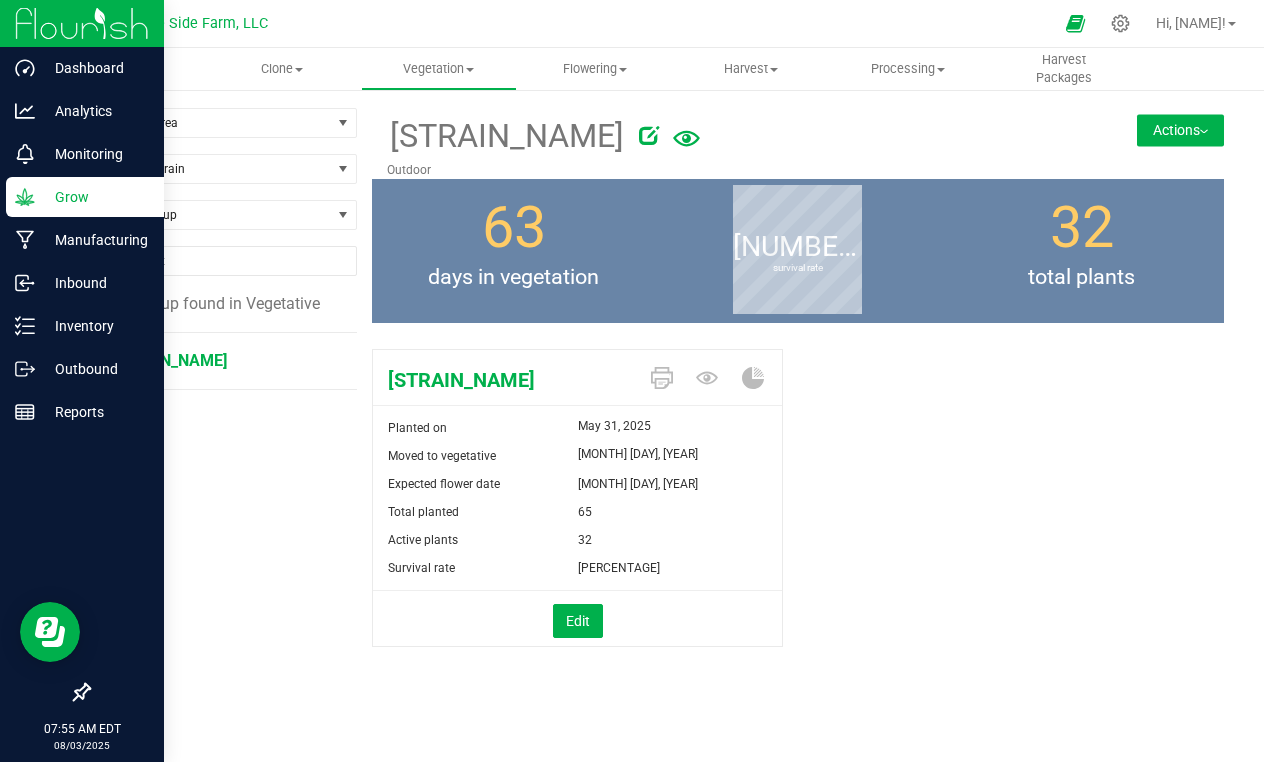 click on "Overview" at bounding box center (126, 69) 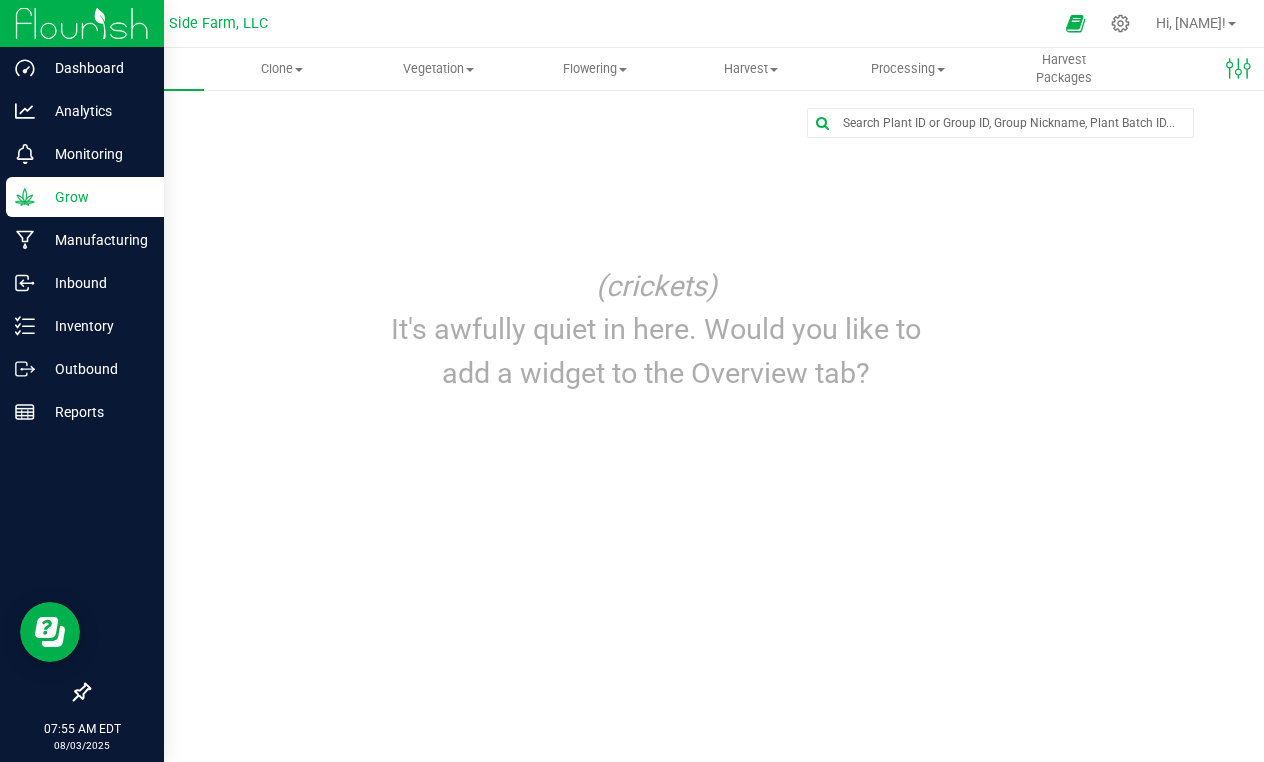 click on "Overview" at bounding box center (126, 69) 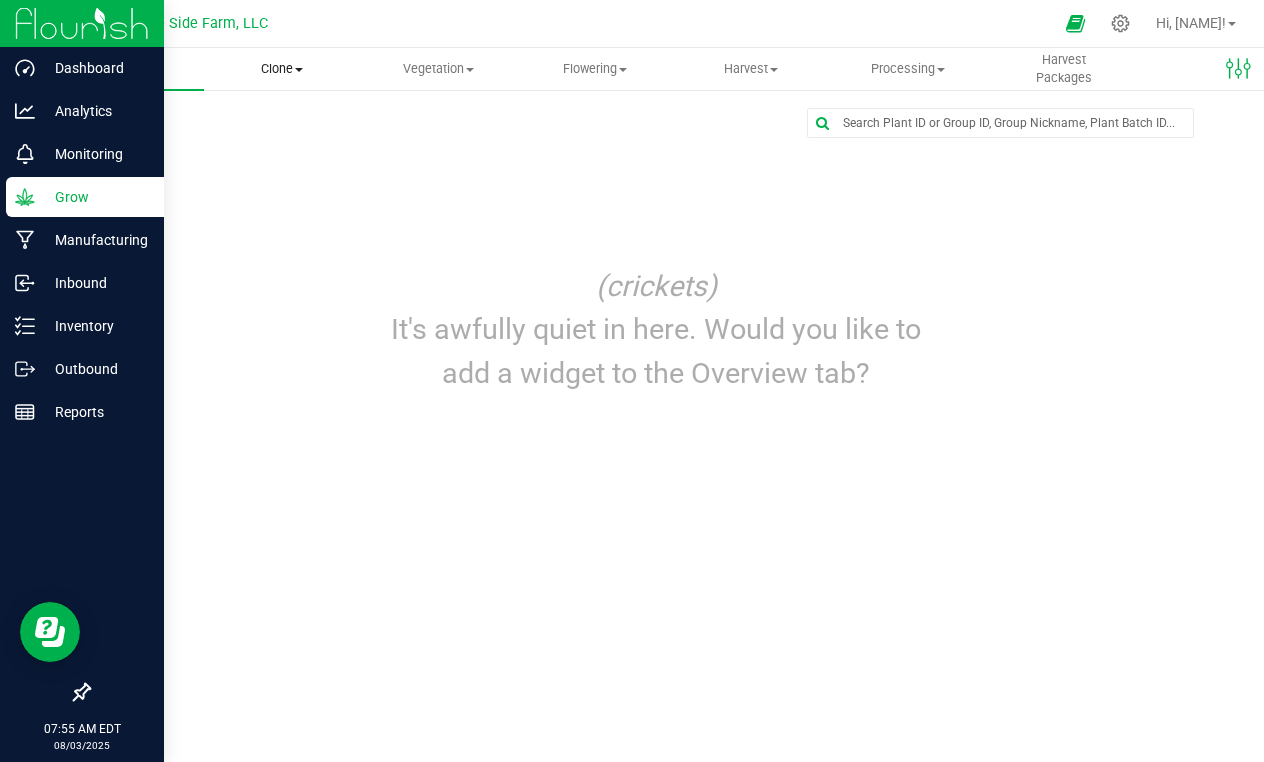 click on "Clone" at bounding box center (282, 69) 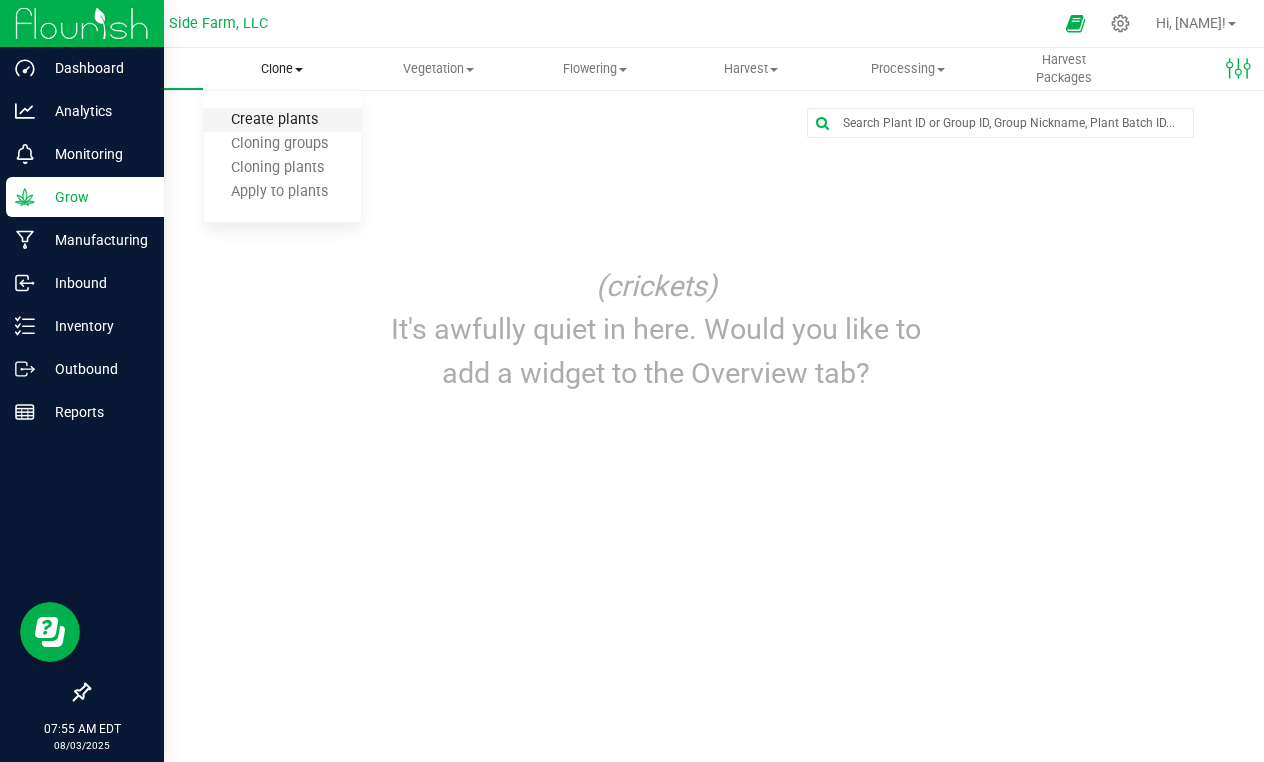 click on "Create plants" at bounding box center [274, 120] 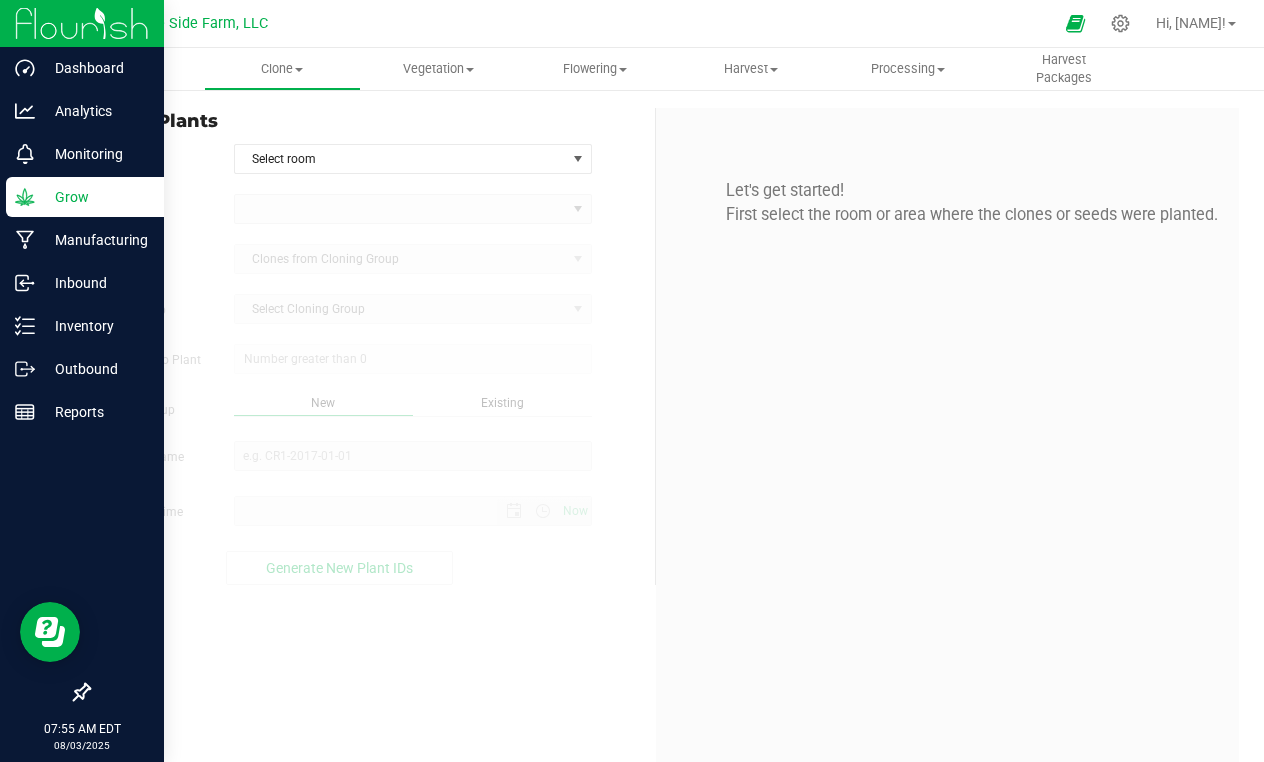 type on "[DATE] [TIME]" 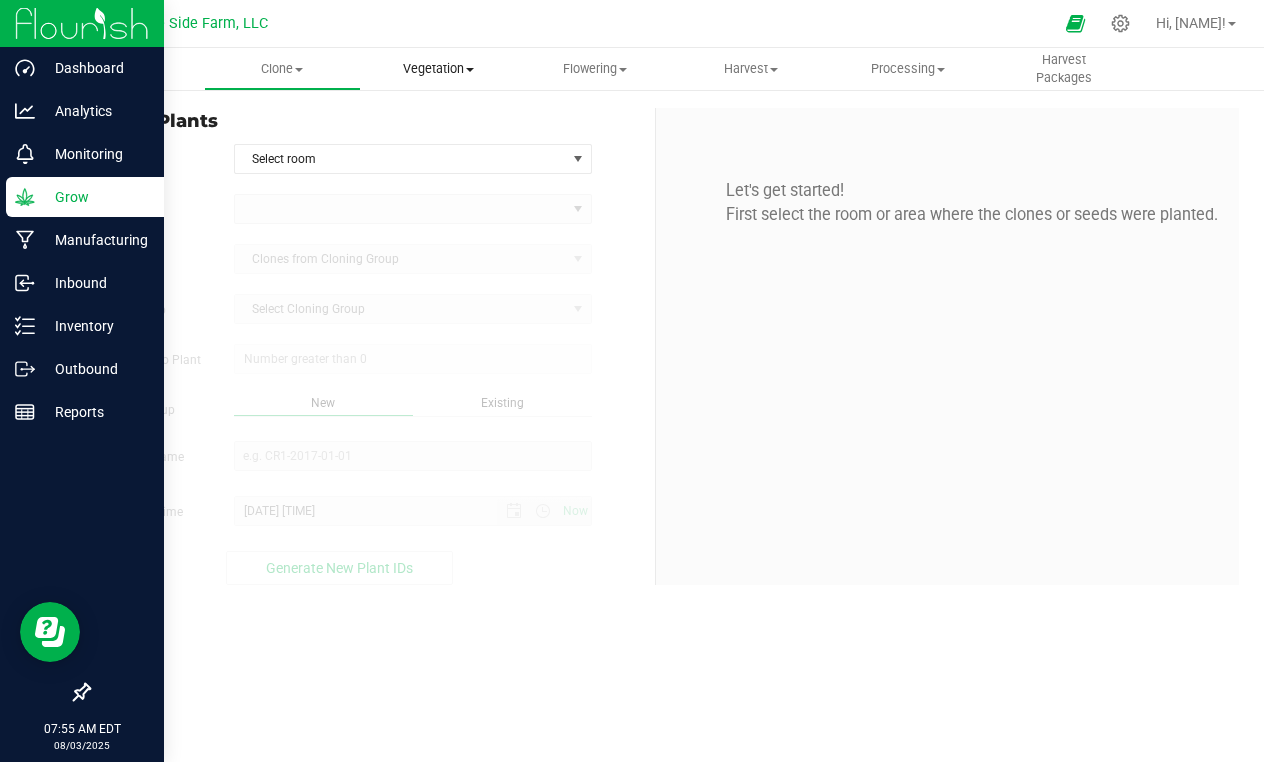 click on "Vegetation" at bounding box center [439, 69] 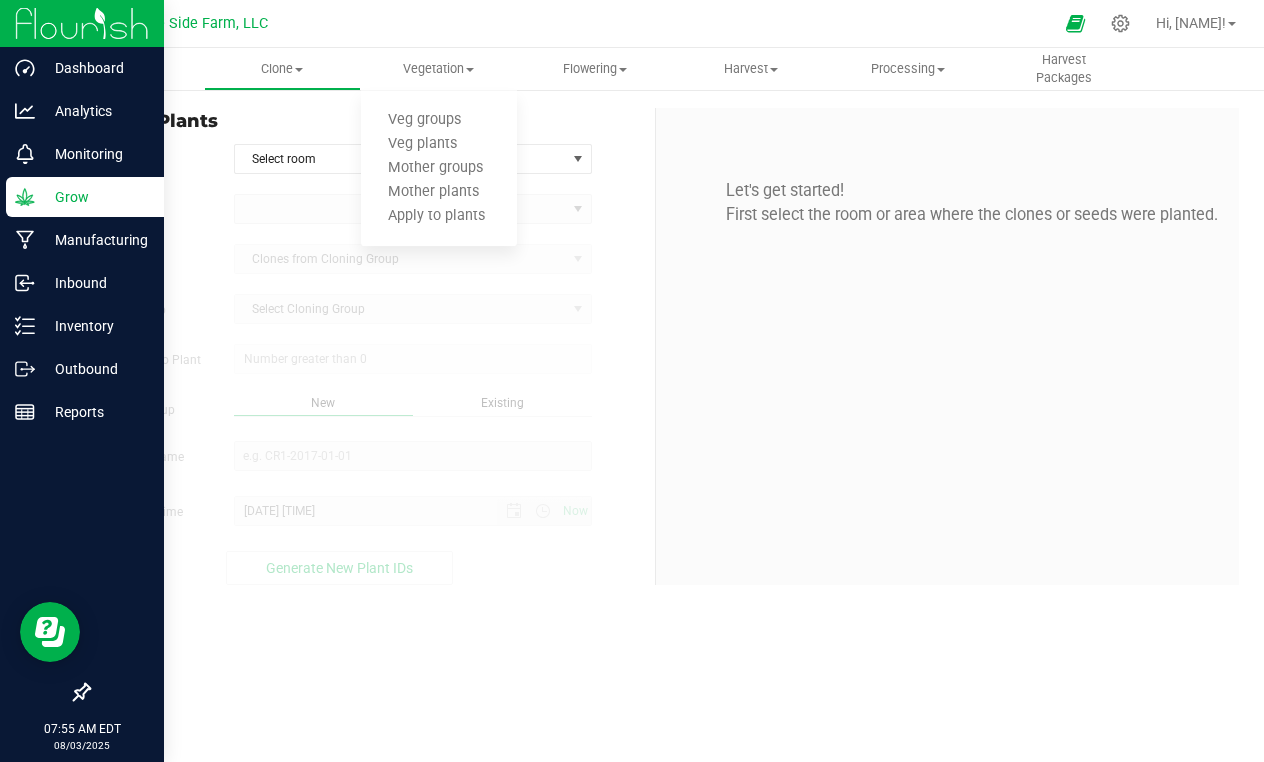 click at bounding box center (82, 24) 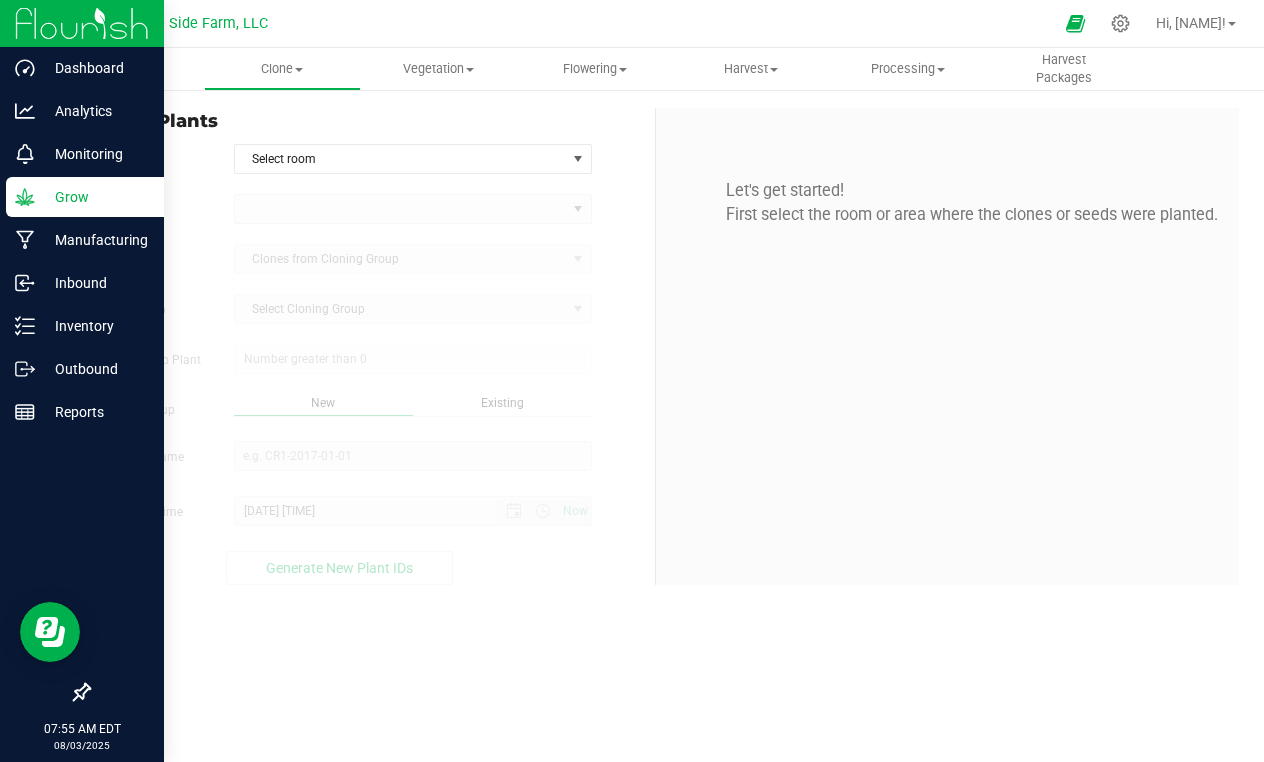 click at bounding box center [82, 24] 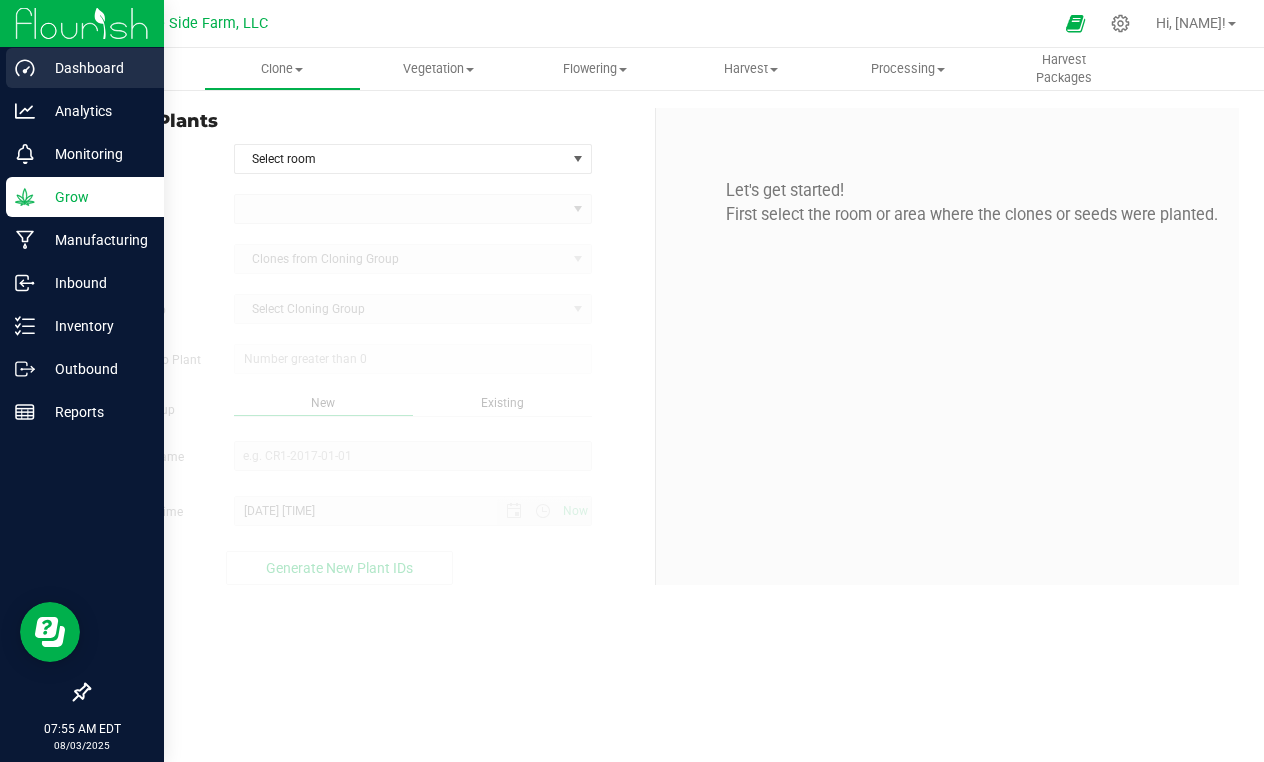 click on "Dashboard" at bounding box center (95, 68) 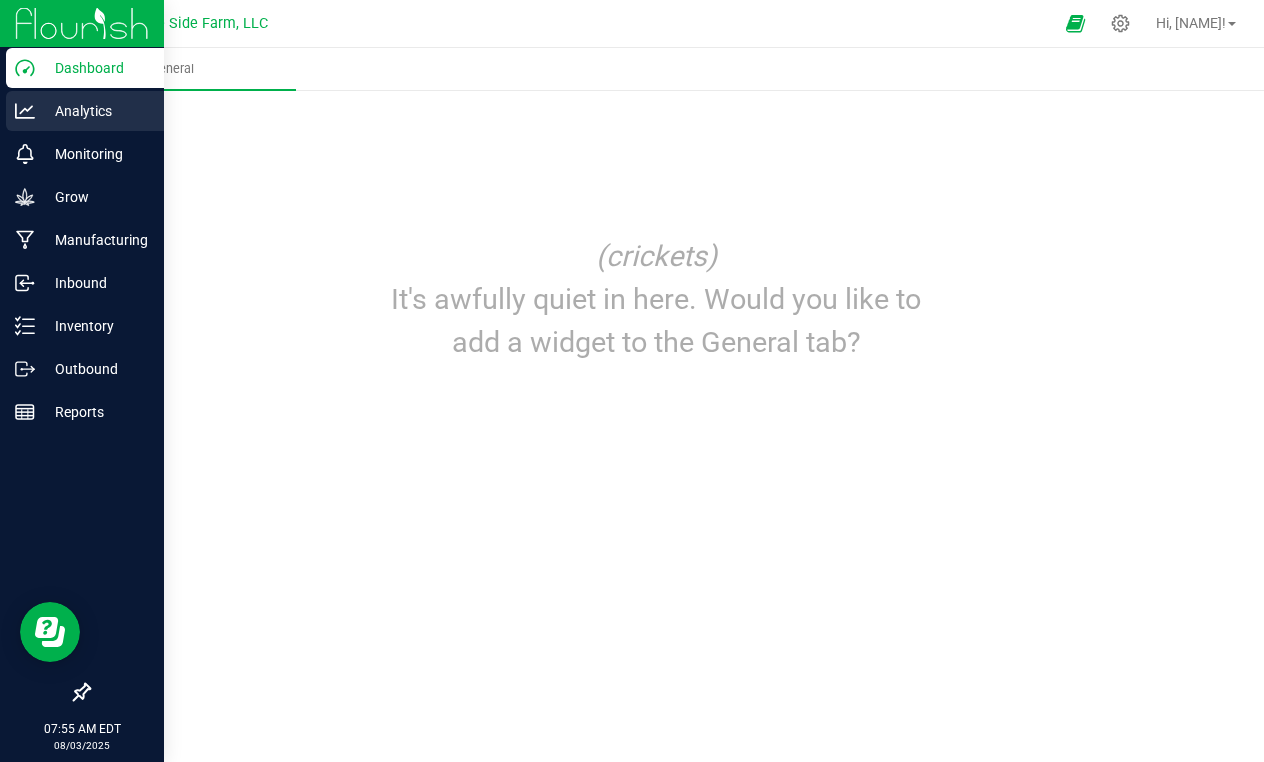 click on "Analytics" at bounding box center (95, 111) 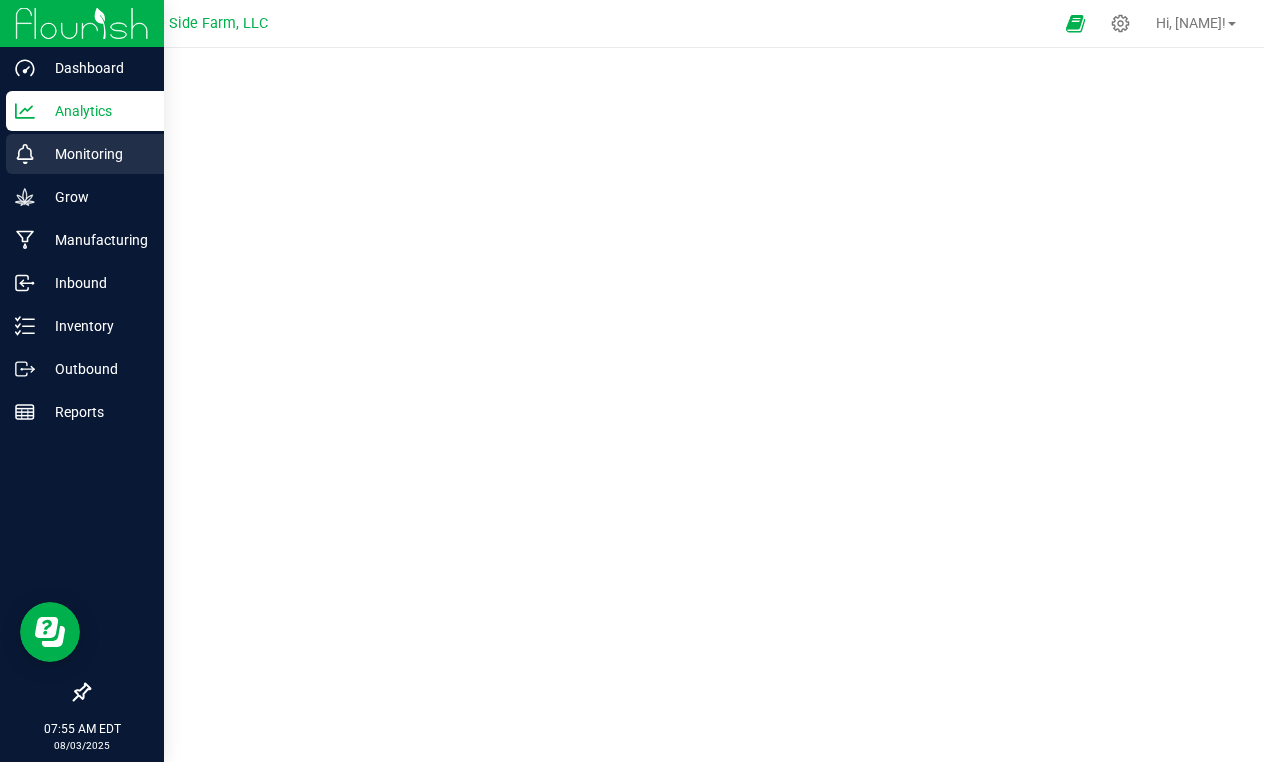 click on "Monitoring" at bounding box center [95, 154] 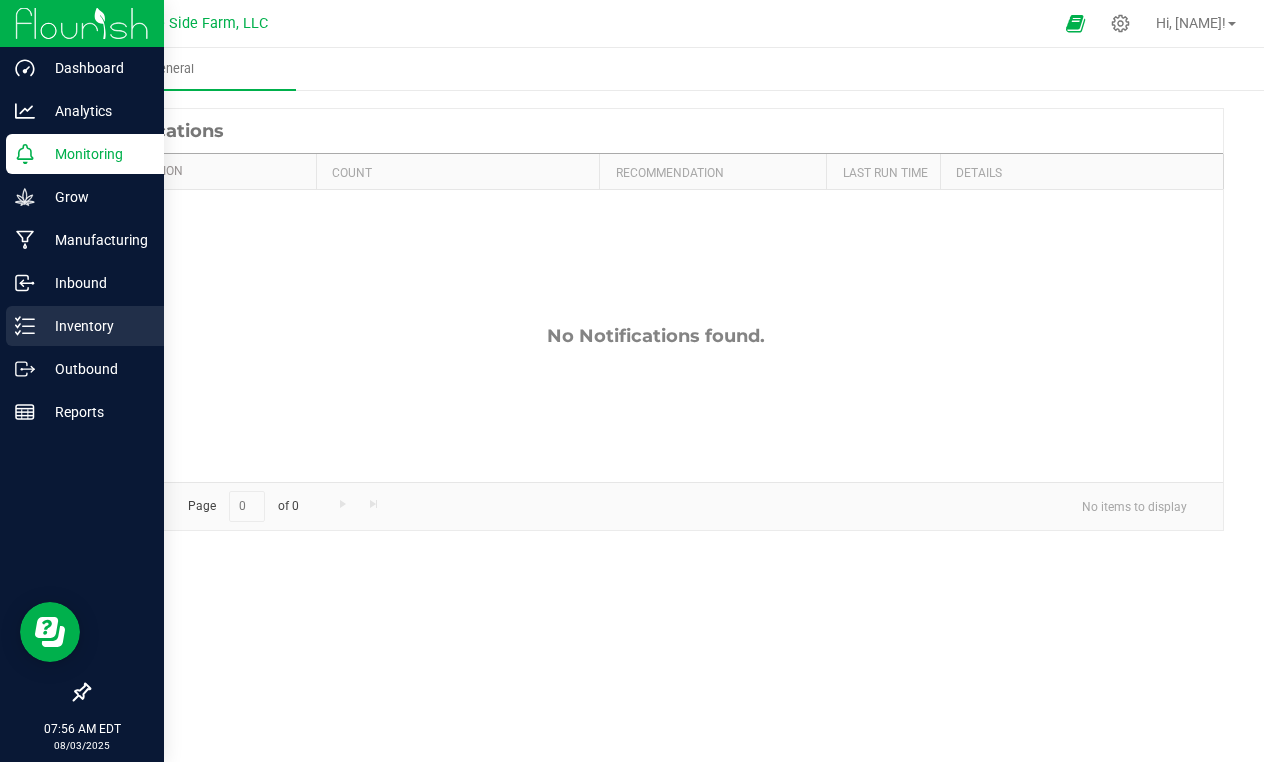 click on "Inventory" at bounding box center [95, 326] 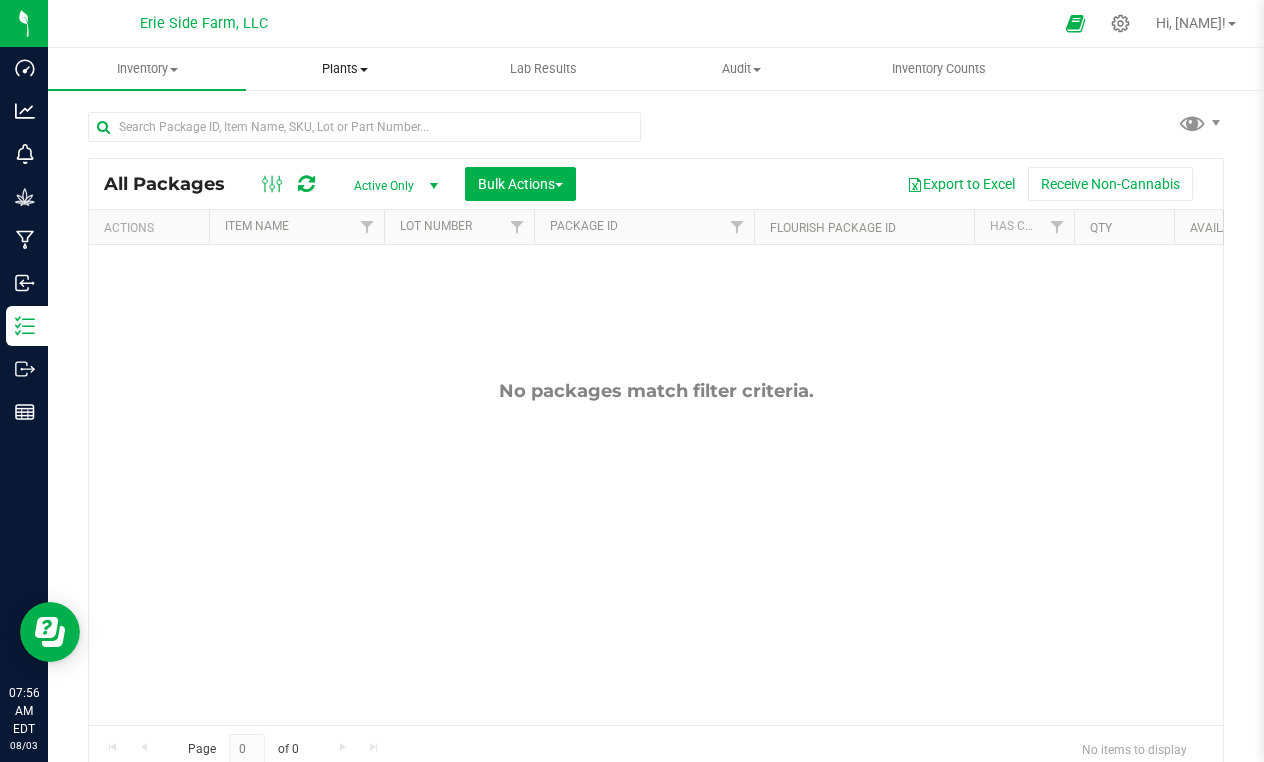 click on "Plants" at bounding box center (345, 69) 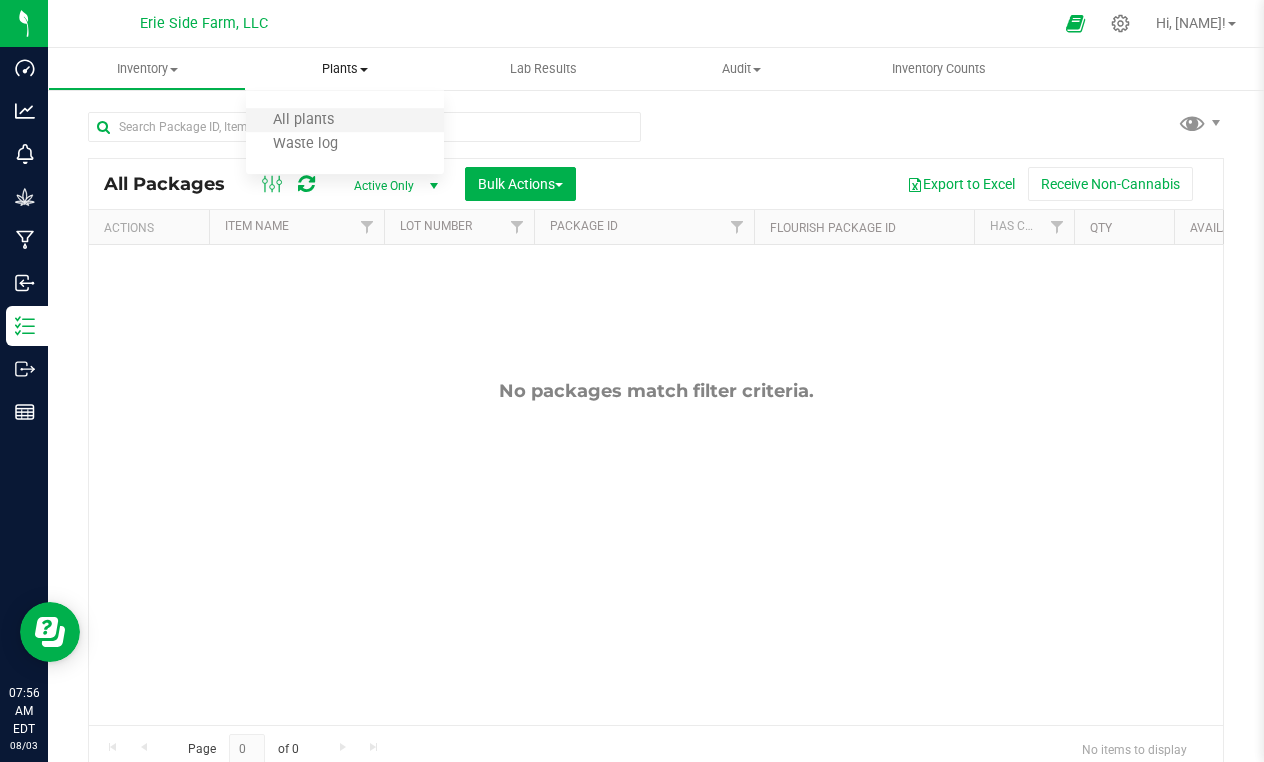 click on "All plants" at bounding box center (345, 121) 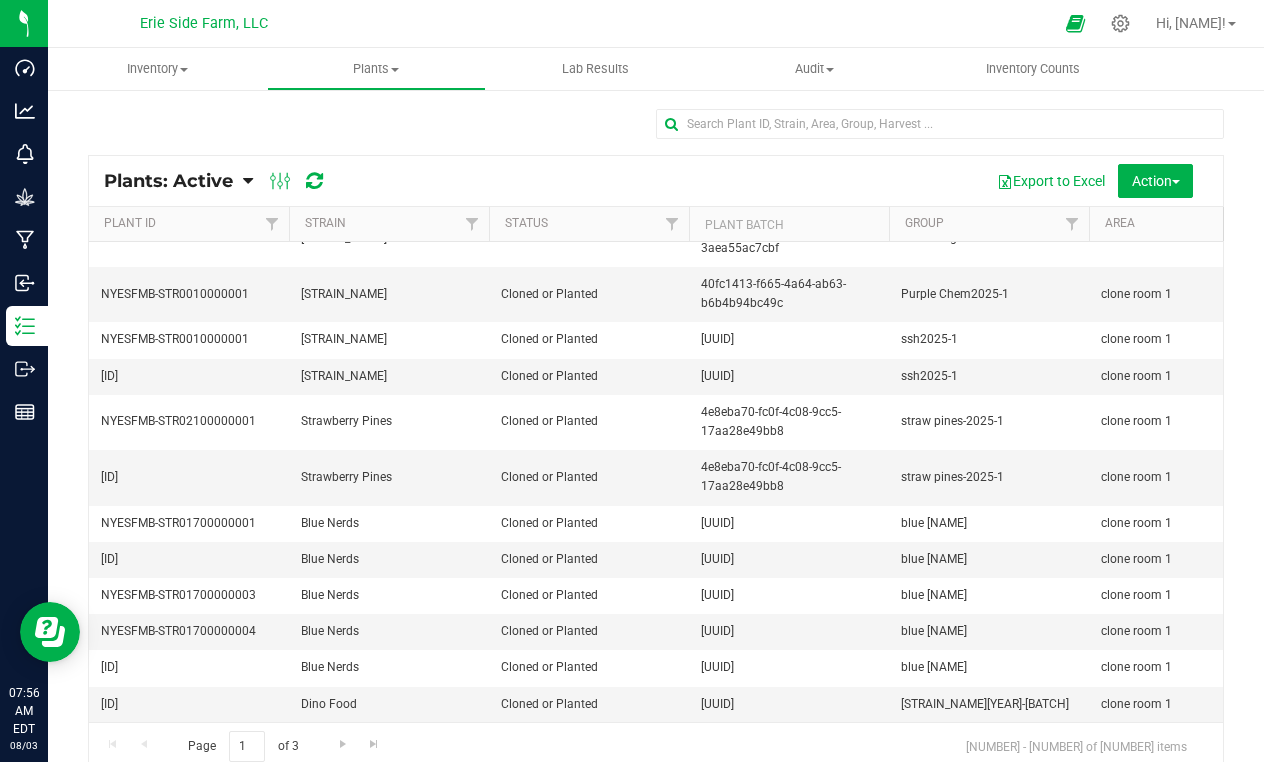 scroll, scrollTop: 5019, scrollLeft: 0, axis: vertical 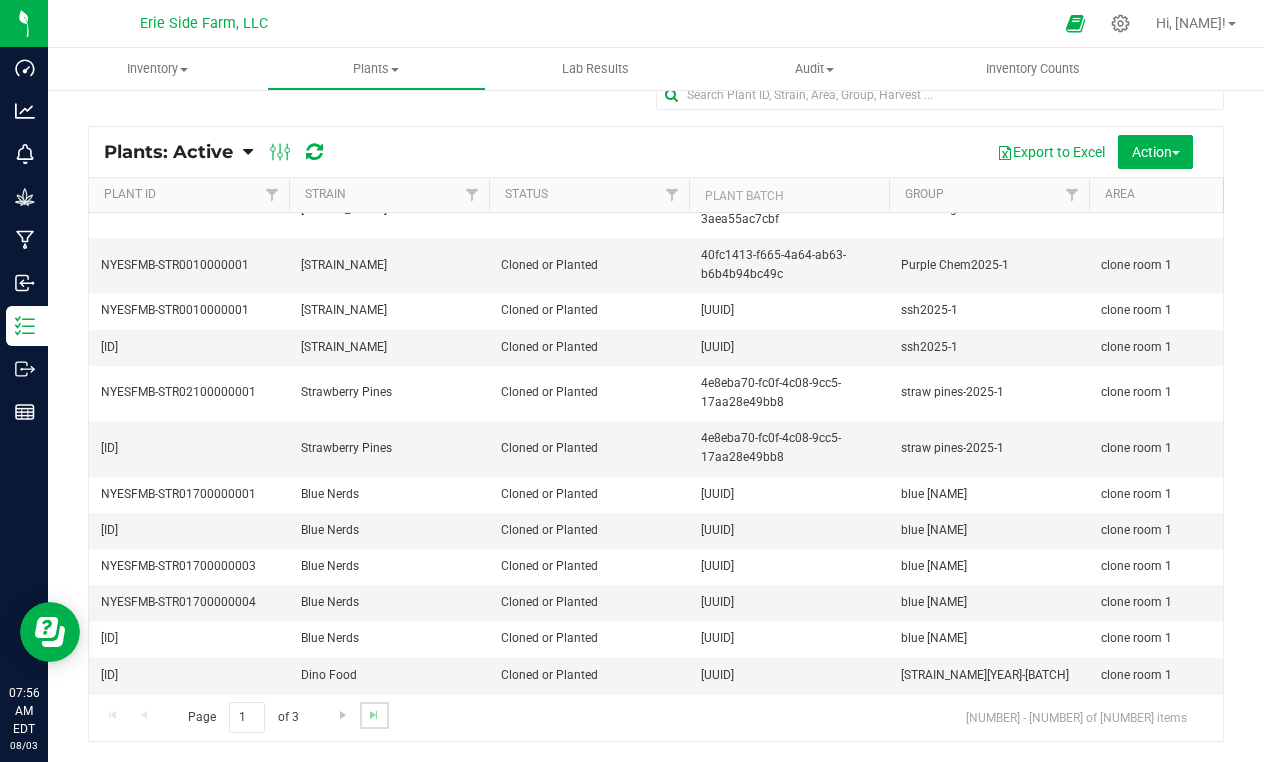 click at bounding box center [374, 715] 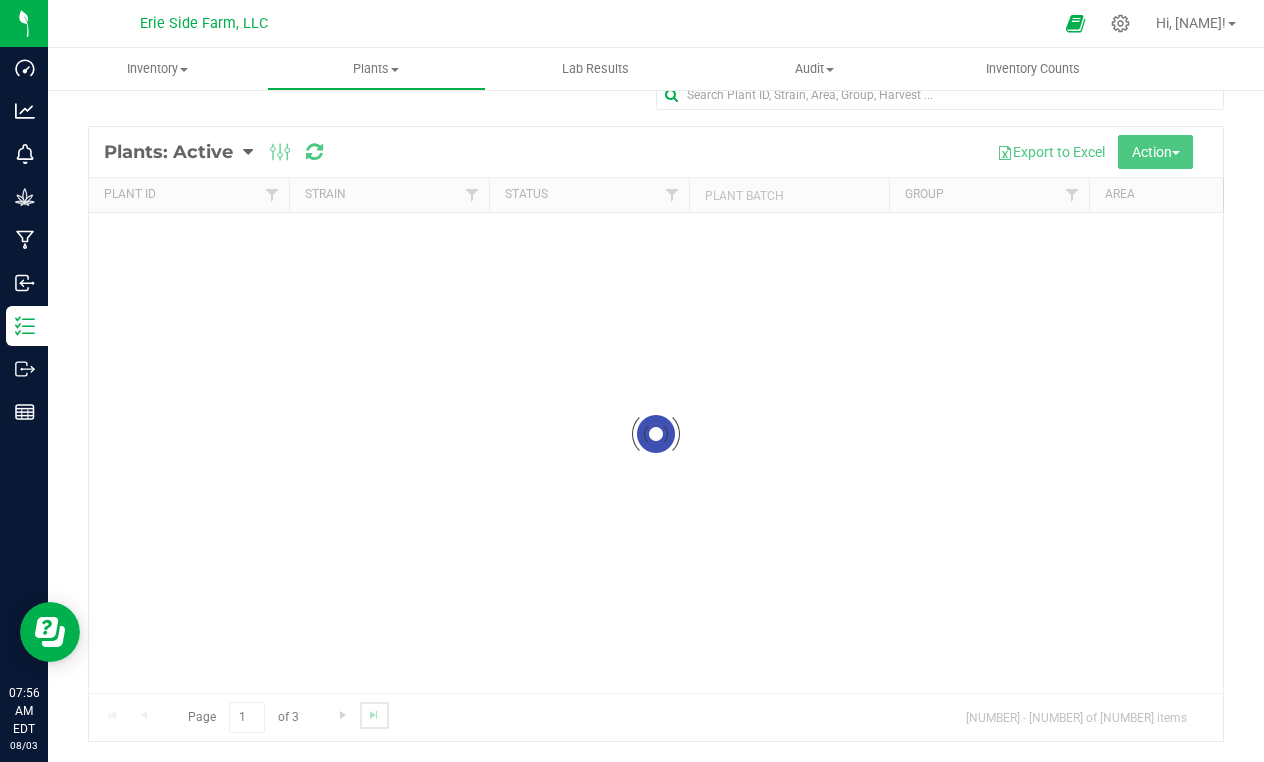 scroll, scrollTop: 0, scrollLeft: 0, axis: both 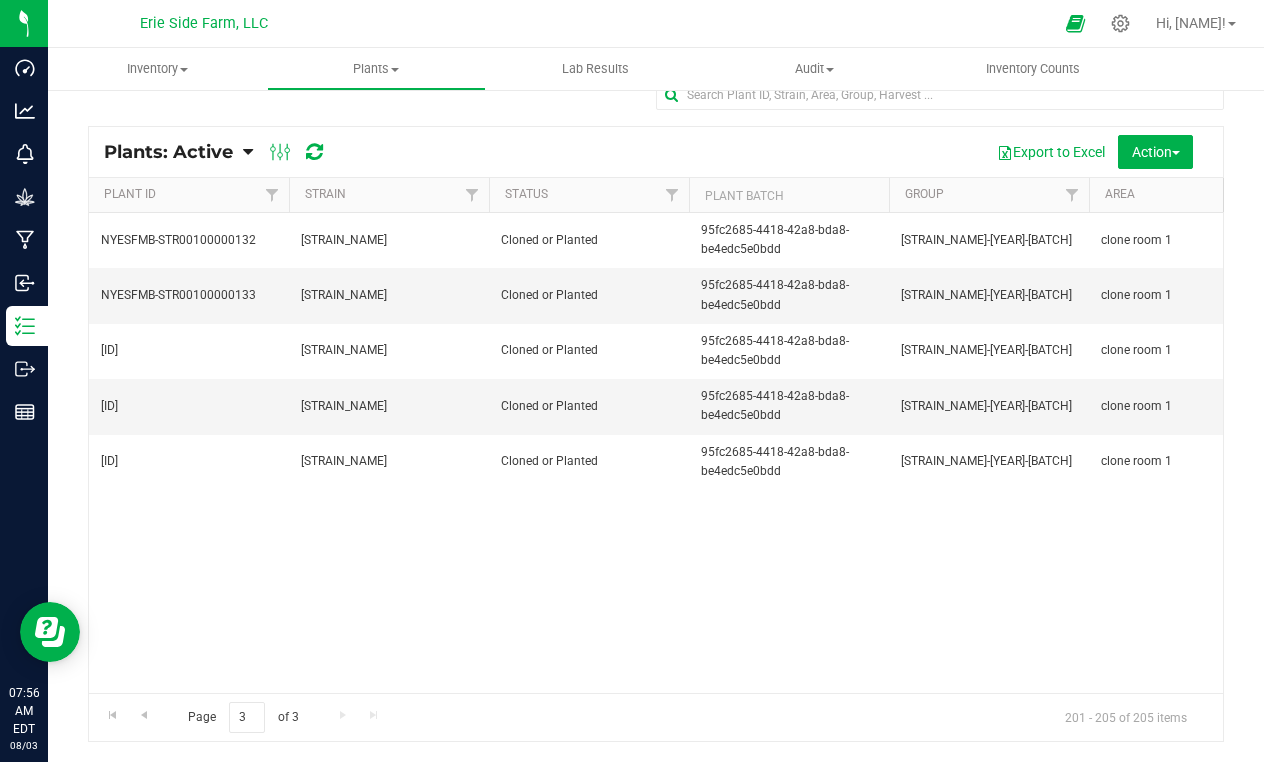 click on "Page 3 of 3 201 - 205 of 205 items" at bounding box center (656, 717) 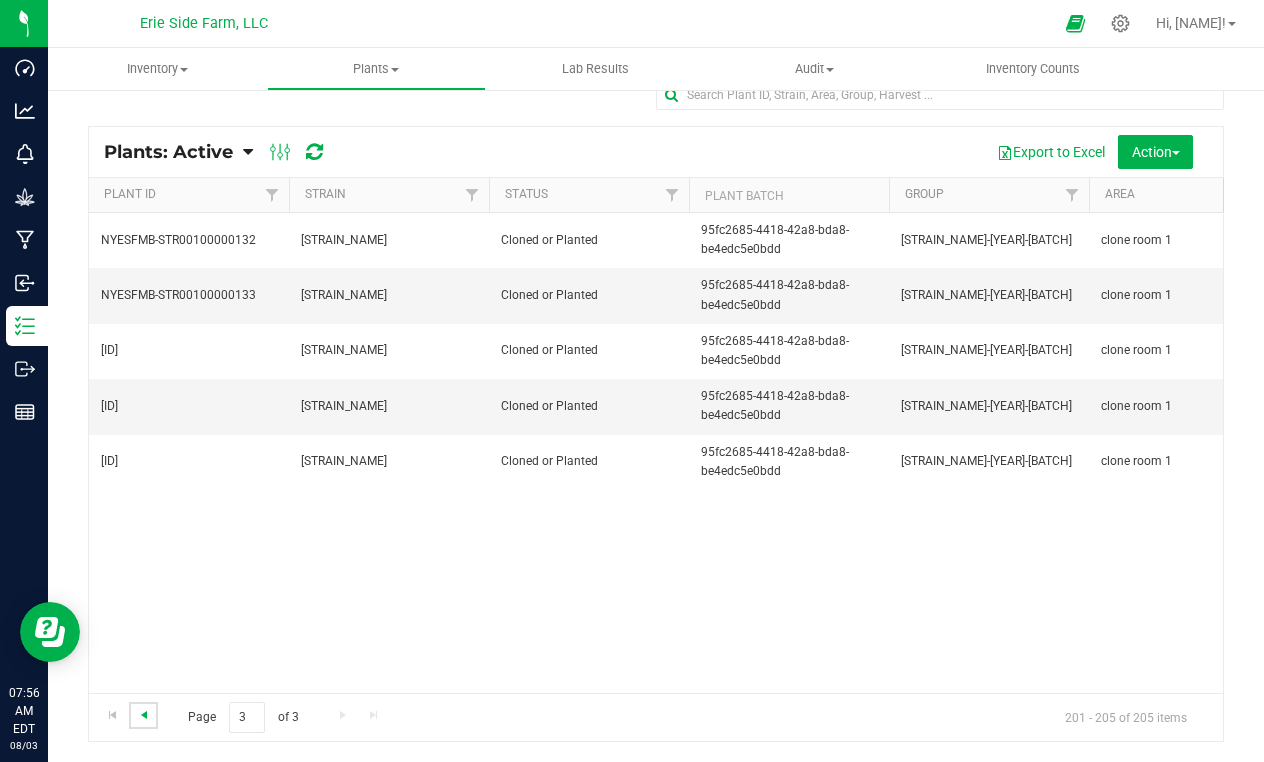 click at bounding box center [144, 715] 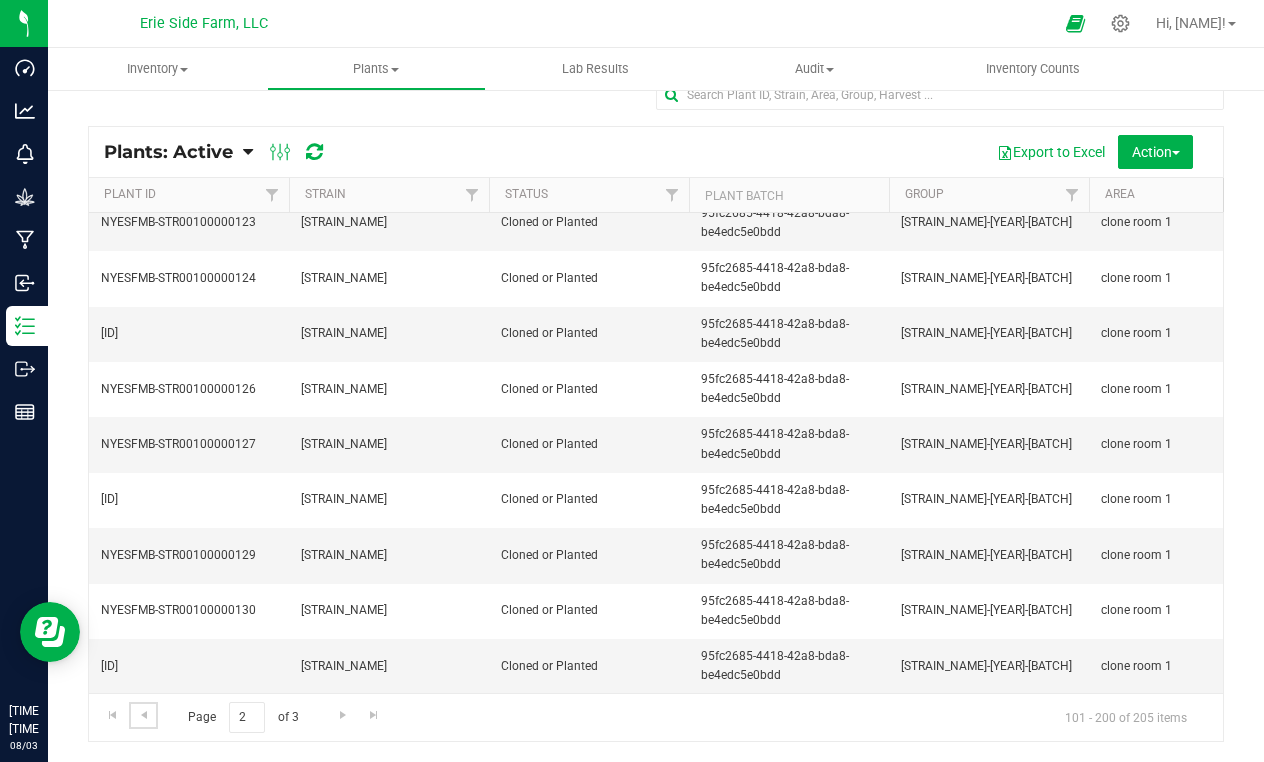 scroll, scrollTop: 5019, scrollLeft: 0, axis: vertical 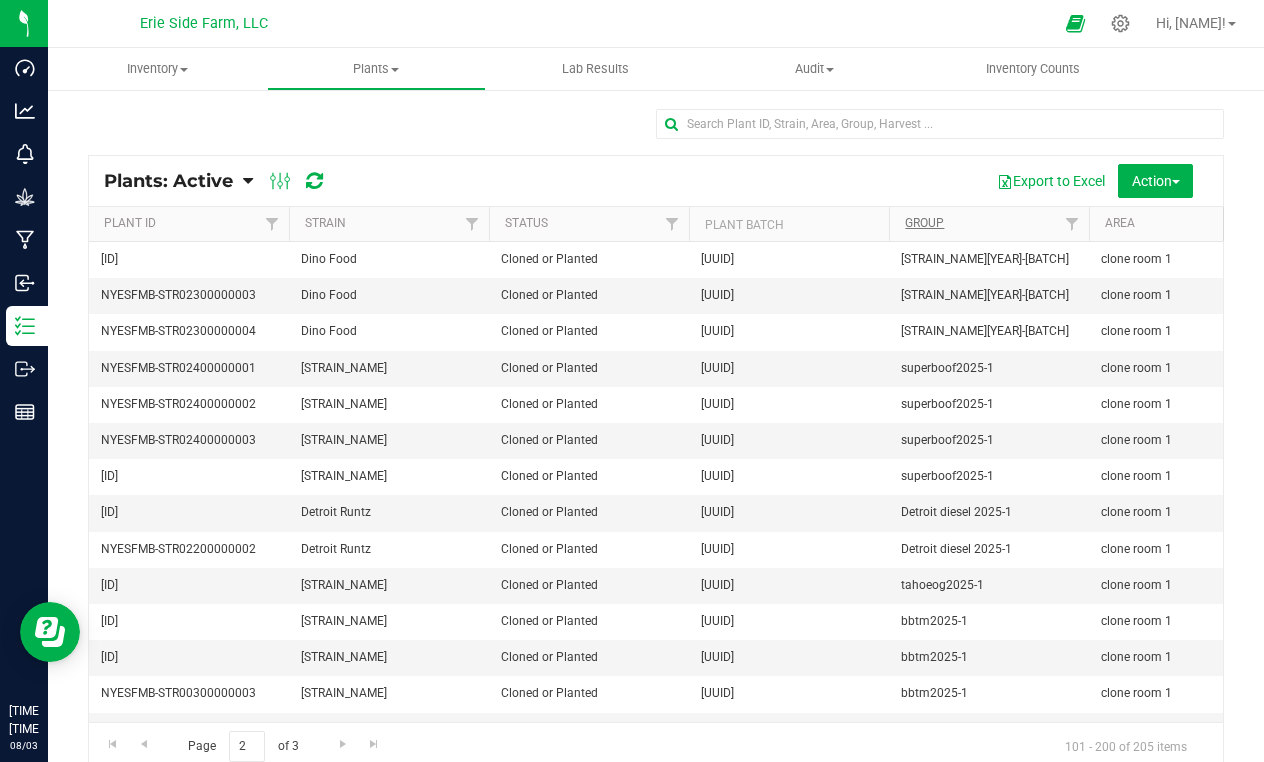 click on "Group" at bounding box center (924, 223) 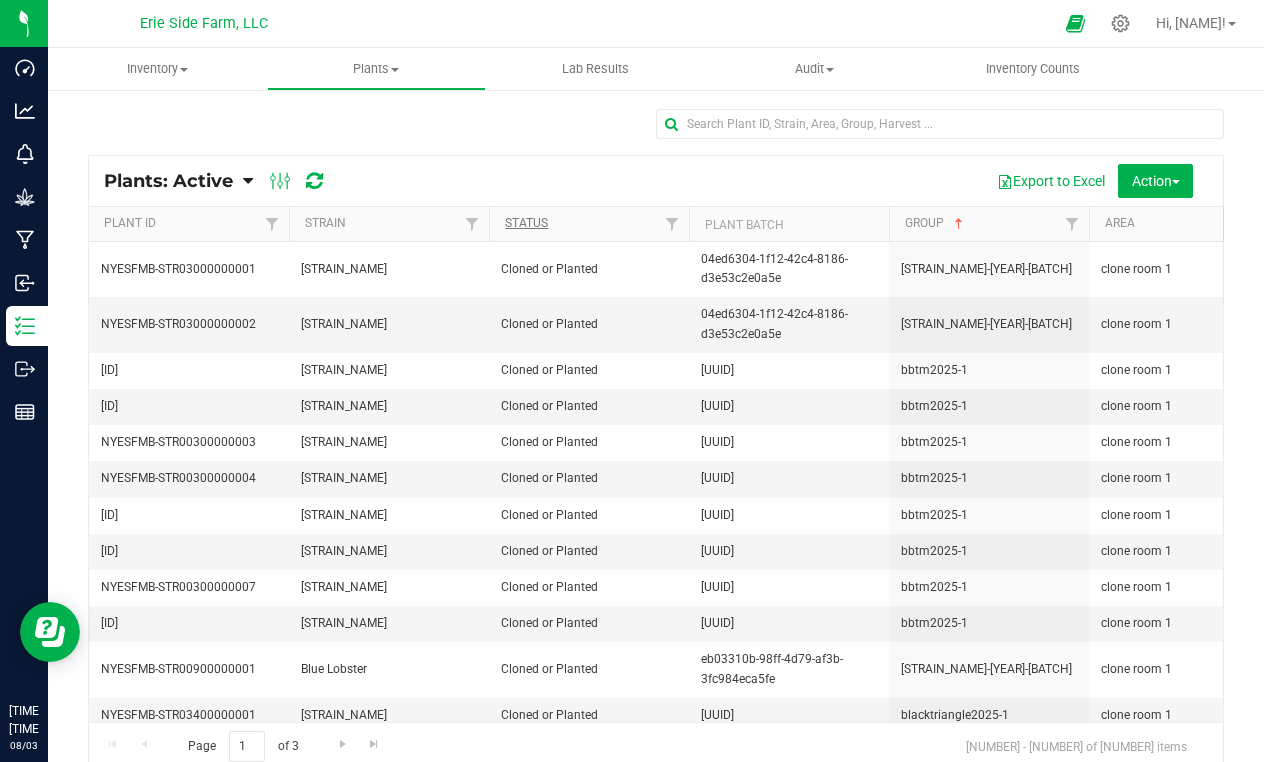 click on "Status" at bounding box center [526, 223] 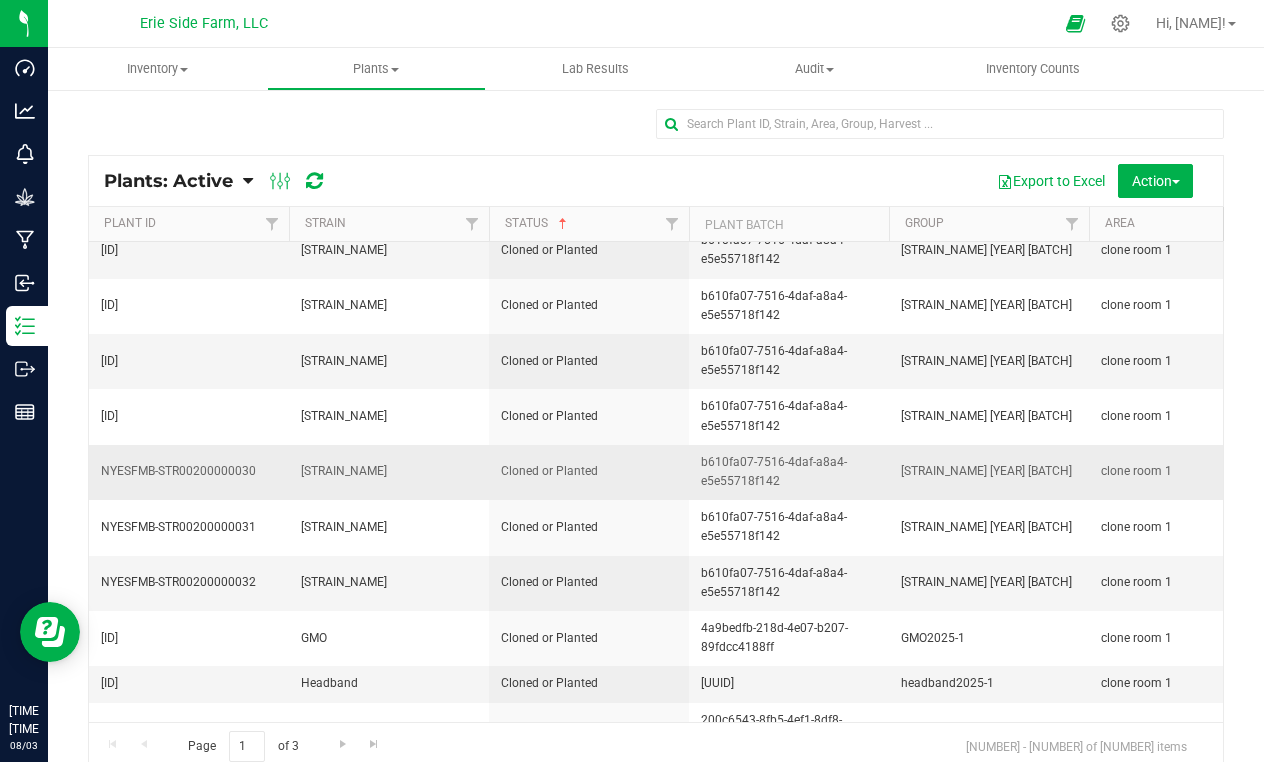 scroll, scrollTop: 1384, scrollLeft: 1, axis: both 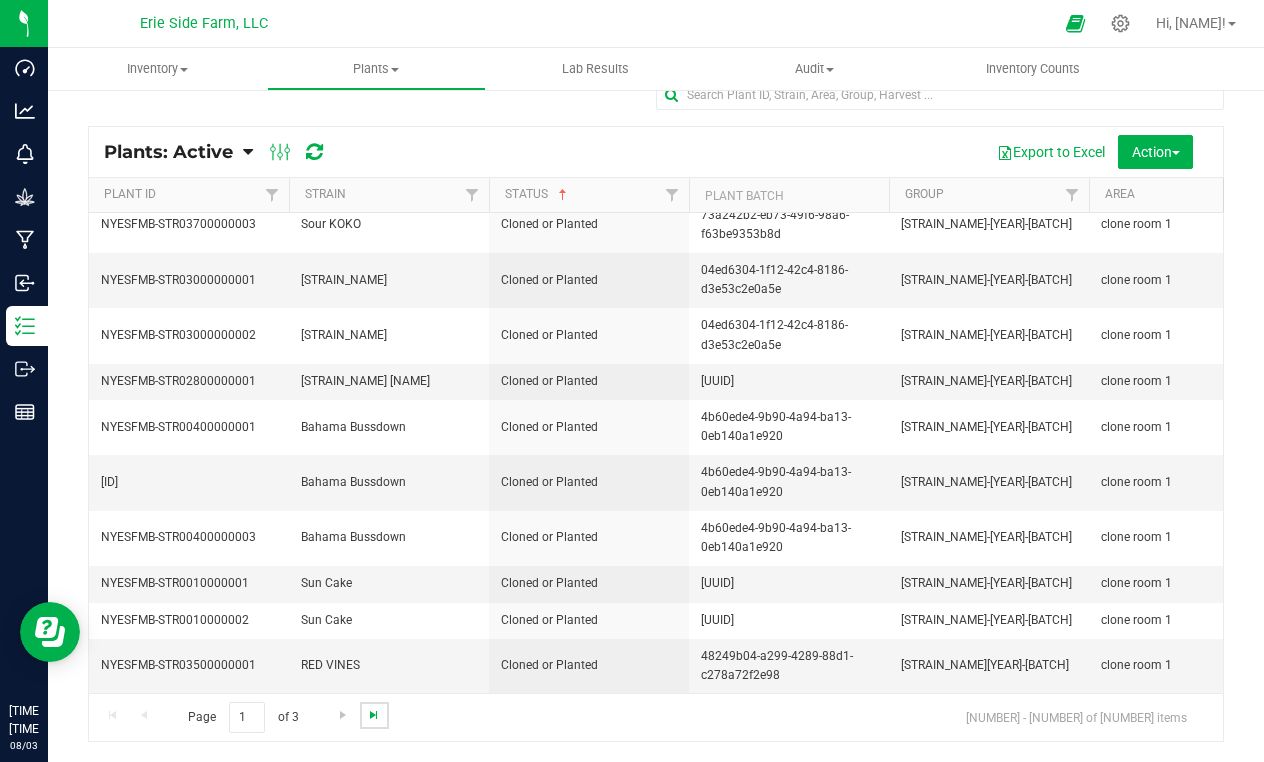 click at bounding box center [374, 715] 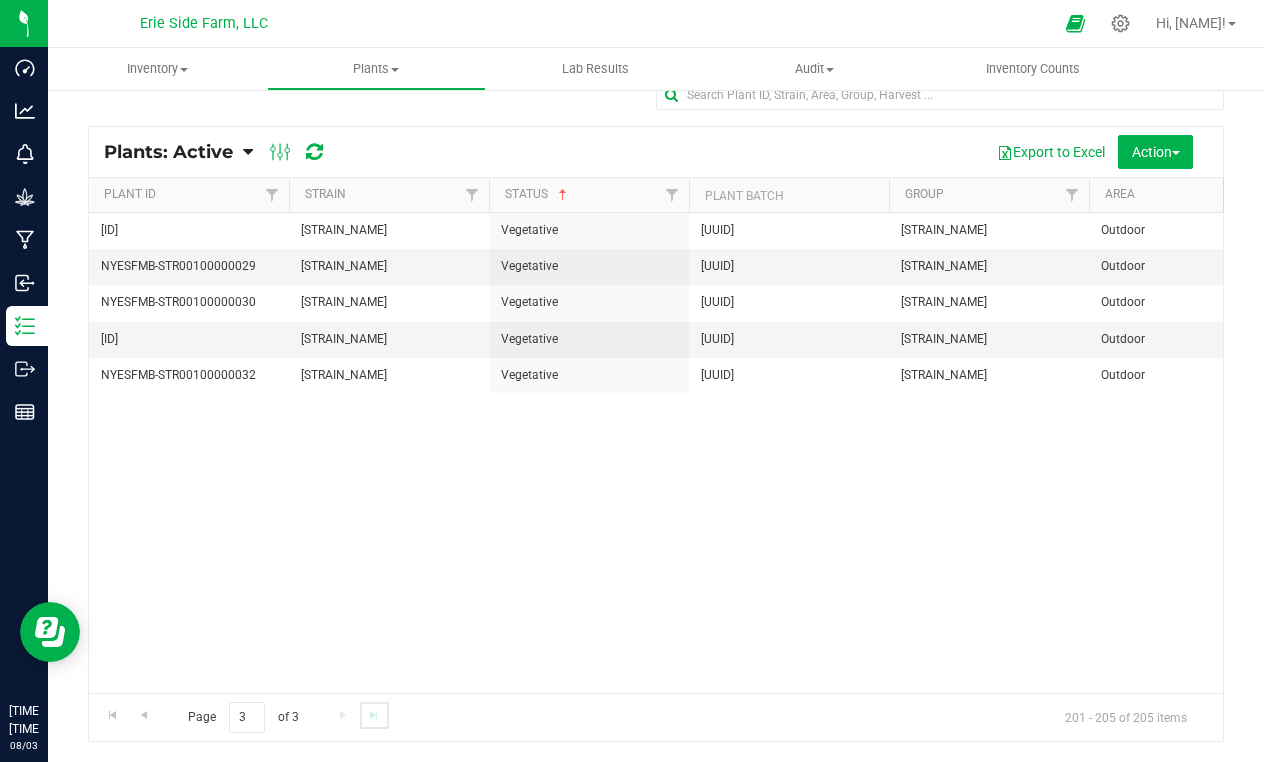 scroll, scrollTop: 0, scrollLeft: 0, axis: both 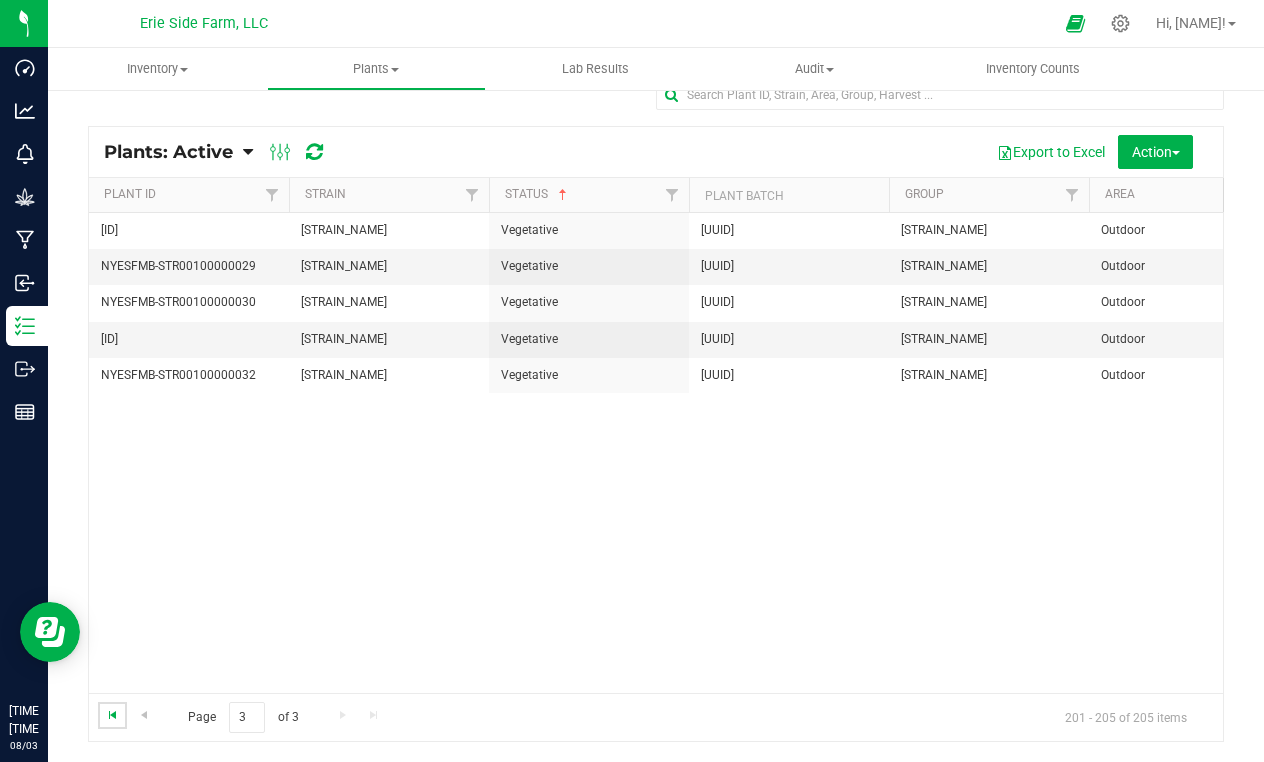 click at bounding box center (113, 715) 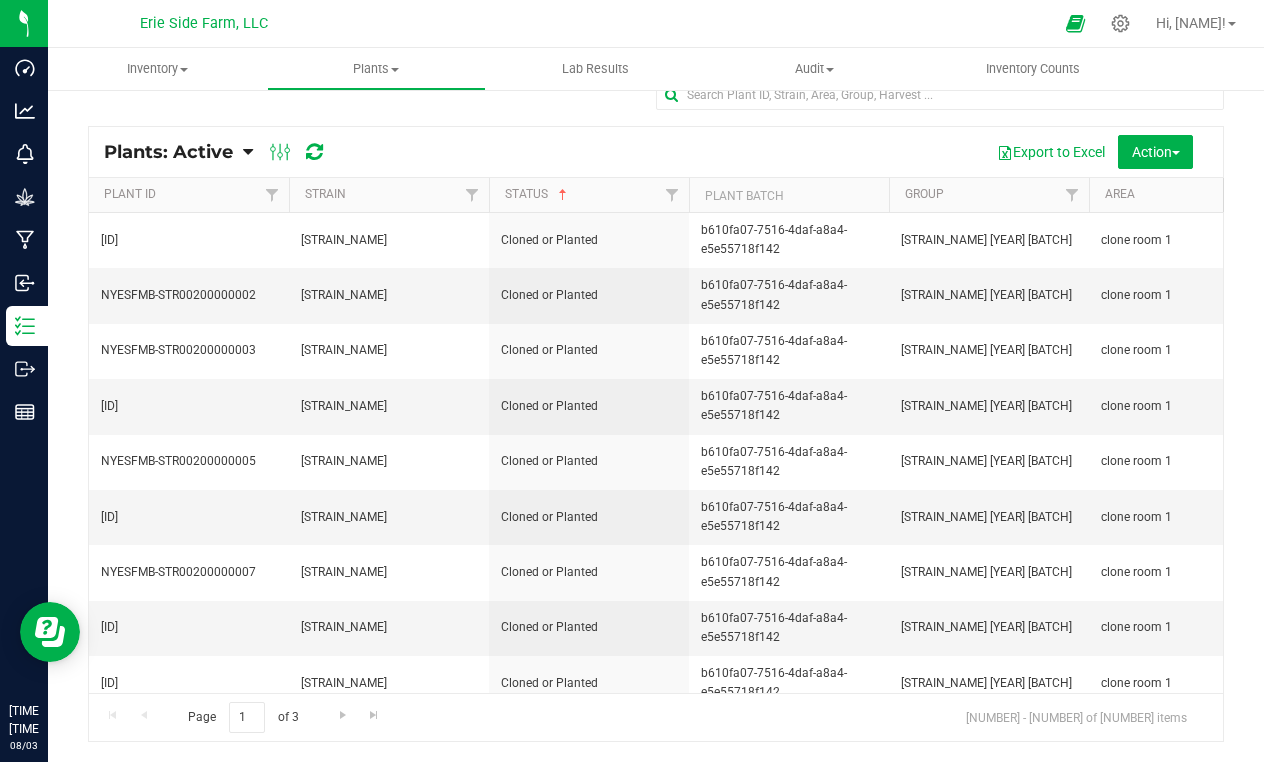 click on "Page 1 of 3 1 - 100 of 205 items" at bounding box center (656, 717) 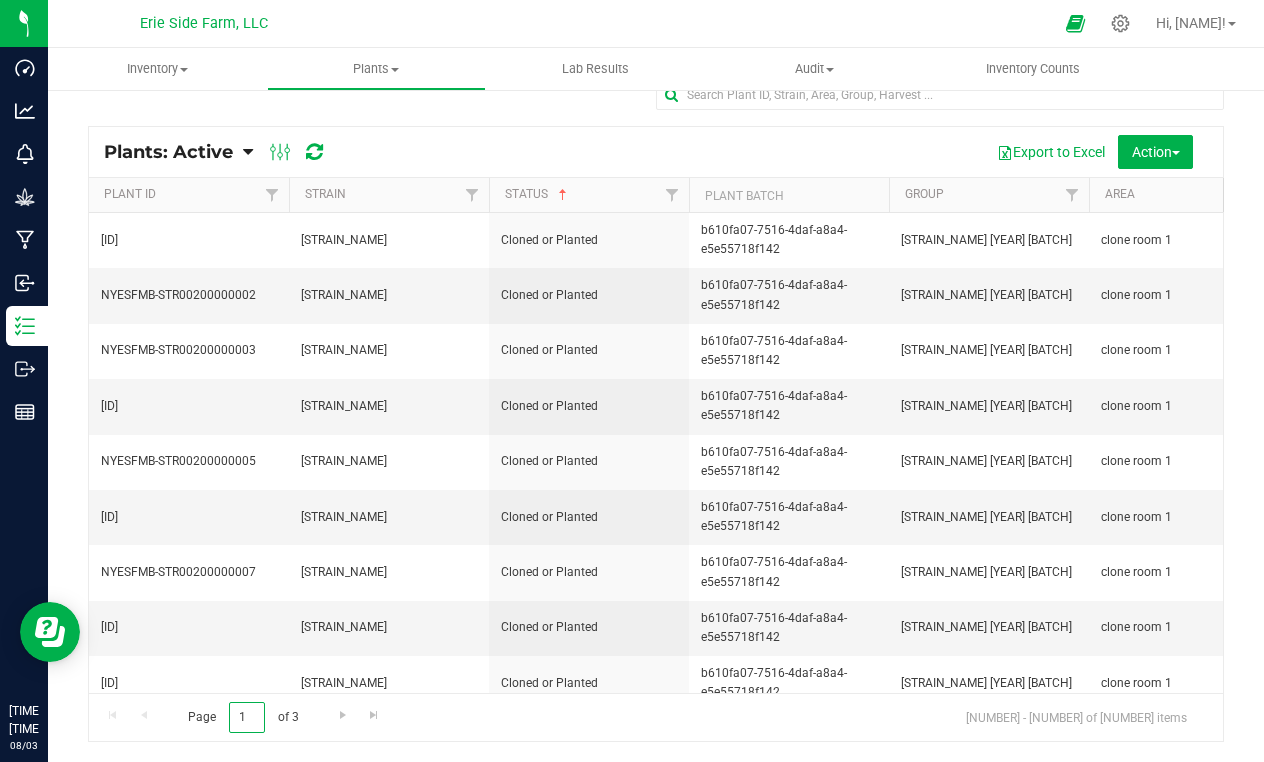 click on "1" at bounding box center (247, 717) 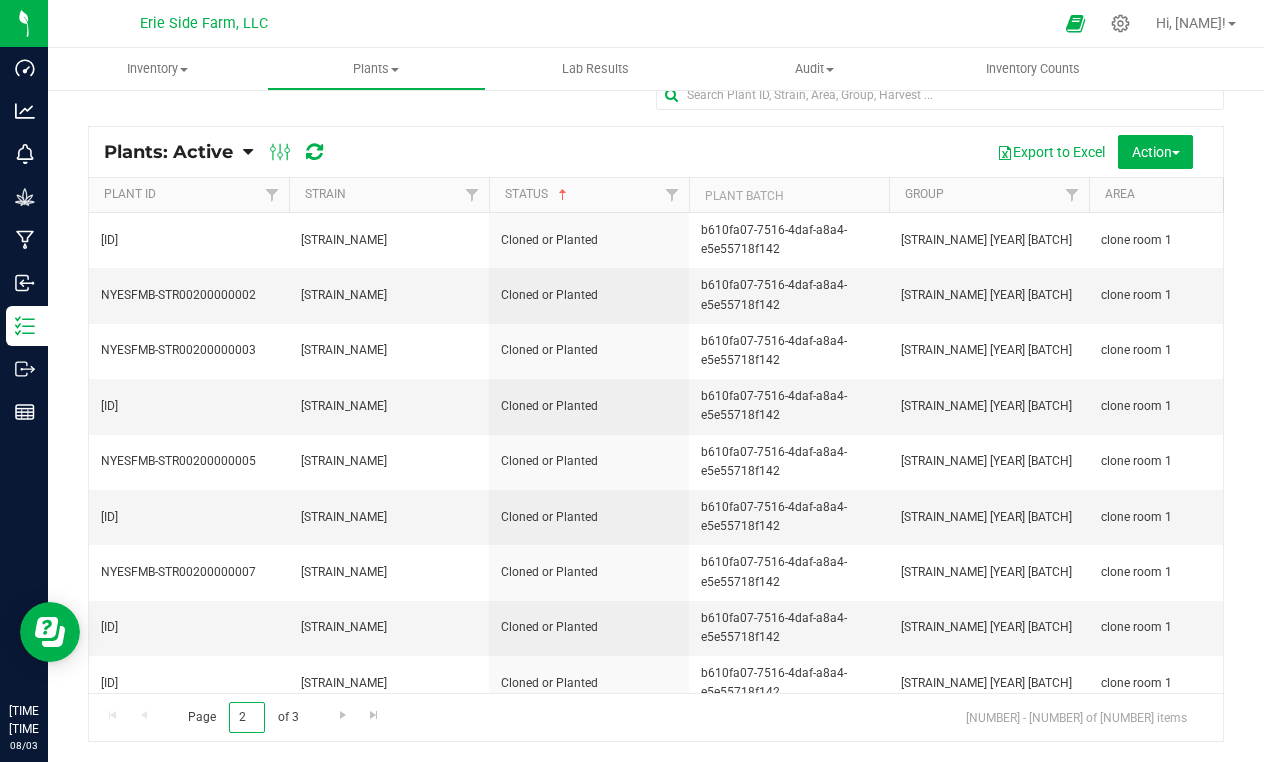 type on "2" 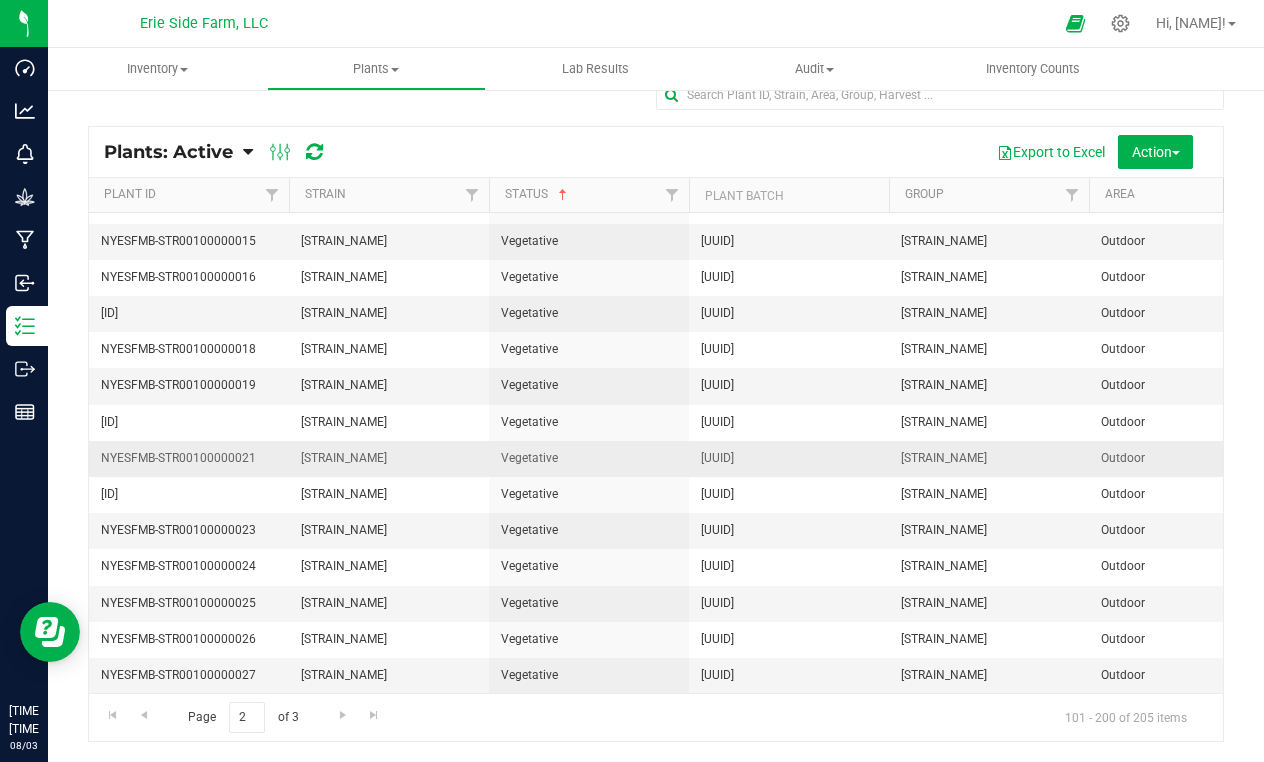 scroll, scrollTop: 4958, scrollLeft: 1, axis: both 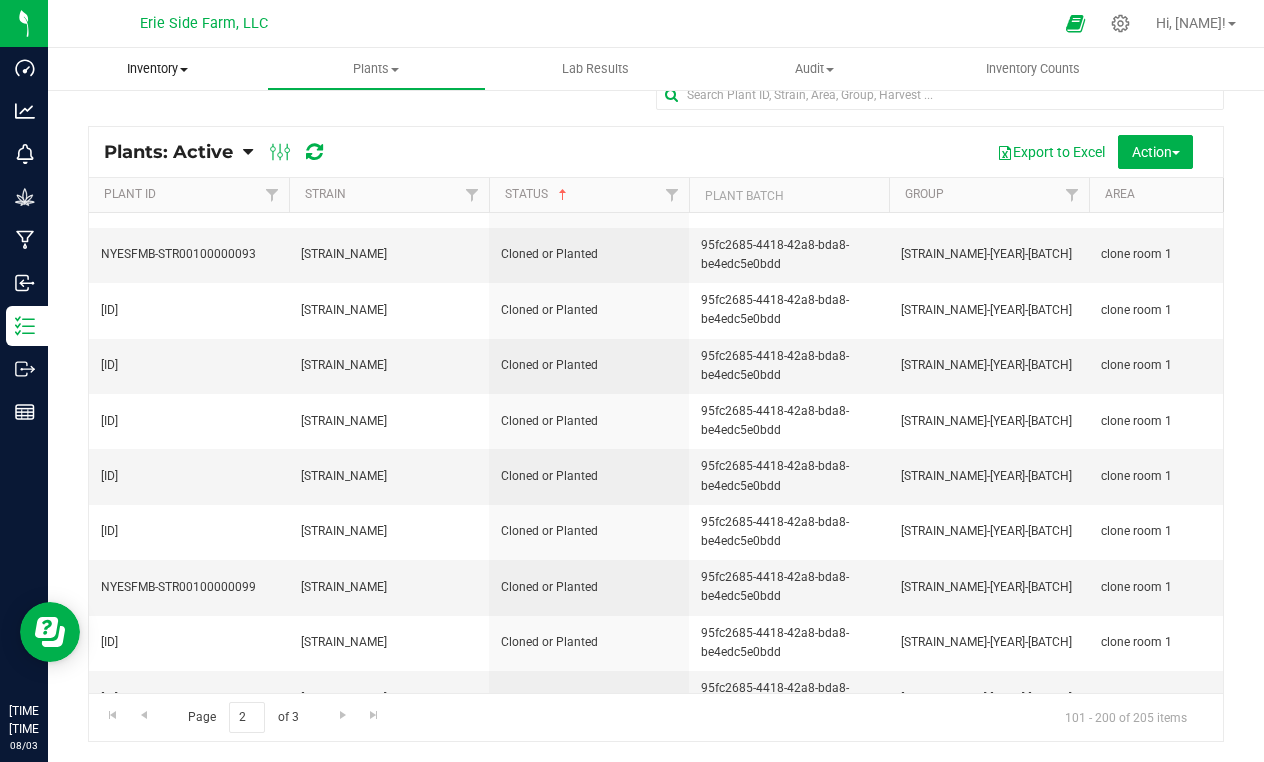 click on "Inventory" at bounding box center [157, 69] 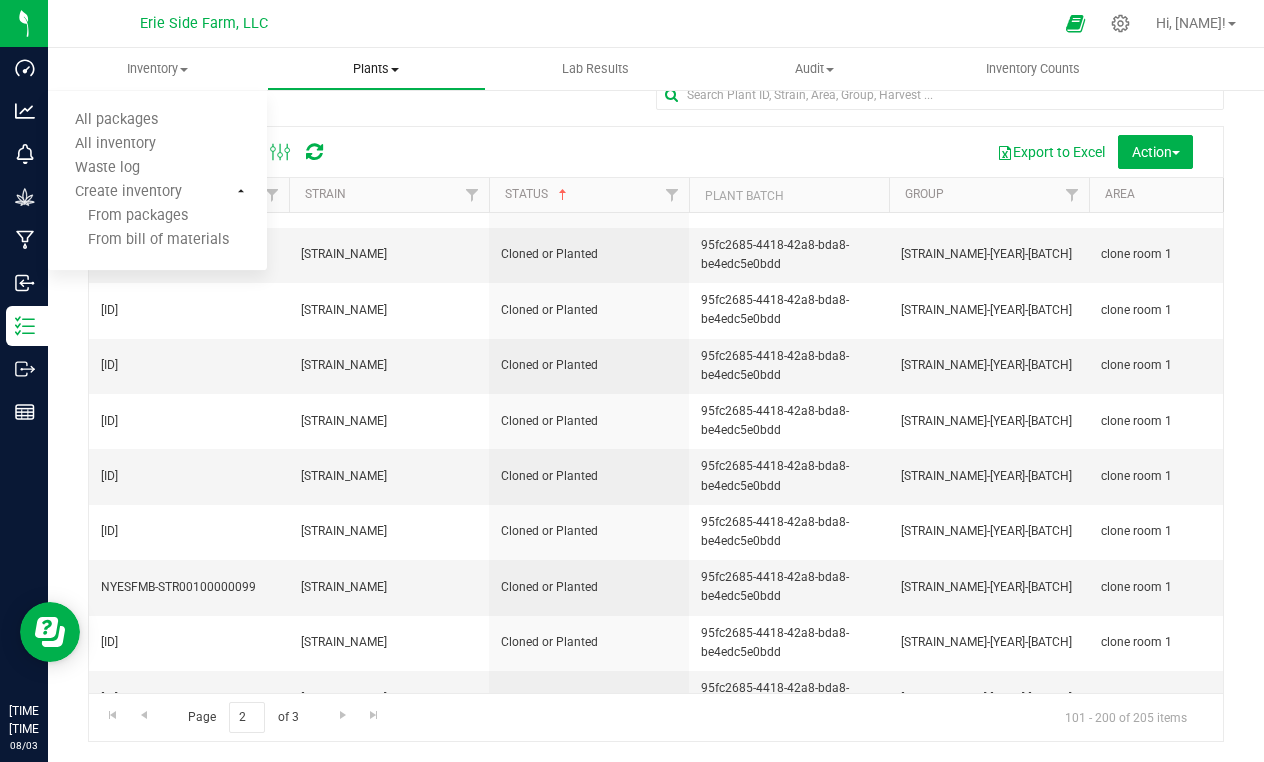 click on "Plants
All plants
Waste log" at bounding box center [376, 69] 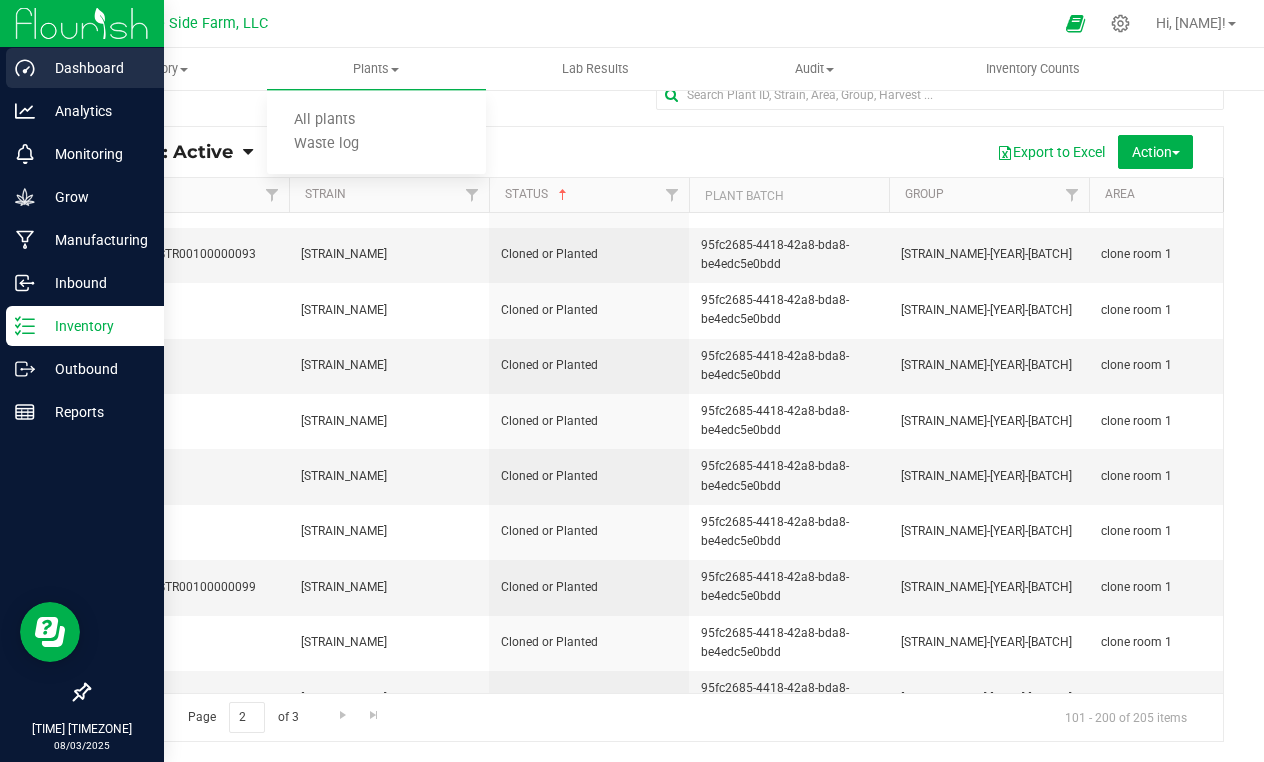 click 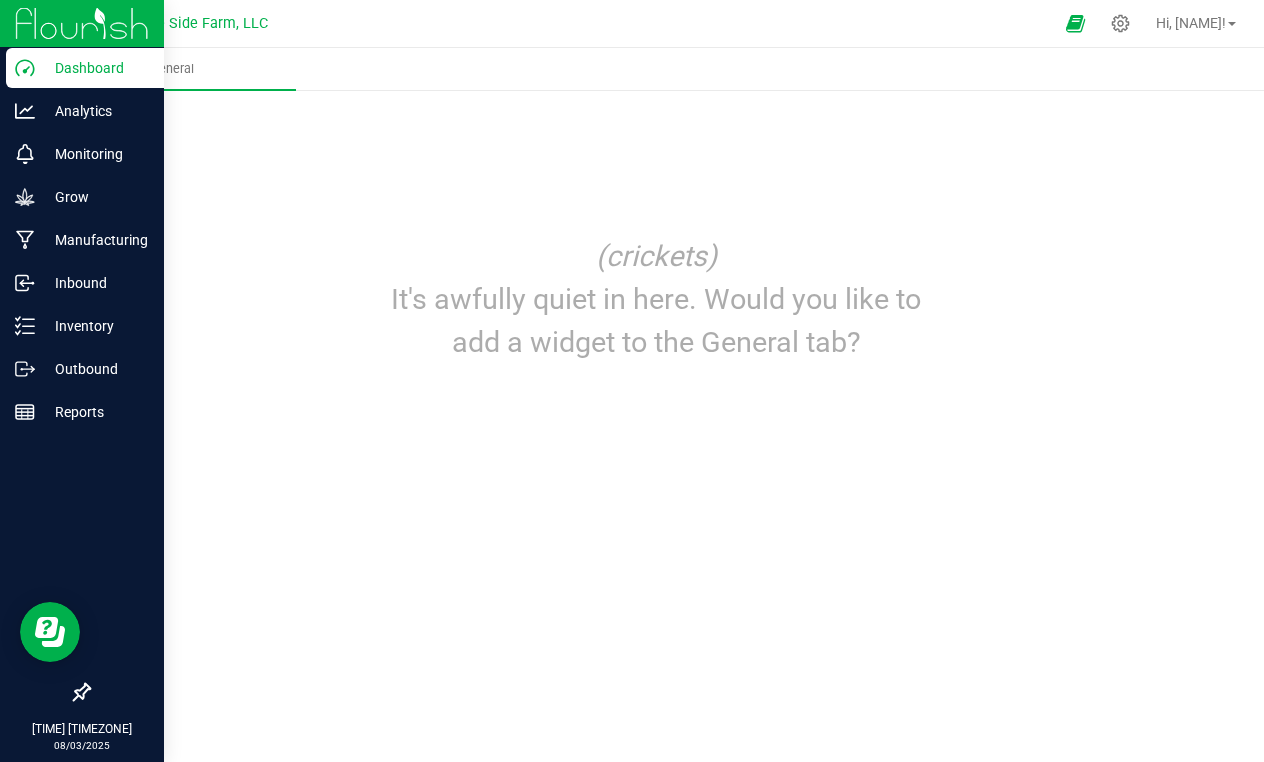 scroll, scrollTop: 0, scrollLeft: 0, axis: both 